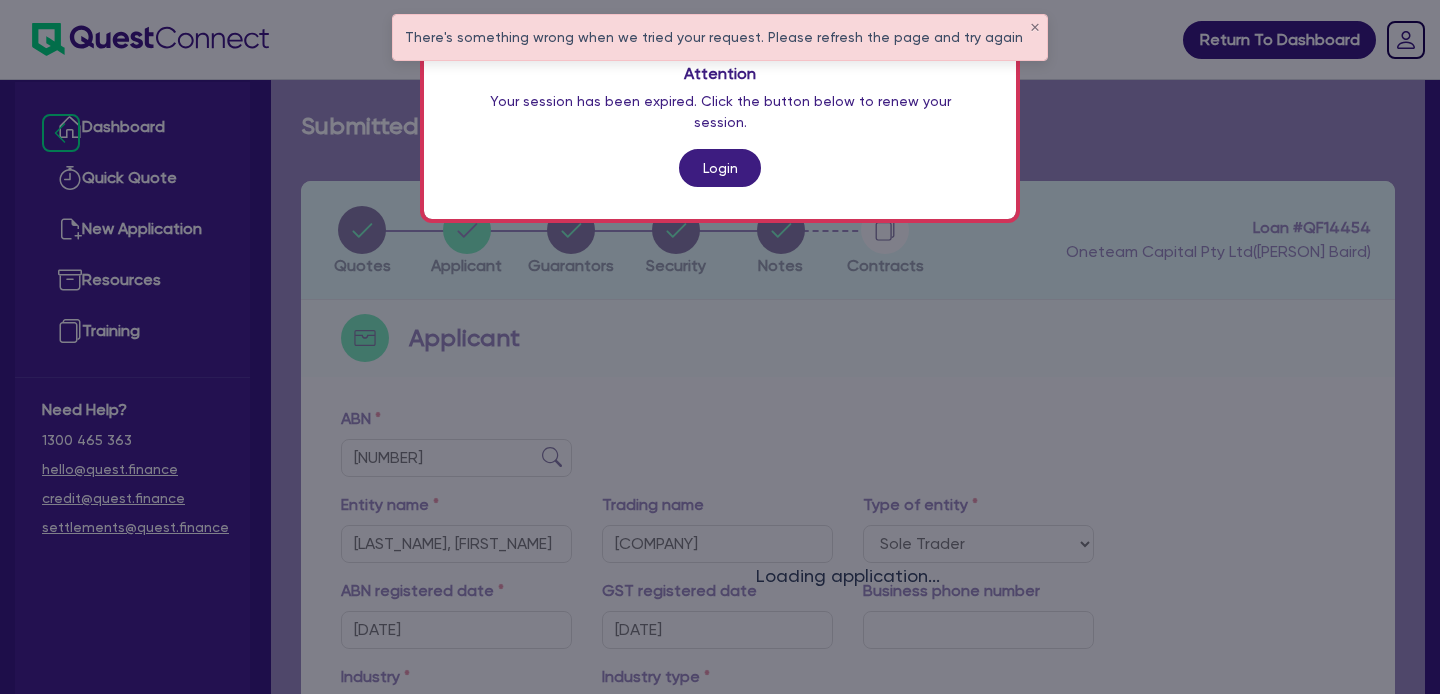scroll, scrollTop: 342, scrollLeft: 0, axis: vertical 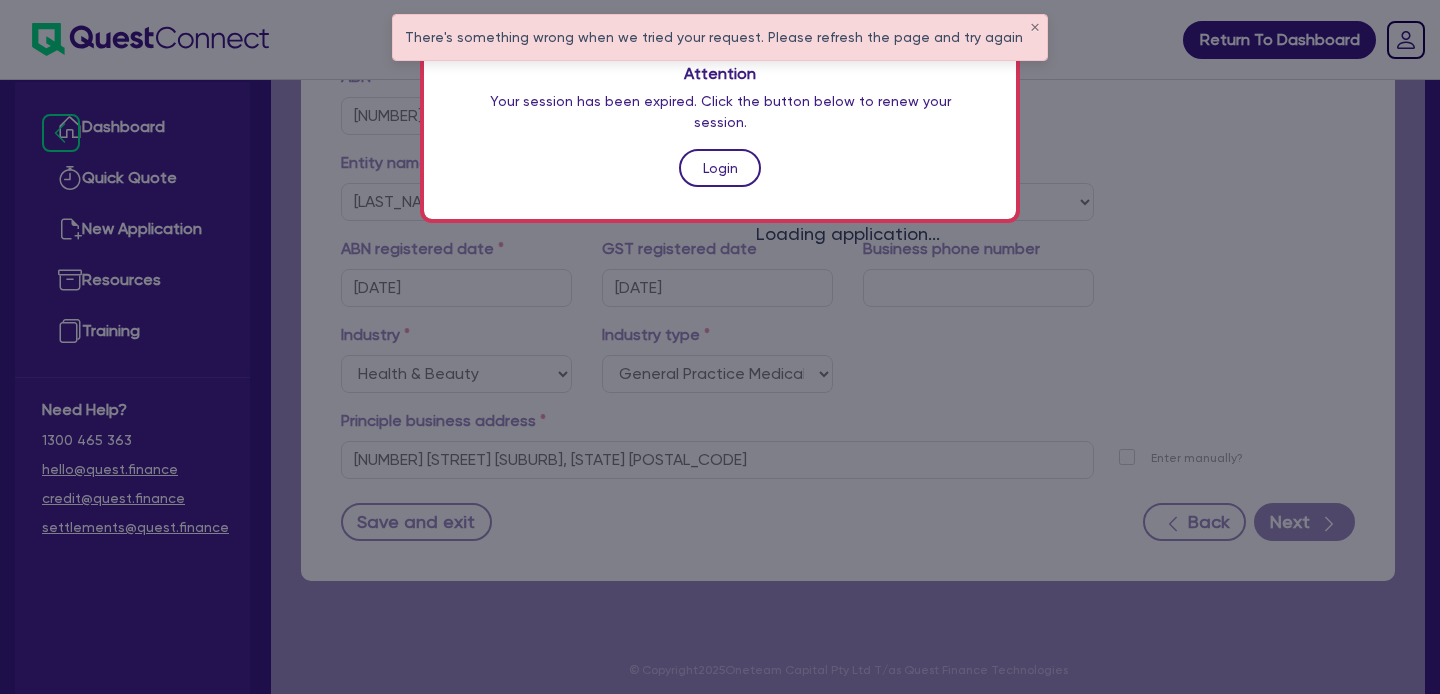 click on "Login" at bounding box center (720, 168) 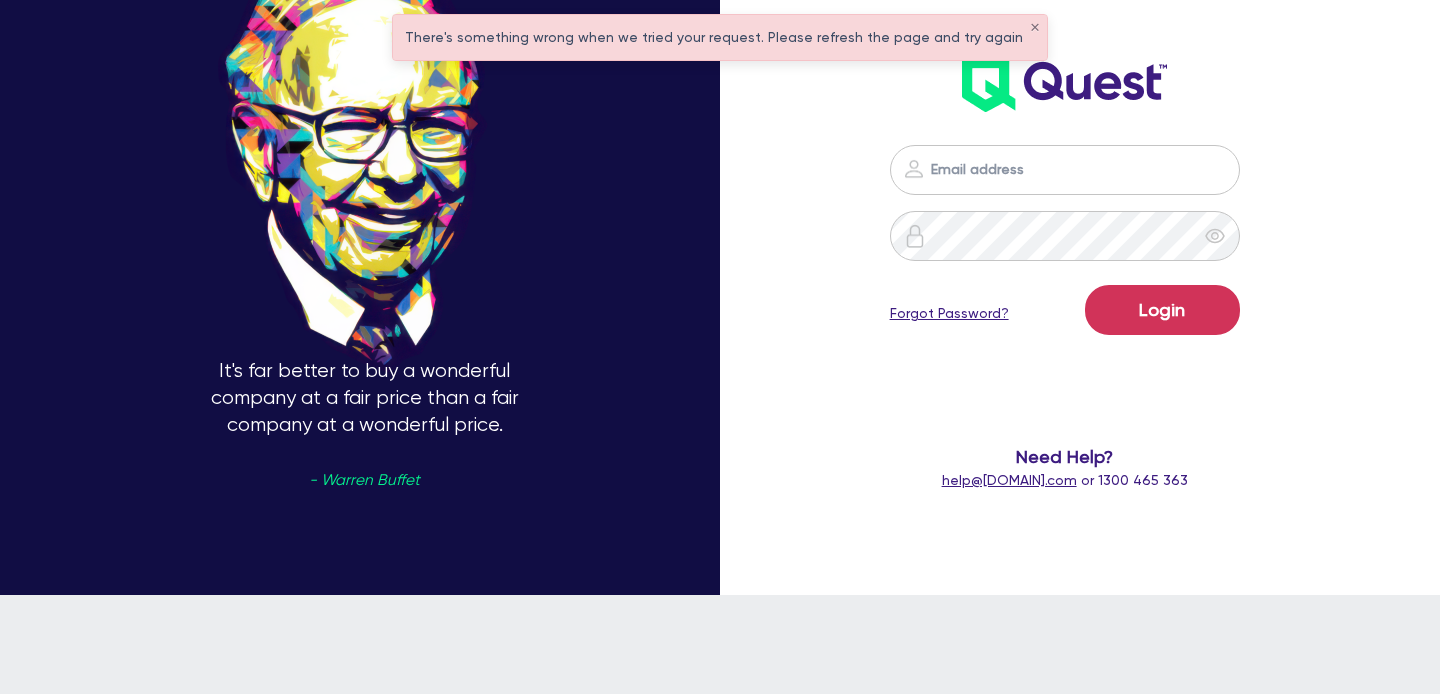 scroll, scrollTop: 0, scrollLeft: 0, axis: both 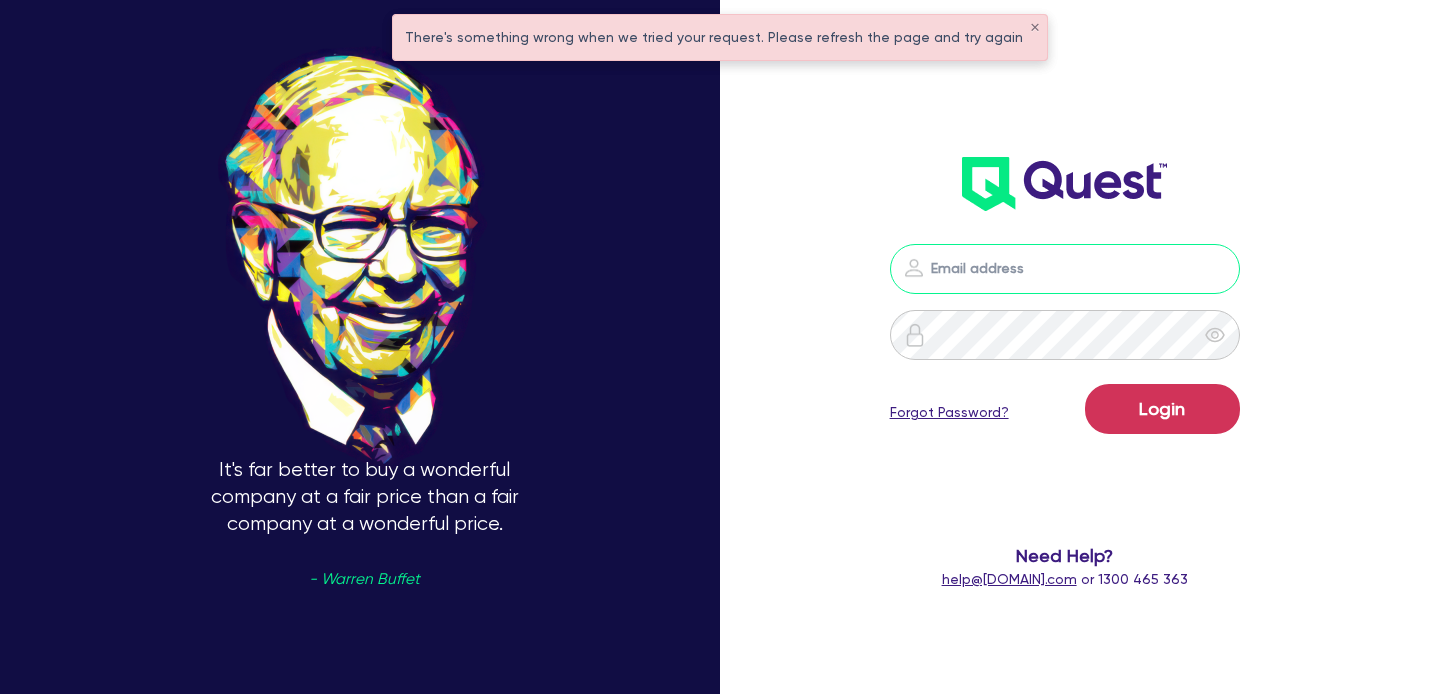 click at bounding box center (1065, 269) 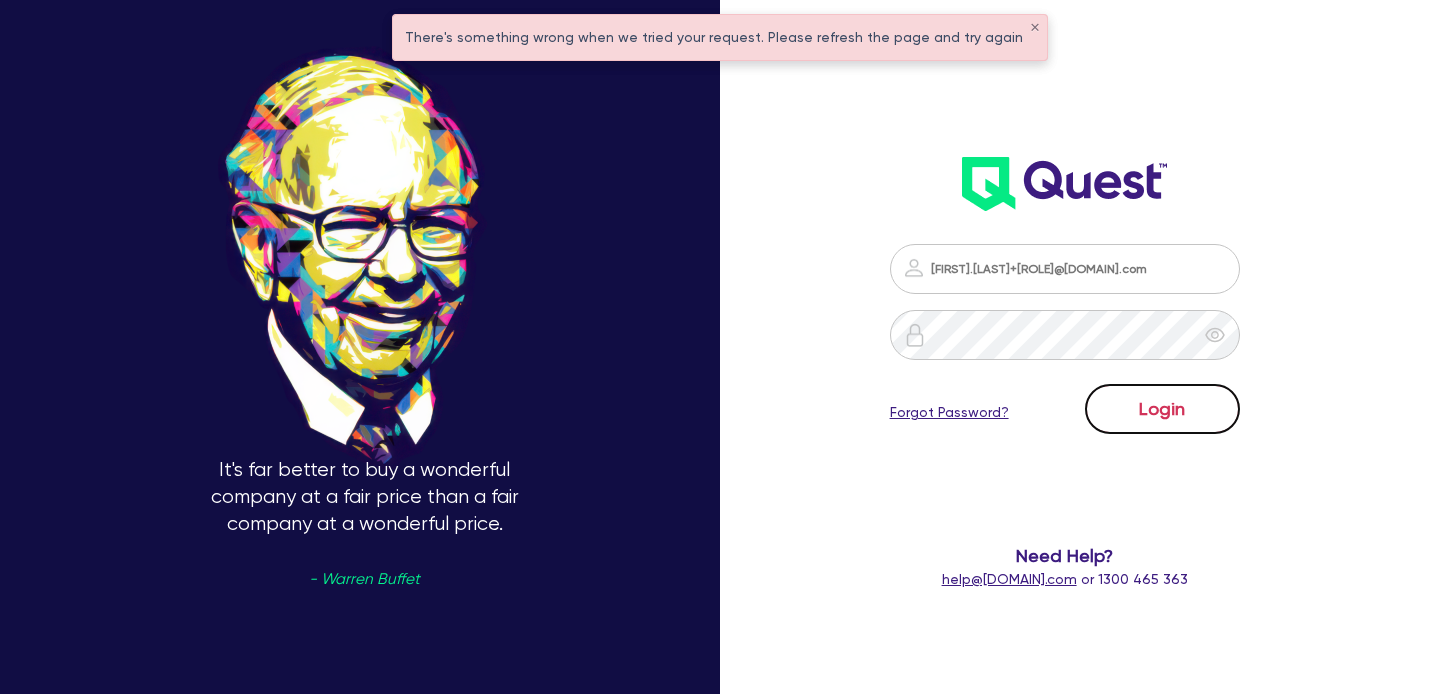 click on "Login" at bounding box center [1162, 409] 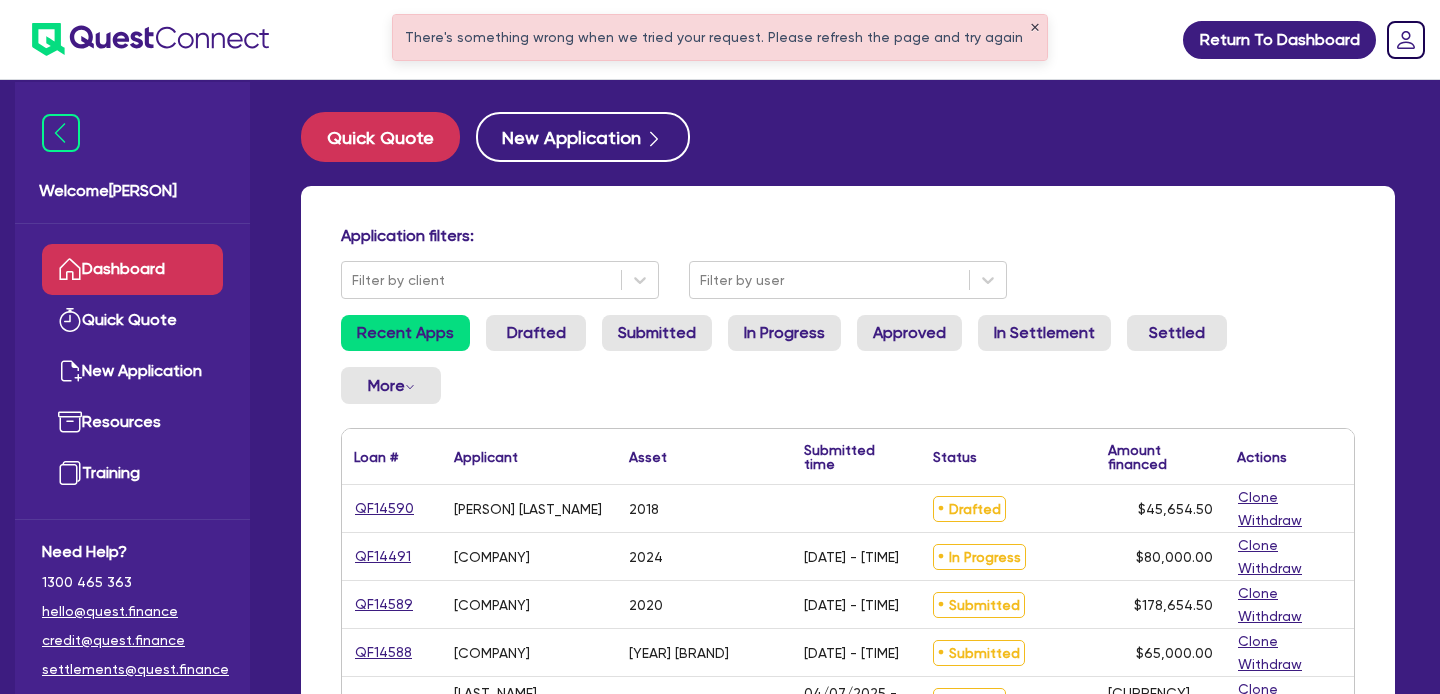 click on "✕" at bounding box center (1035, 28) 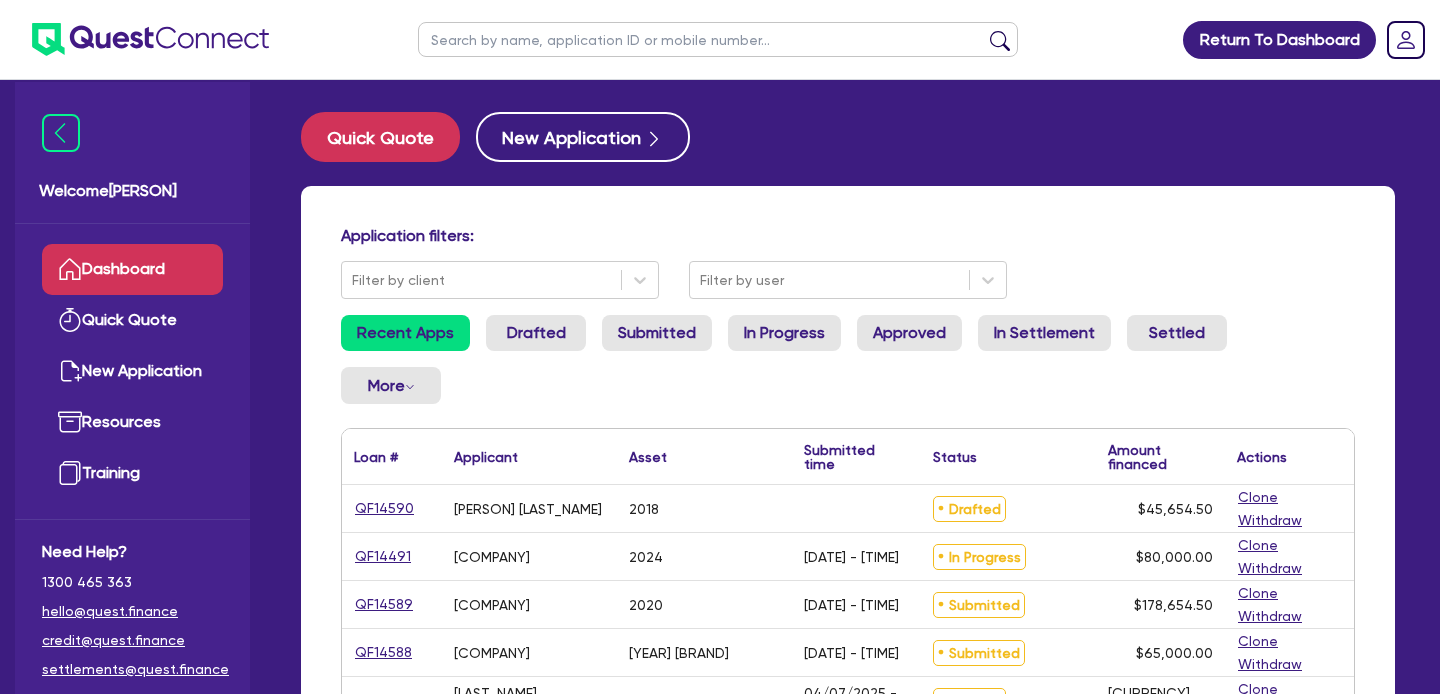 click at bounding box center (718, 39) 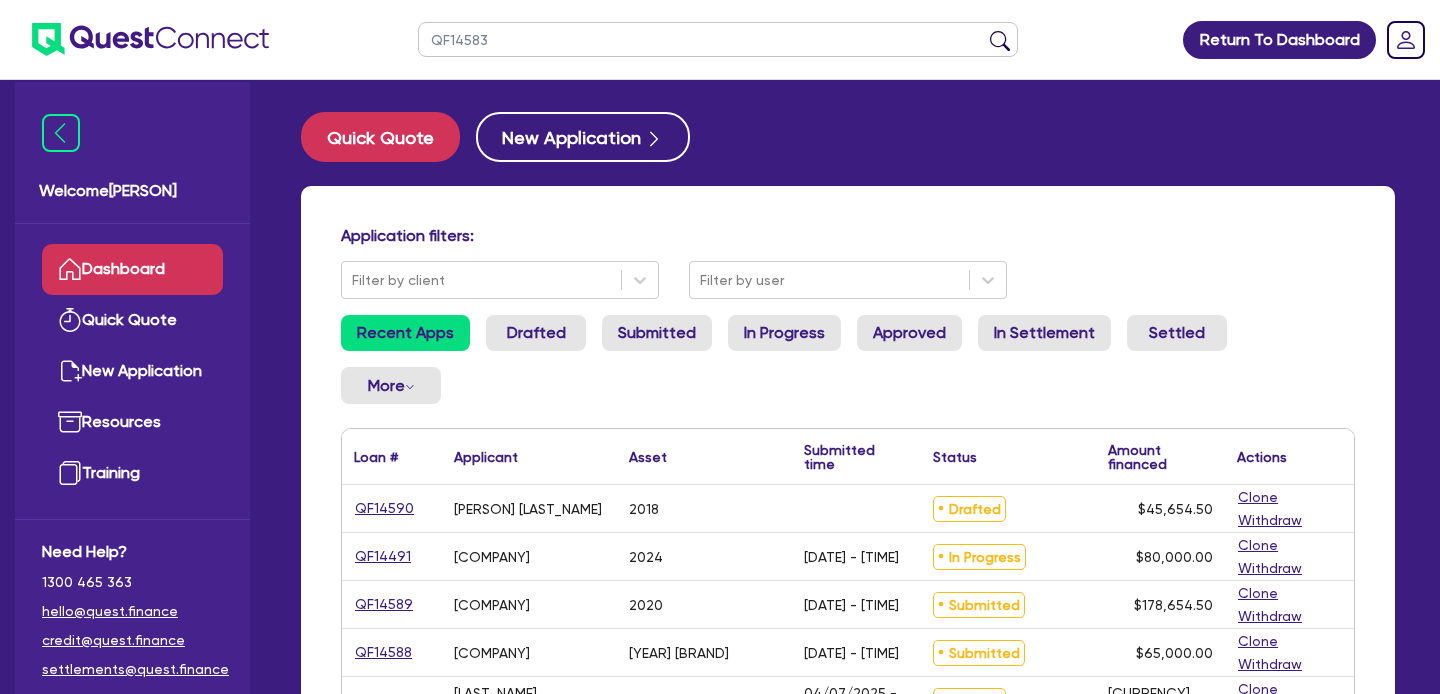 type on "QF14583" 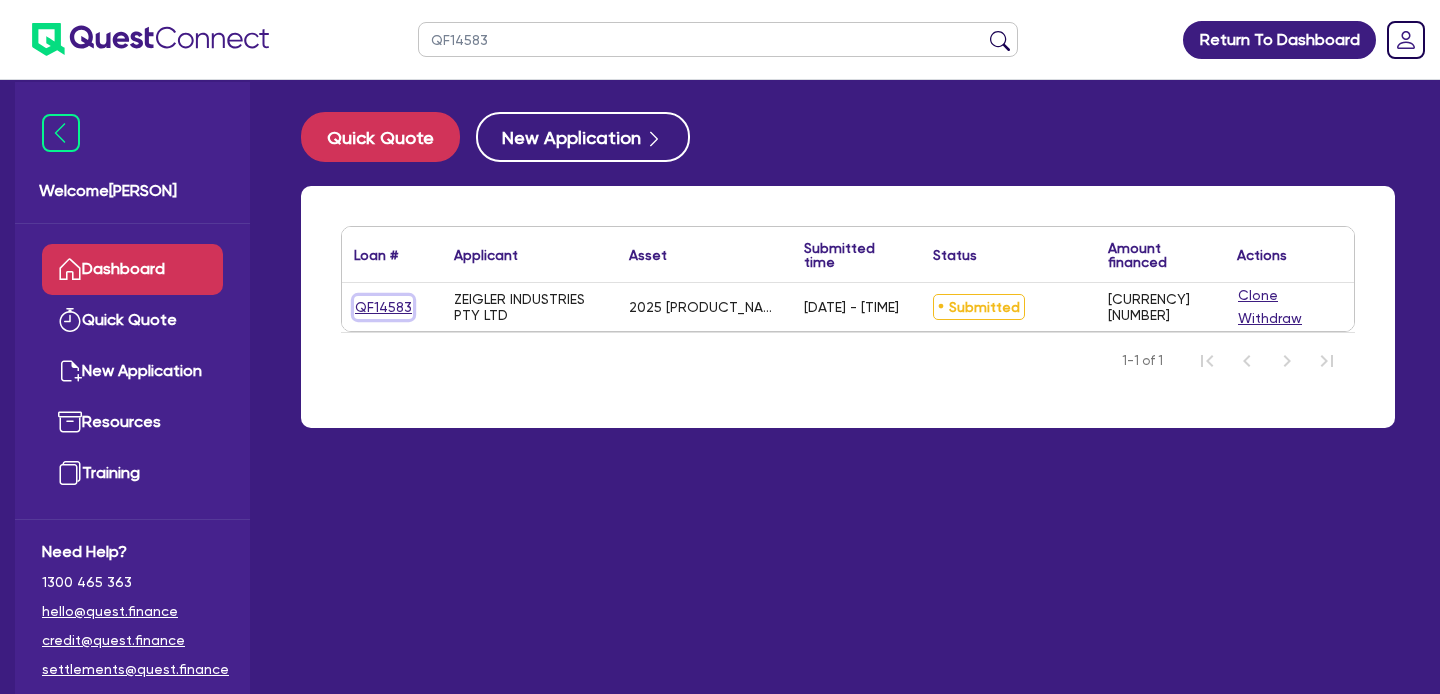 click on "QF14583" at bounding box center (383, 307) 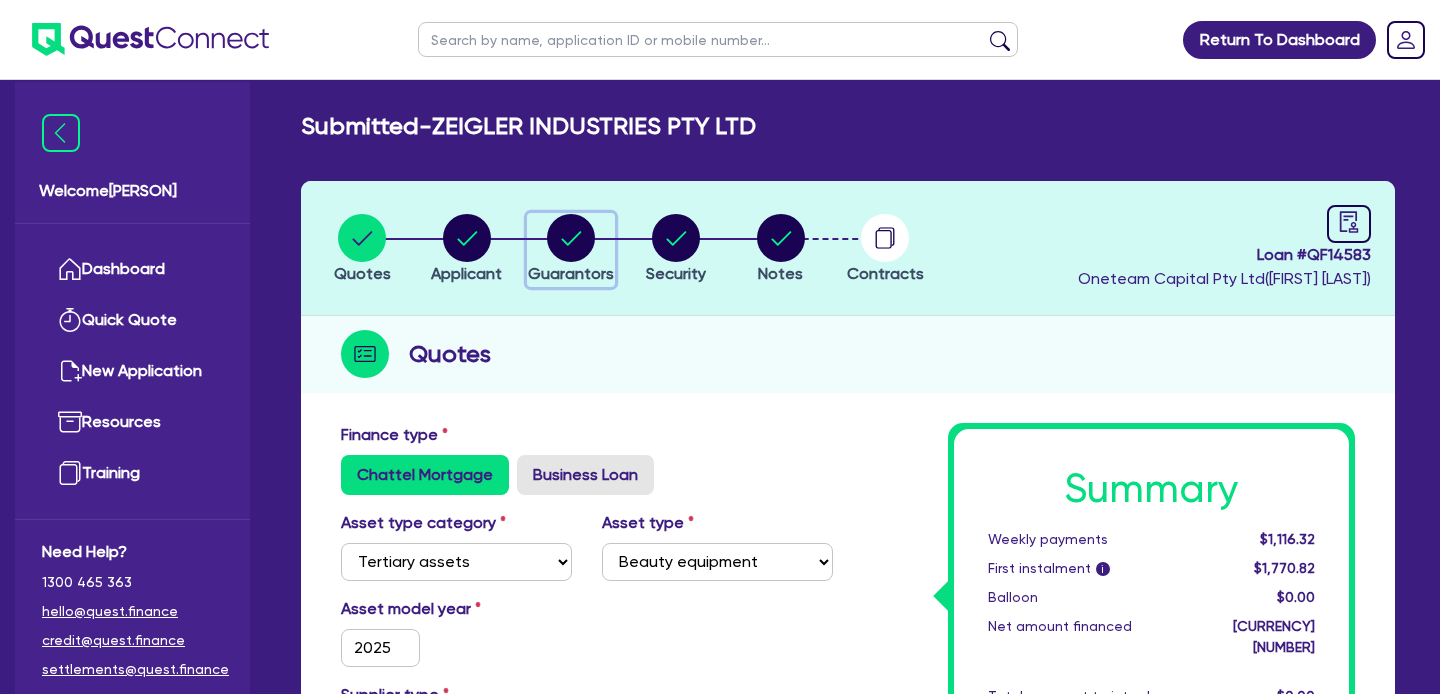 click at bounding box center (571, 238) 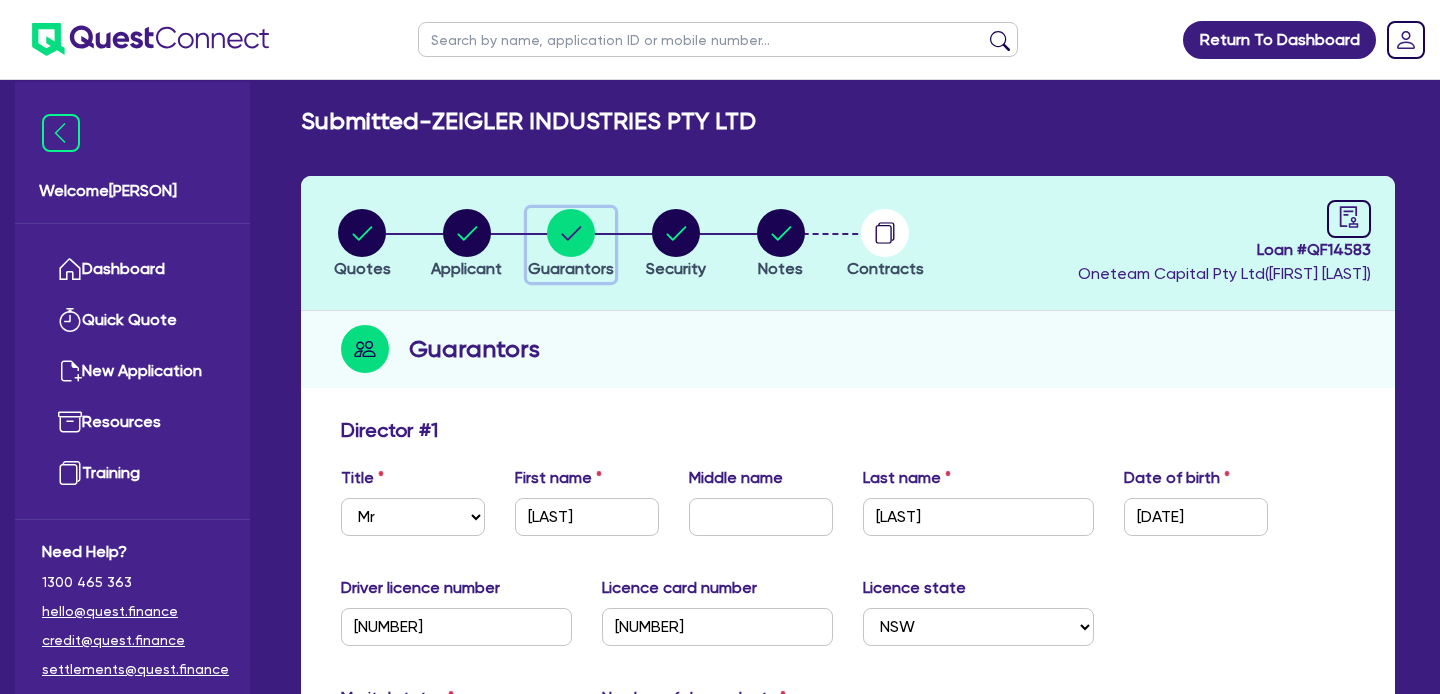 scroll, scrollTop: 7, scrollLeft: 0, axis: vertical 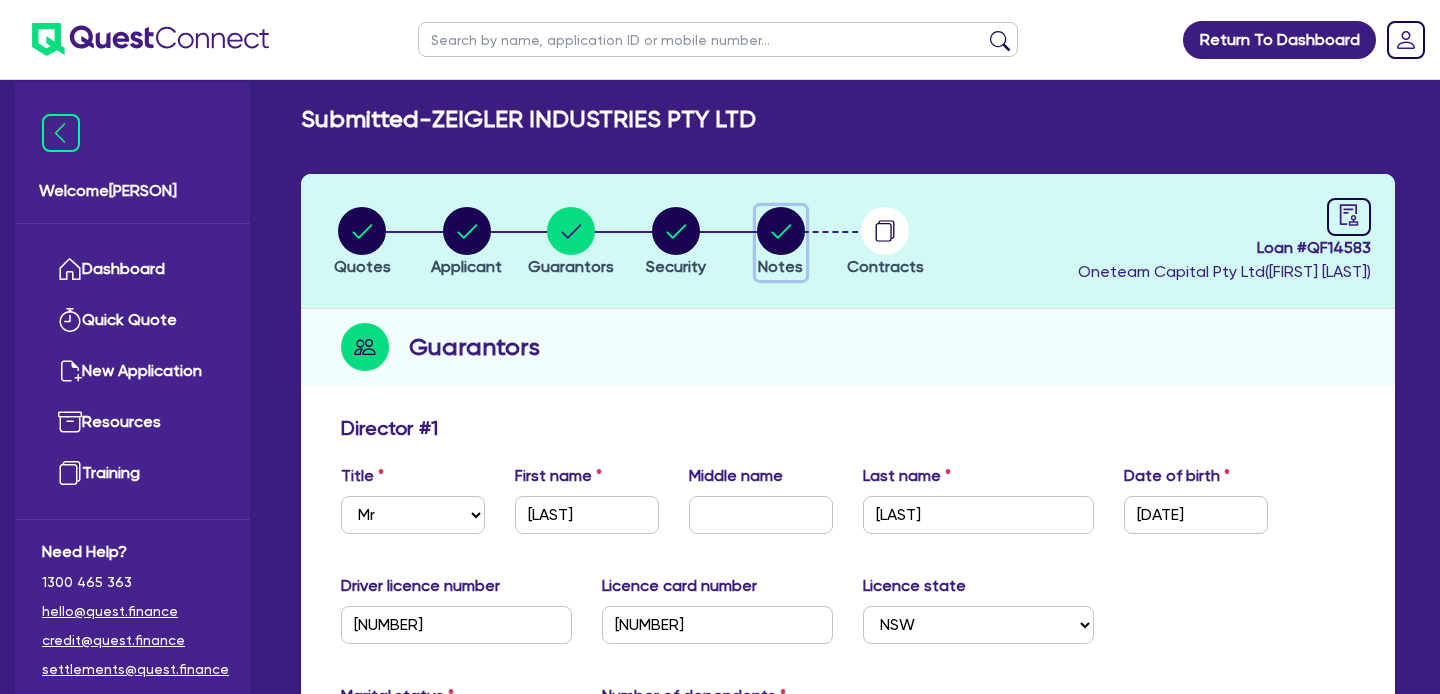 click at bounding box center (781, 231) 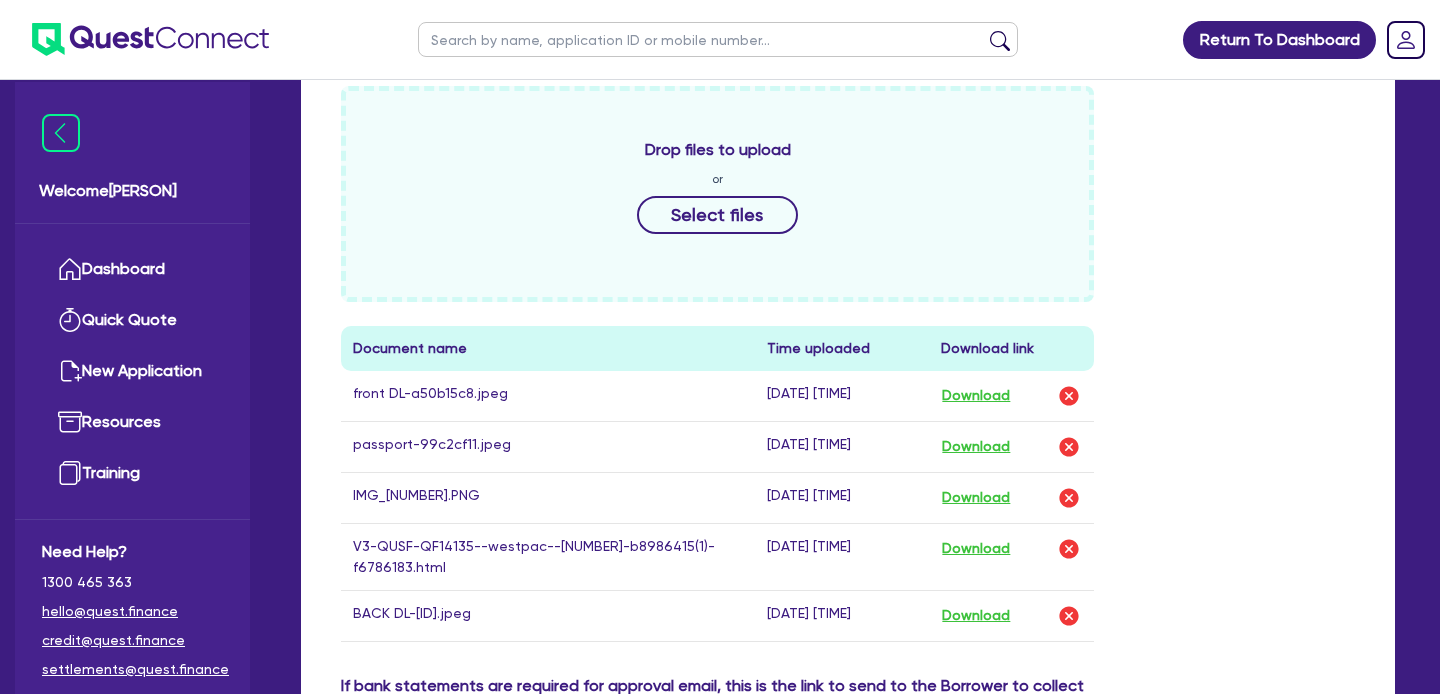 scroll, scrollTop: 966, scrollLeft: 0, axis: vertical 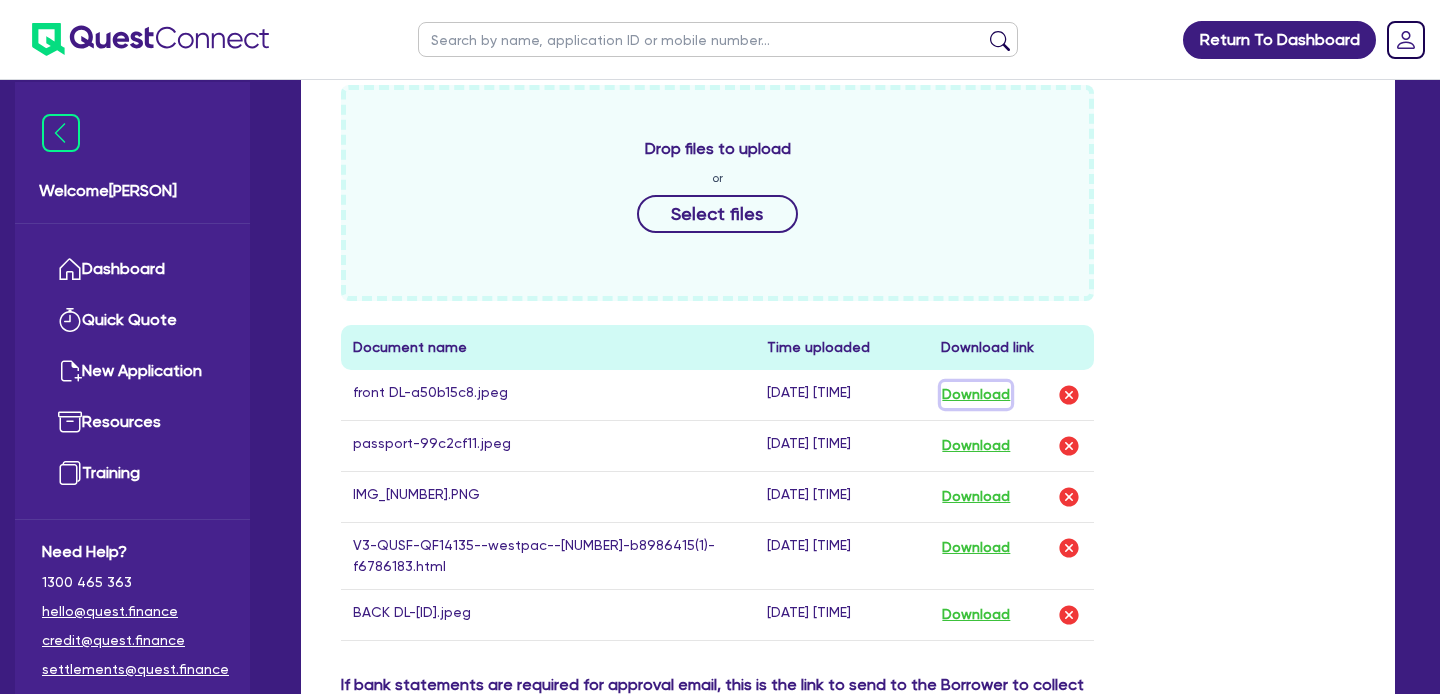 click on "Download" at bounding box center (976, 395) 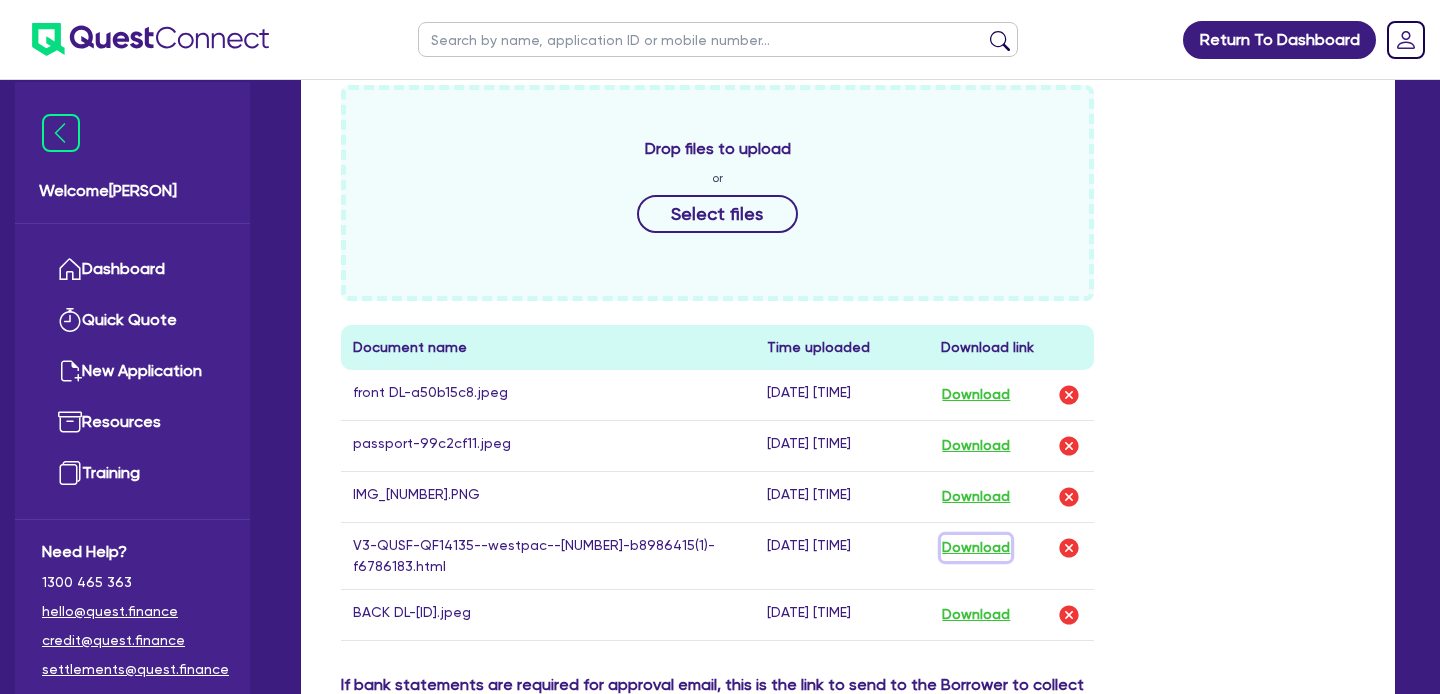 click on "Download" at bounding box center (976, 548) 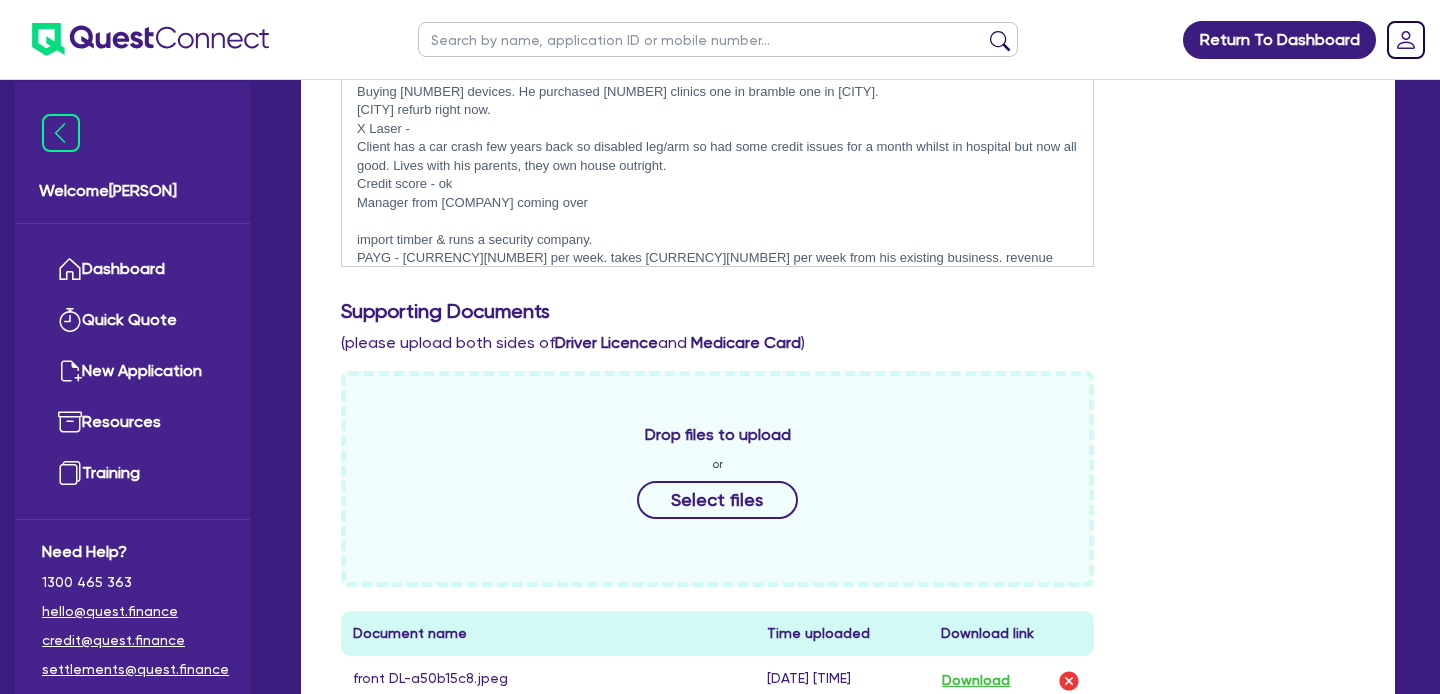 scroll, scrollTop: 0, scrollLeft: 0, axis: both 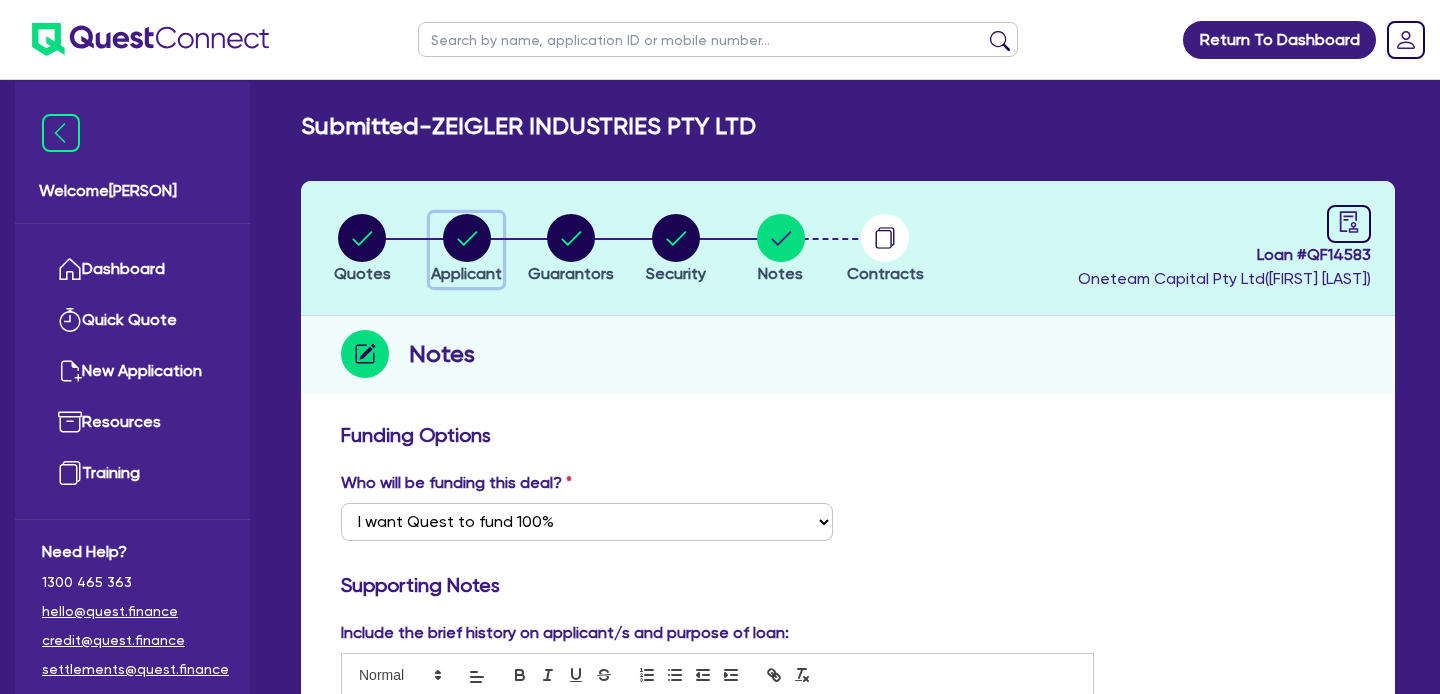 click at bounding box center [467, 238] 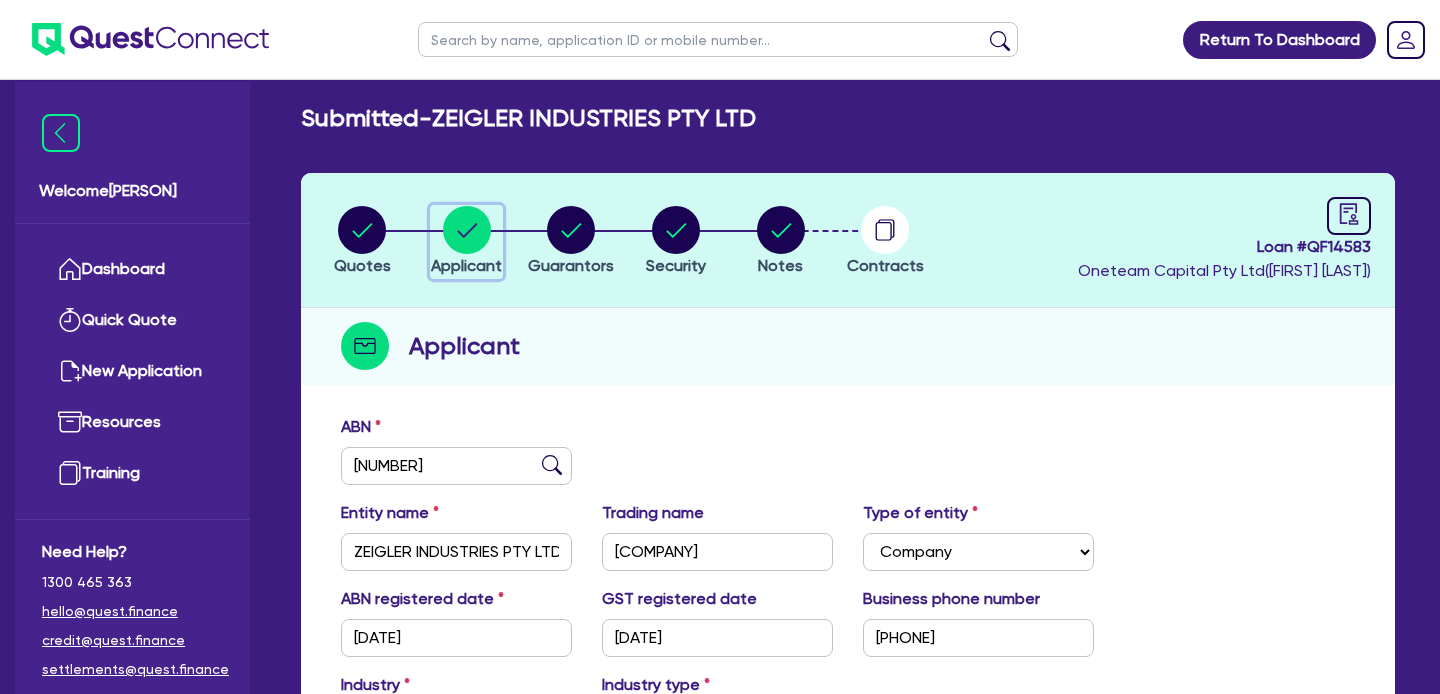 scroll, scrollTop: 0, scrollLeft: 0, axis: both 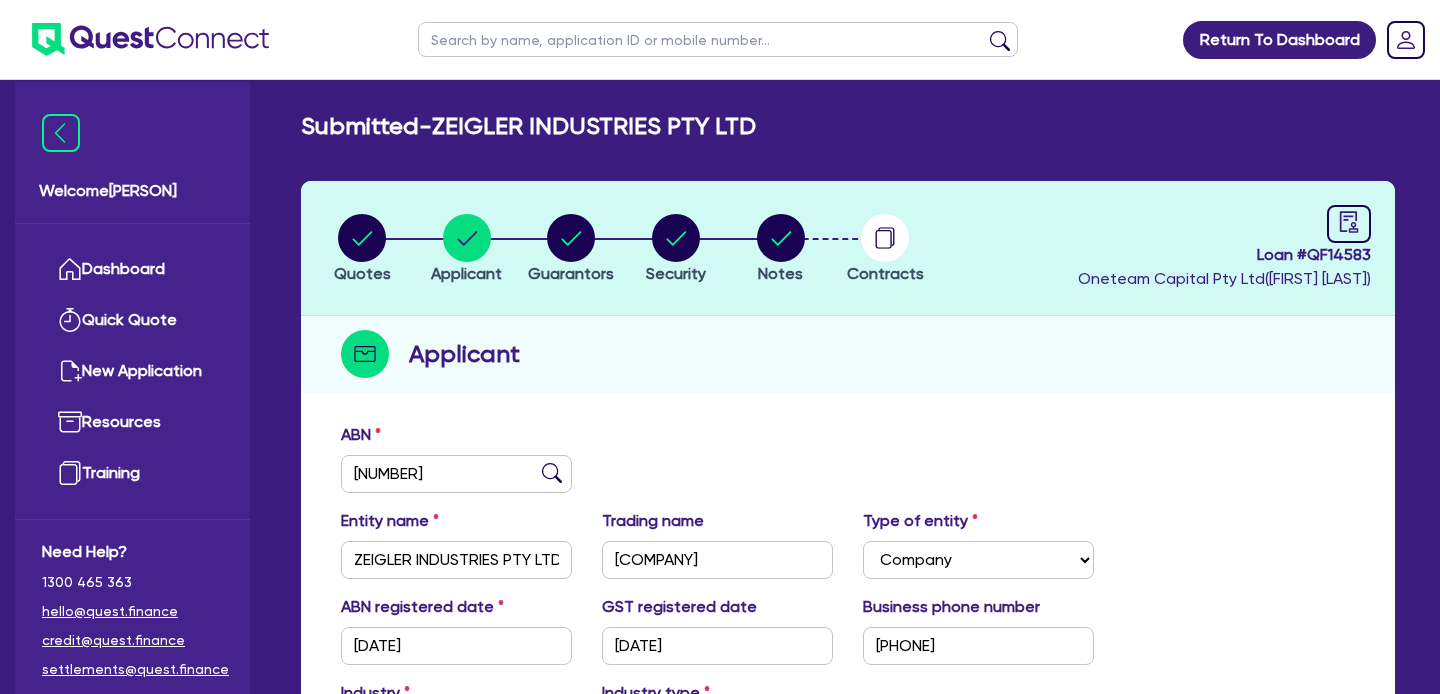 click at bounding box center [718, 39] 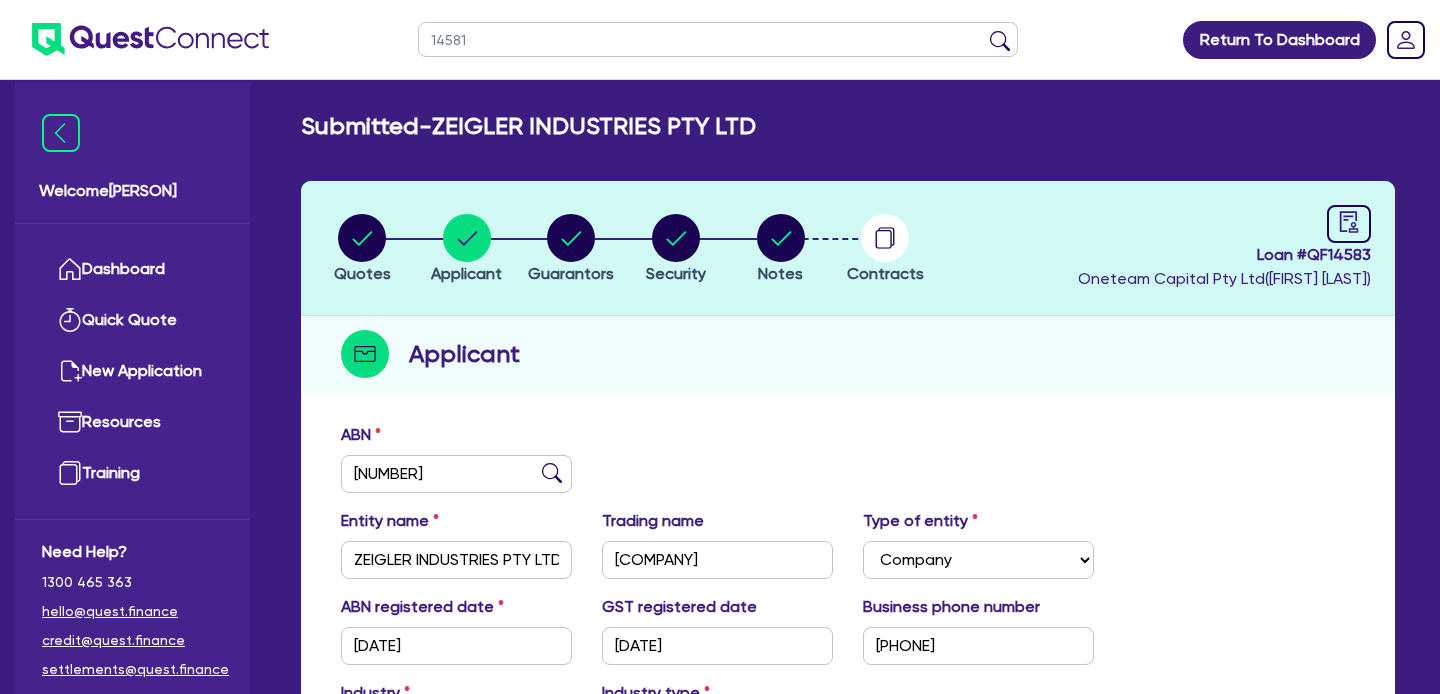click at bounding box center (1000, 44) 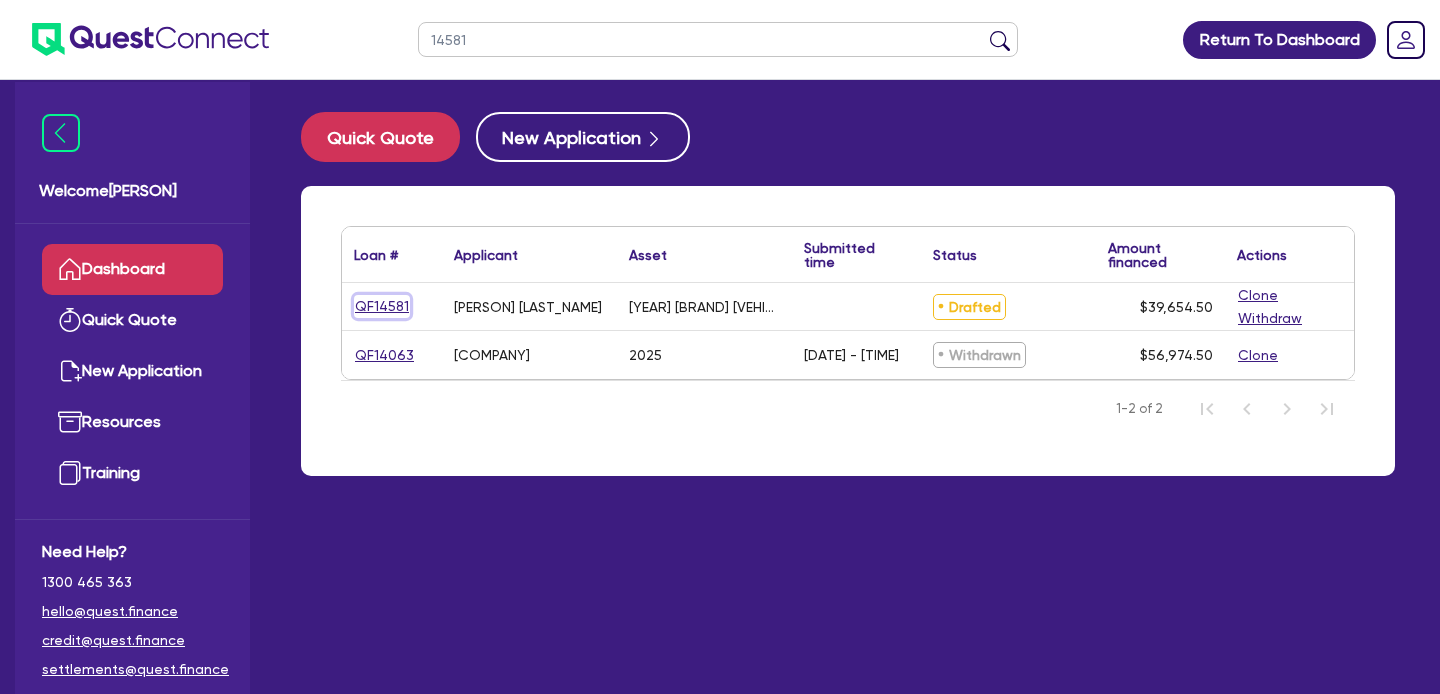 click on "QF14581" at bounding box center [382, 306] 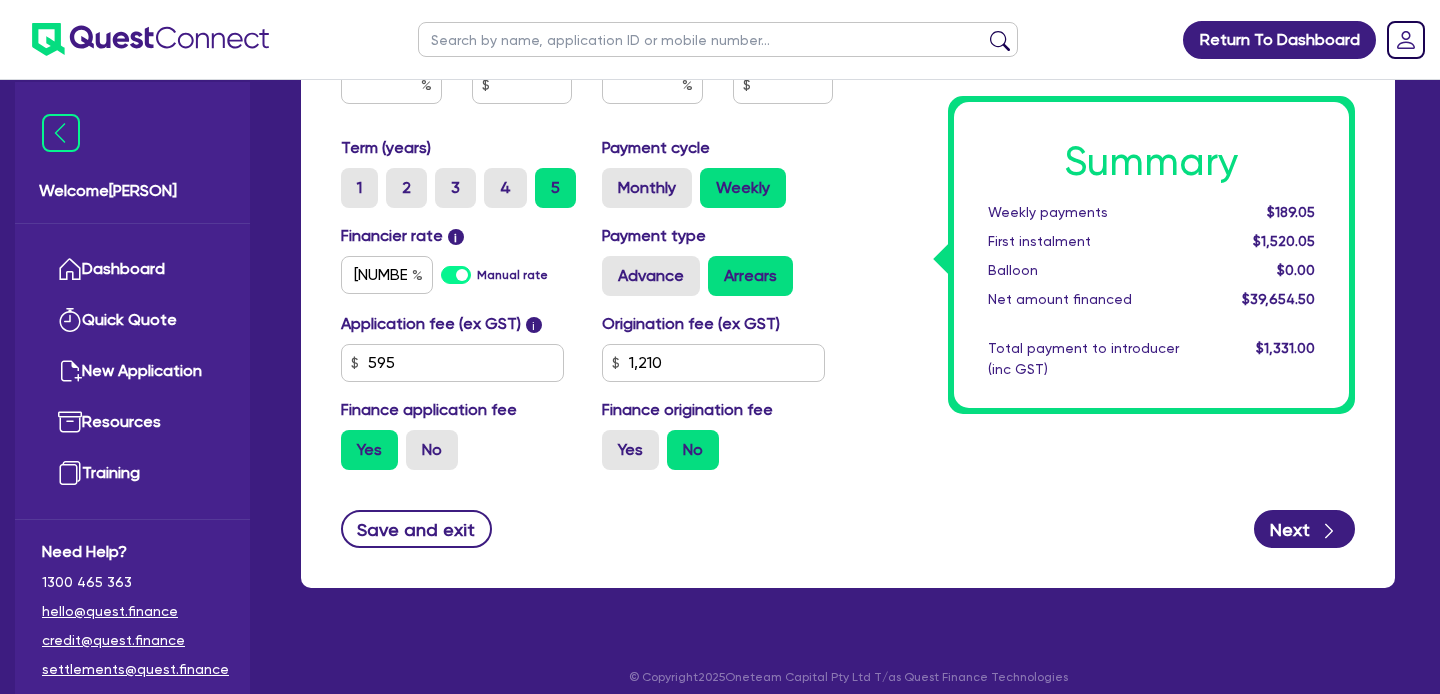 scroll, scrollTop: 1121, scrollLeft: 0, axis: vertical 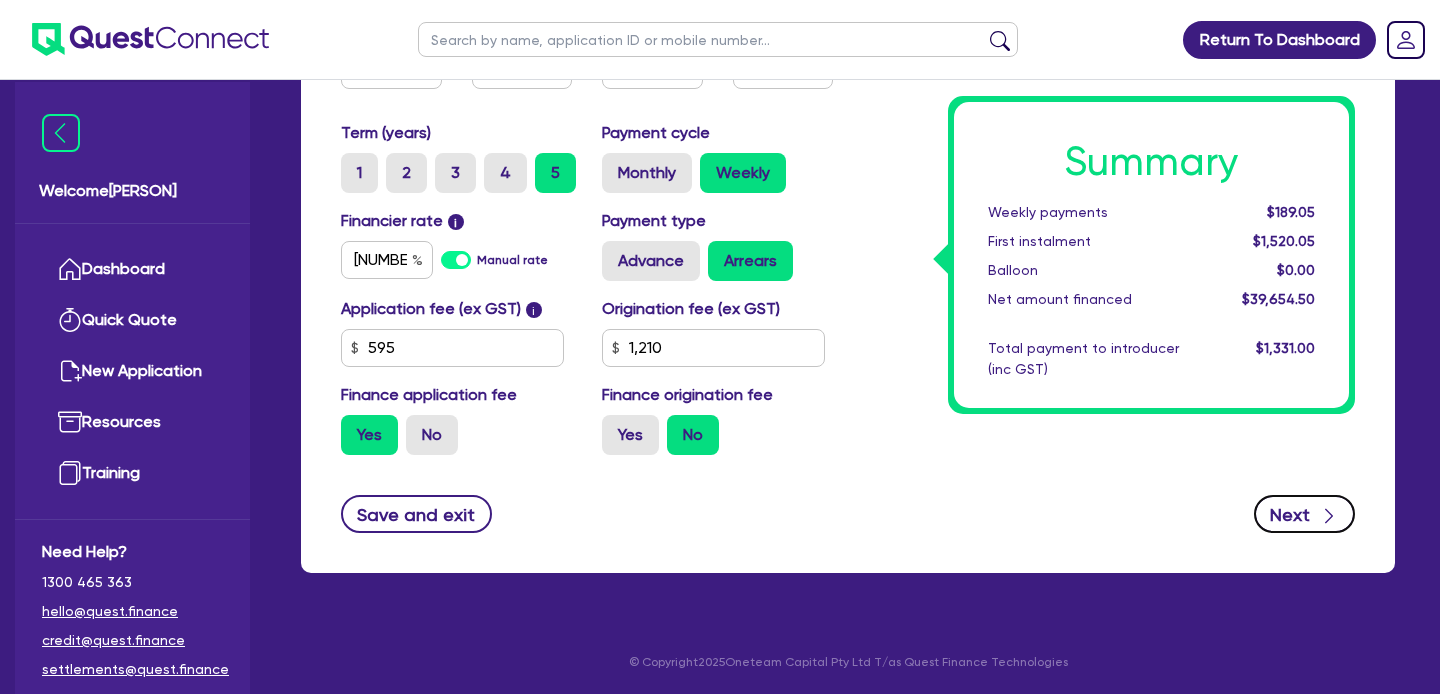 click on "Next" at bounding box center (1304, 514) 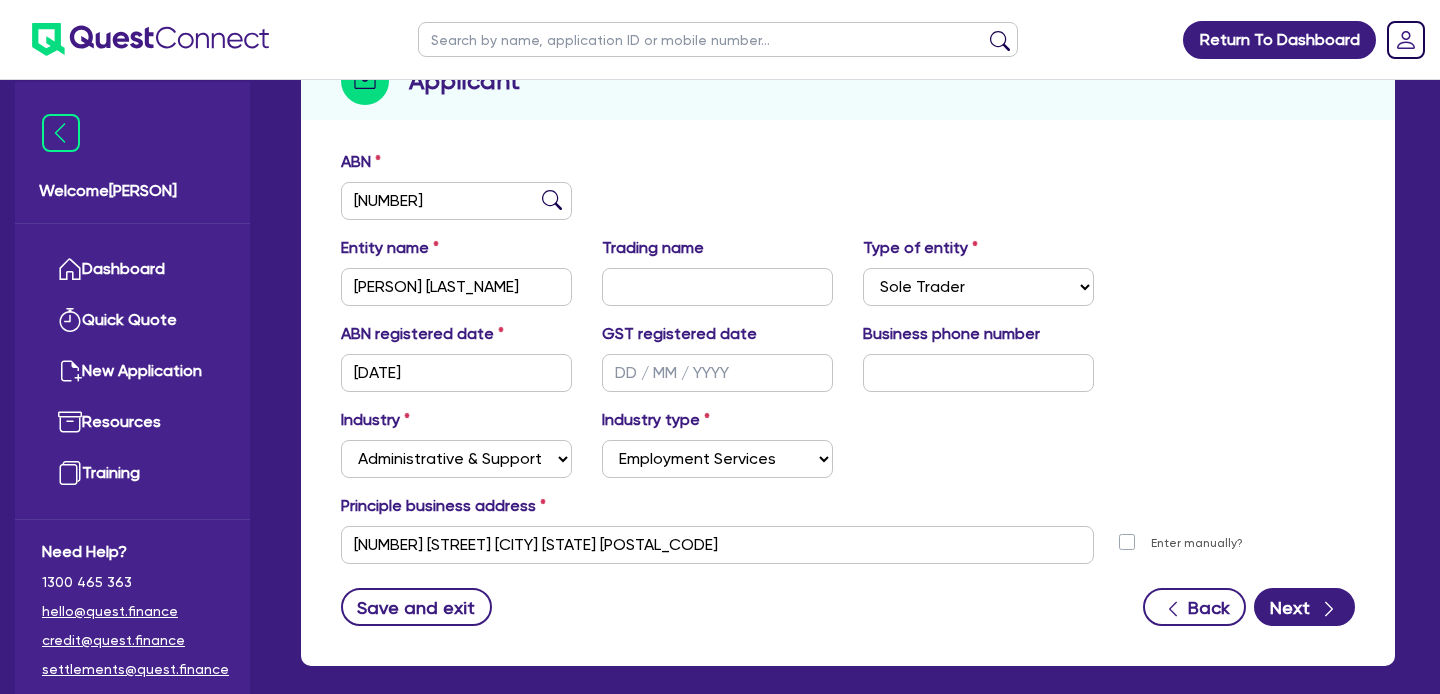 scroll, scrollTop: 304, scrollLeft: 0, axis: vertical 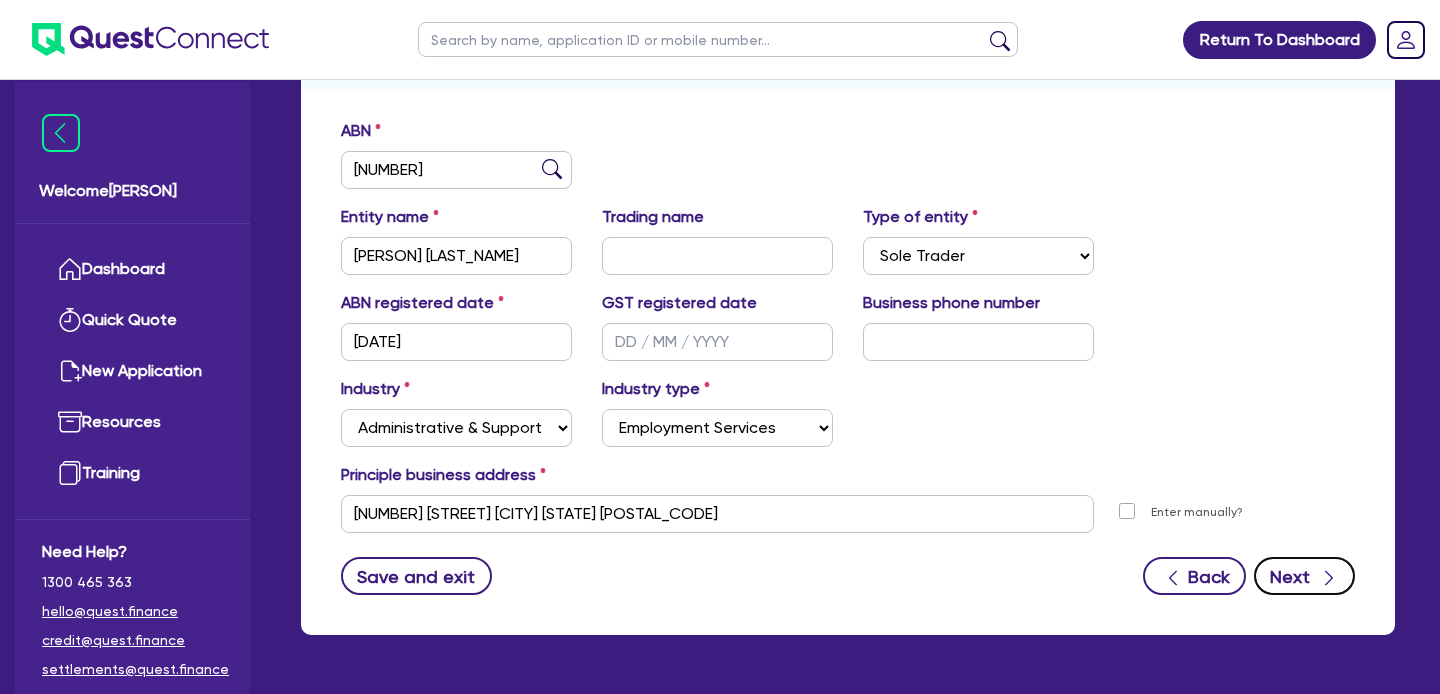 click on "Next" at bounding box center [1304, 576] 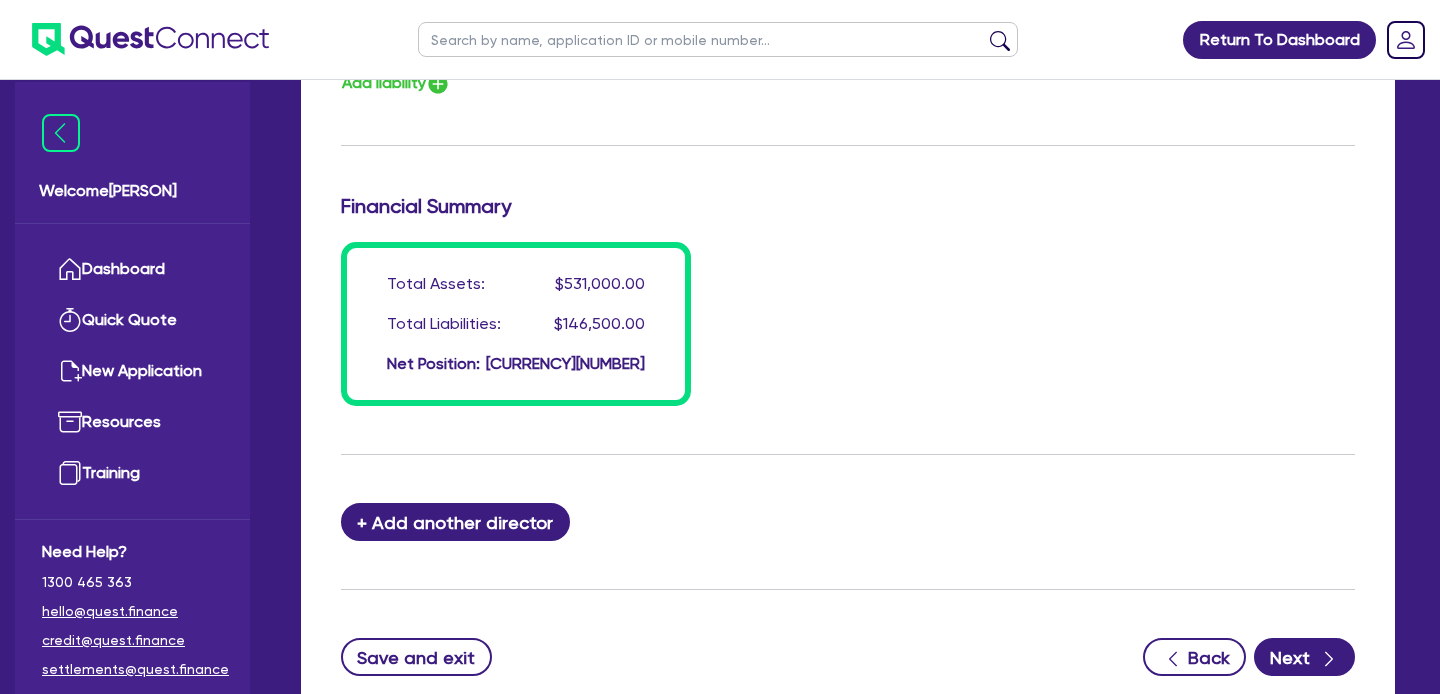 scroll, scrollTop: 1700, scrollLeft: 0, axis: vertical 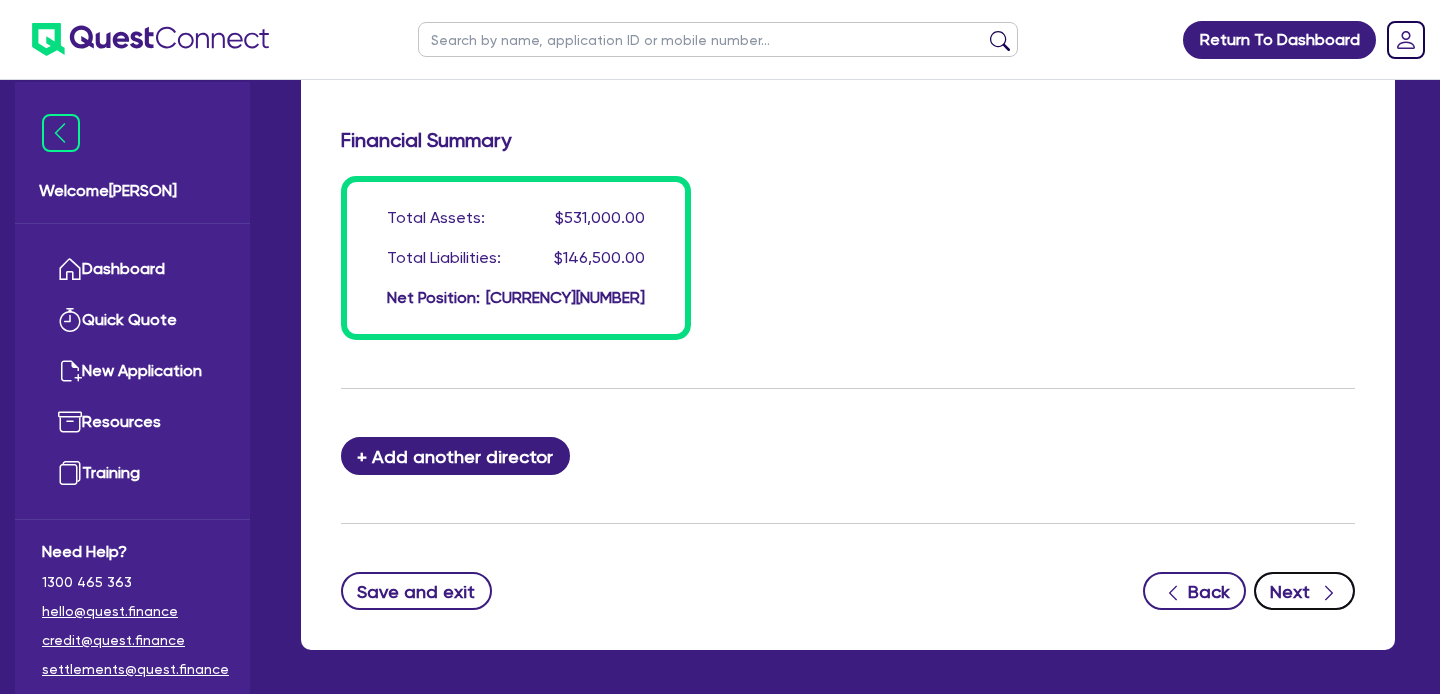 click on "Next" at bounding box center [1304, 591] 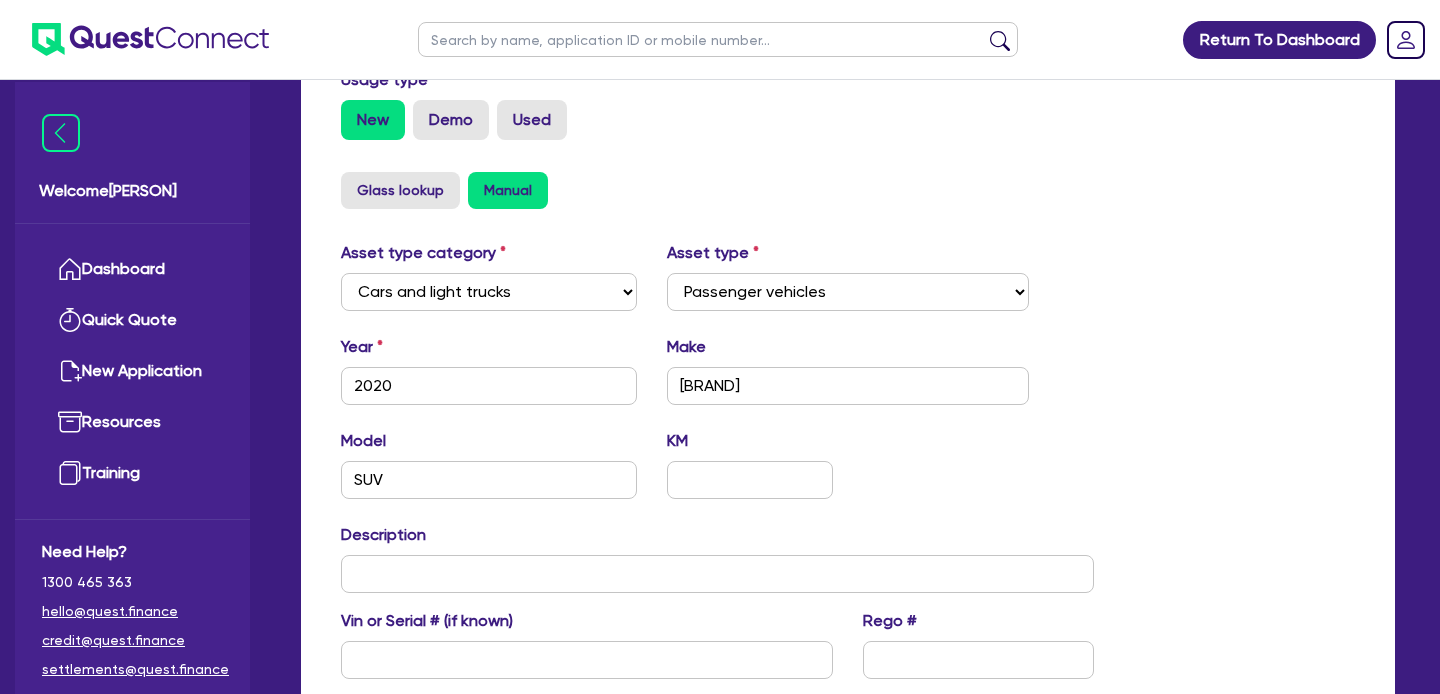 scroll, scrollTop: 844, scrollLeft: 0, axis: vertical 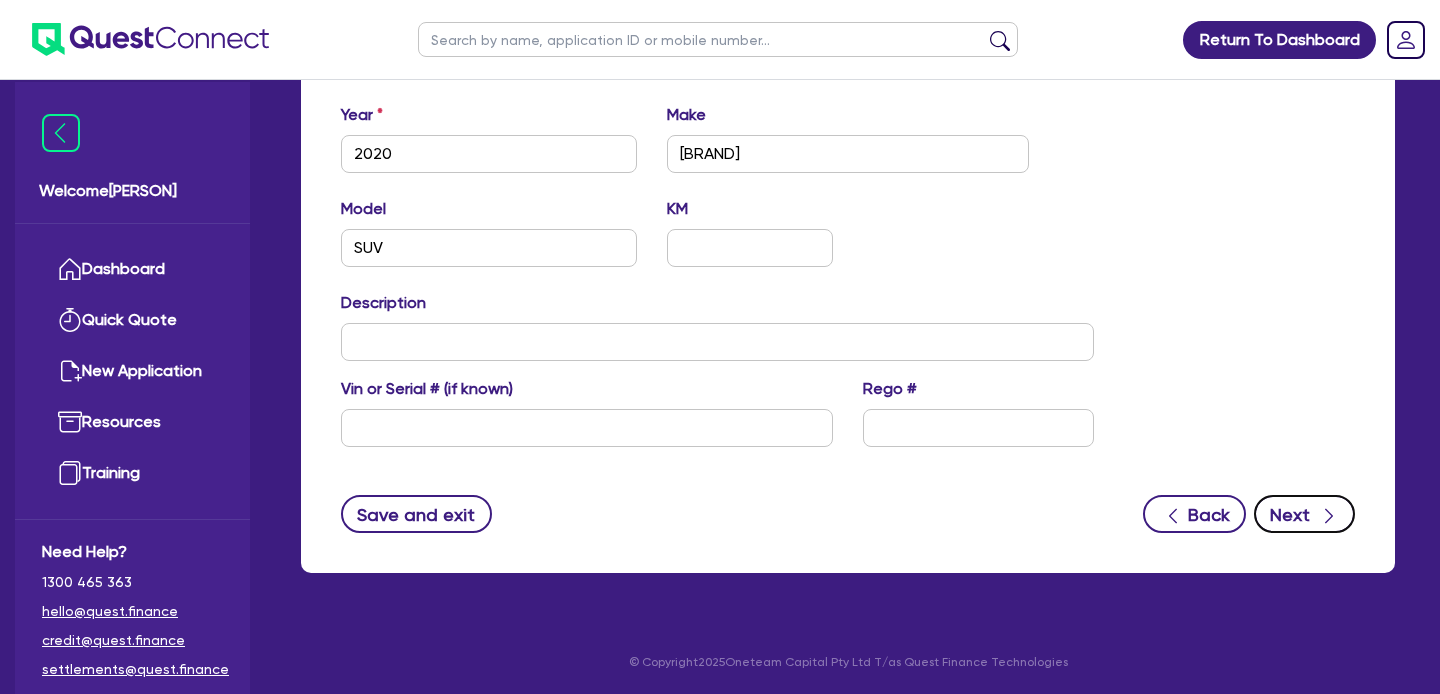 click on "Next" at bounding box center [1304, 514] 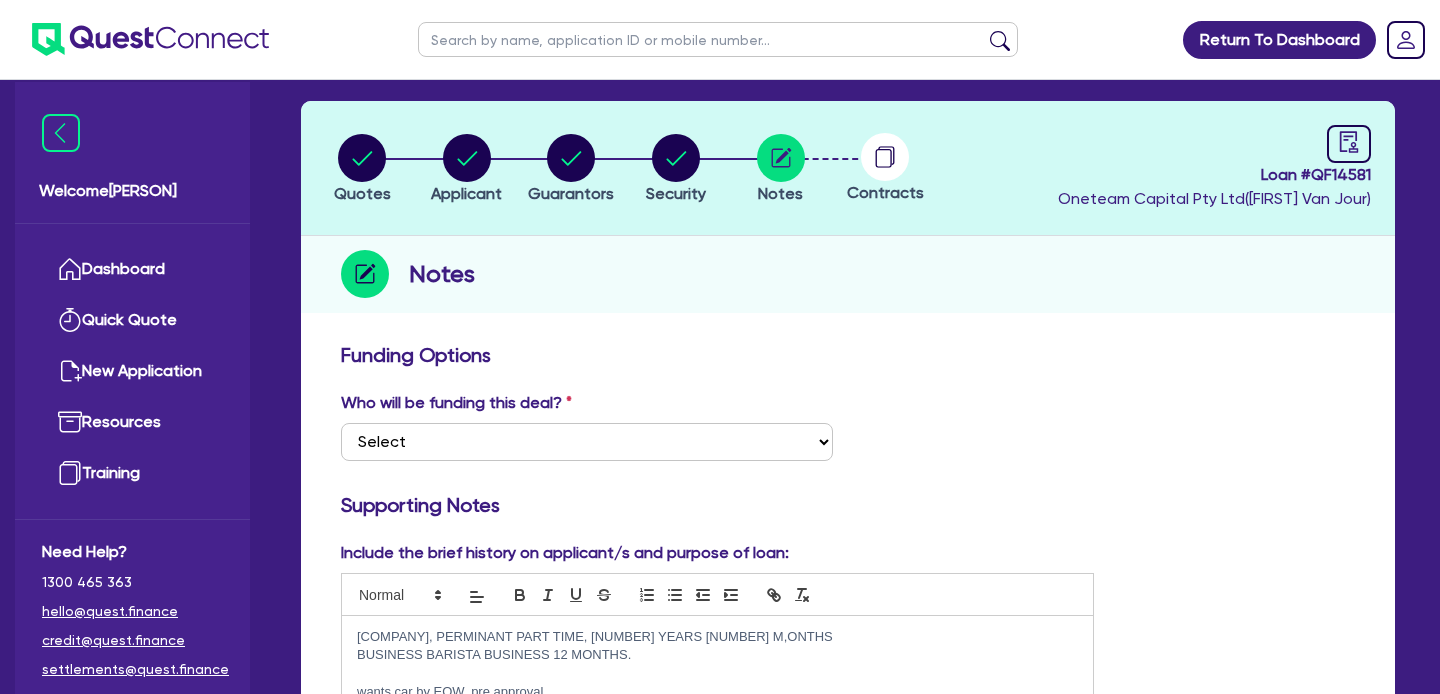 scroll, scrollTop: 76, scrollLeft: 0, axis: vertical 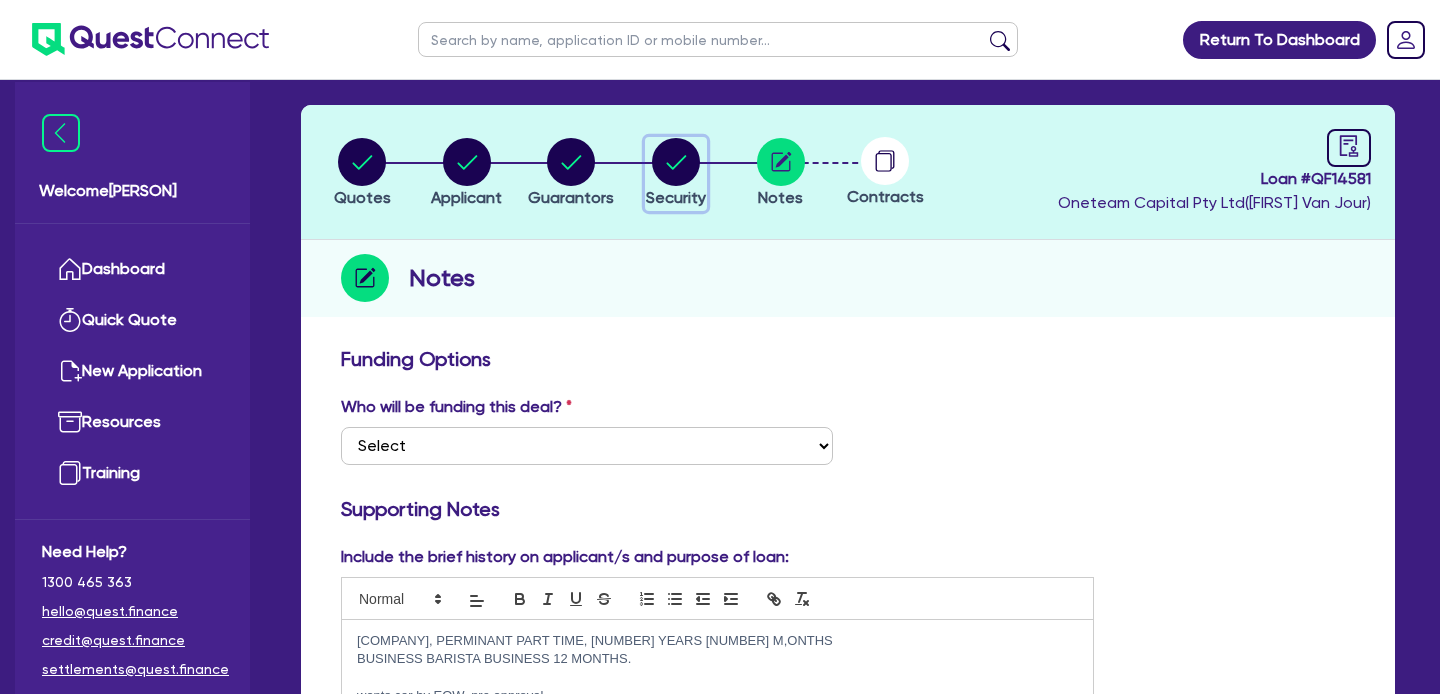 click at bounding box center (676, 162) 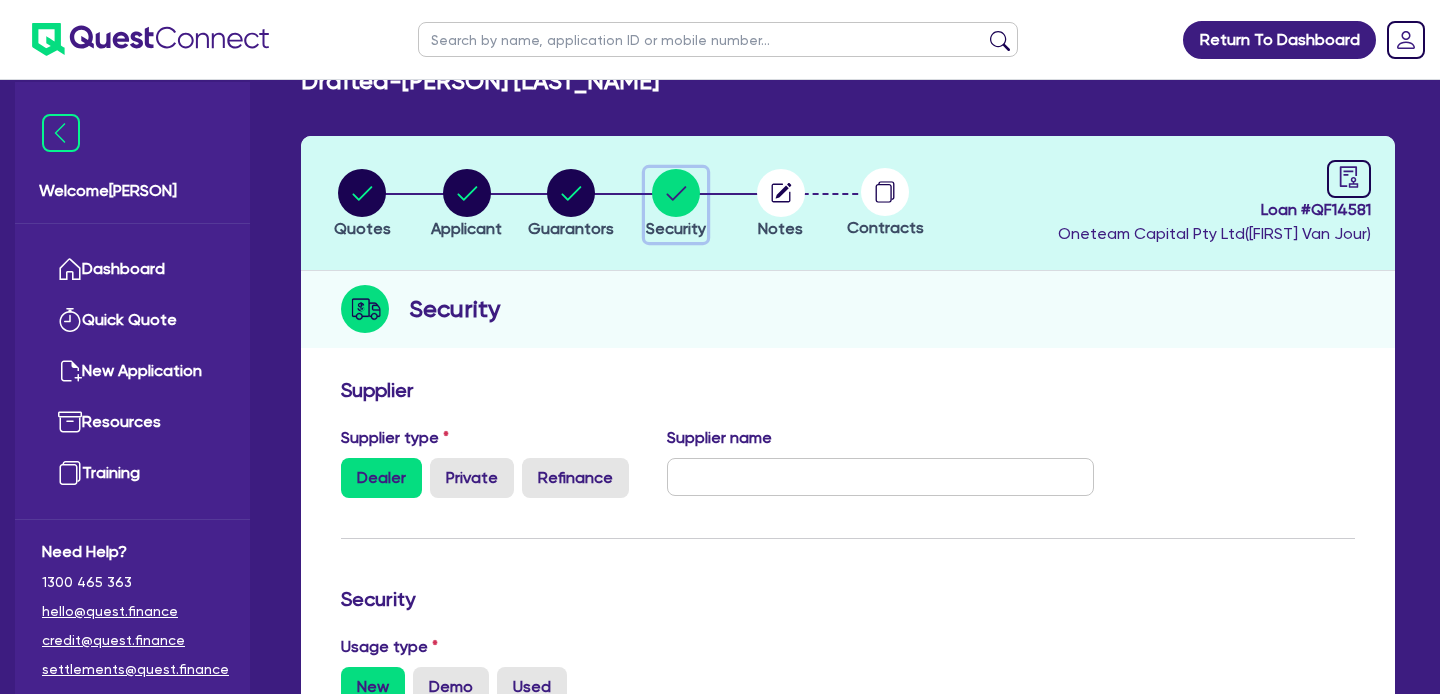 scroll, scrollTop: 37, scrollLeft: 0, axis: vertical 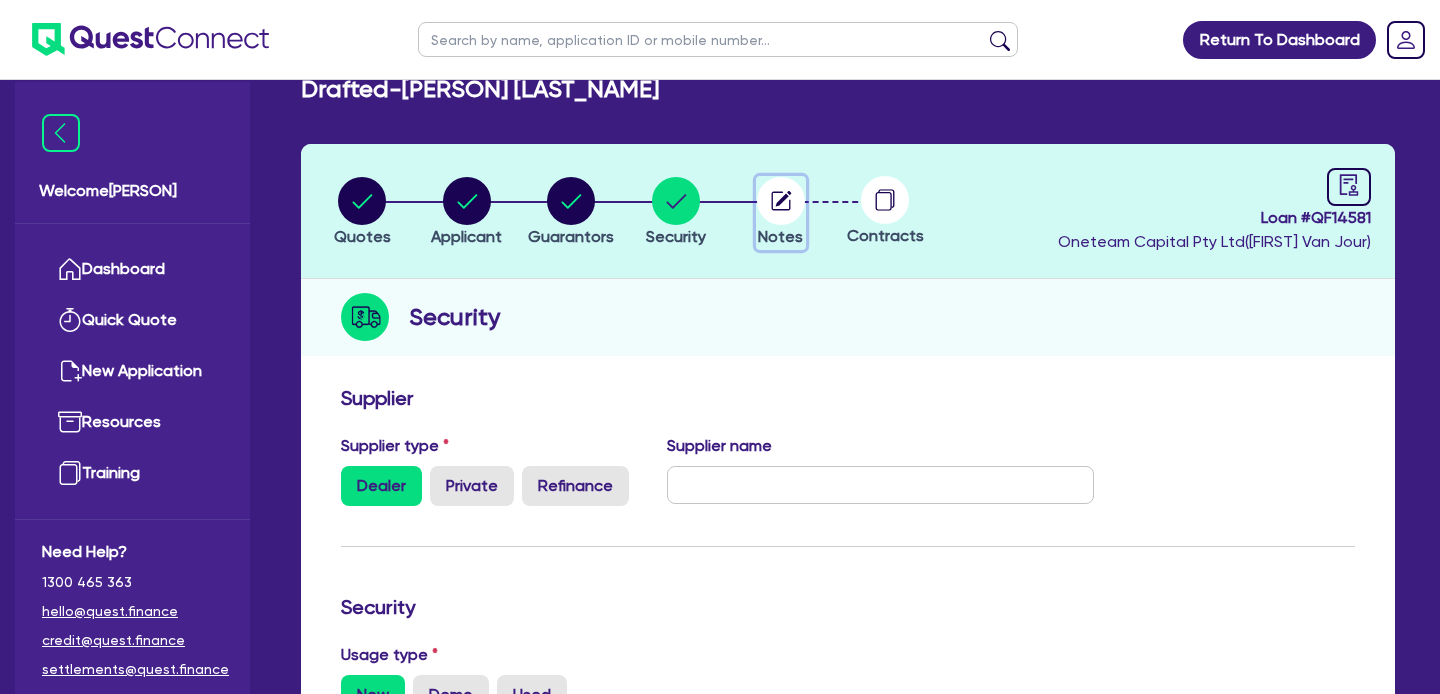 click at bounding box center [781, 201] 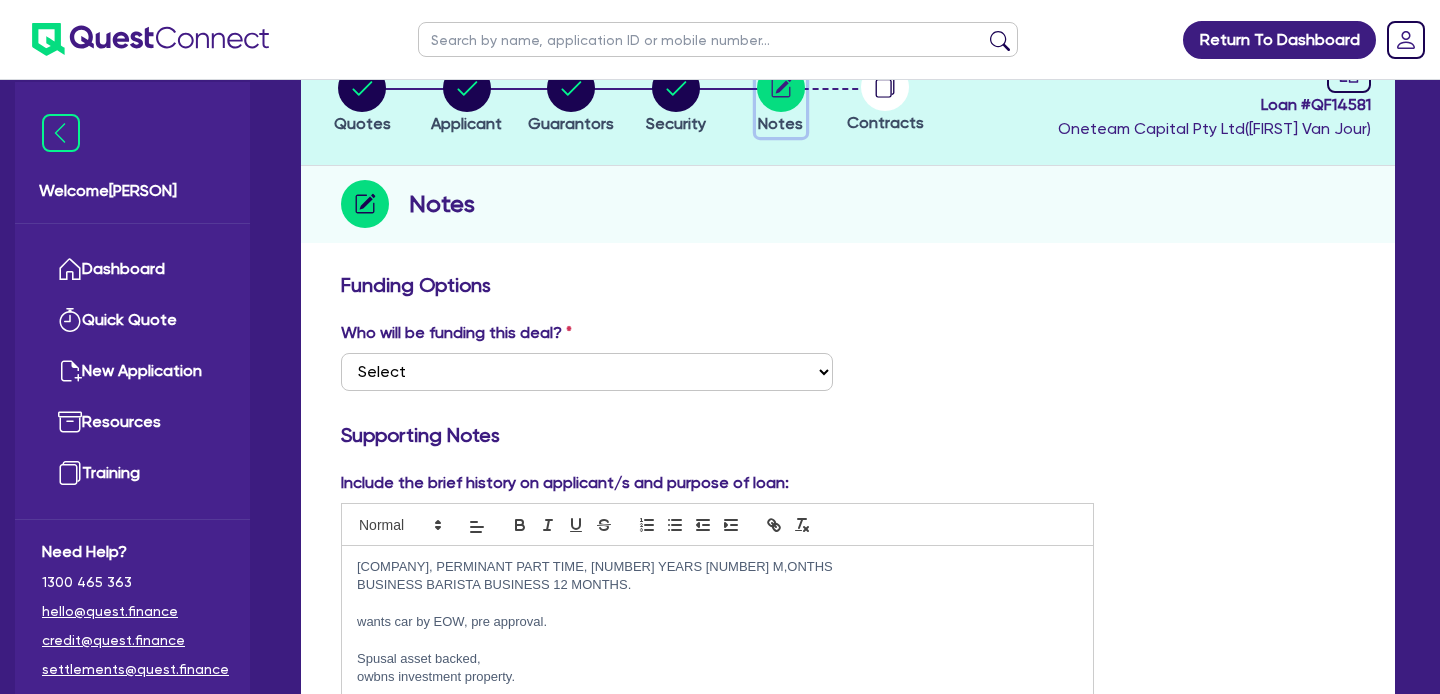 scroll, scrollTop: 0, scrollLeft: 0, axis: both 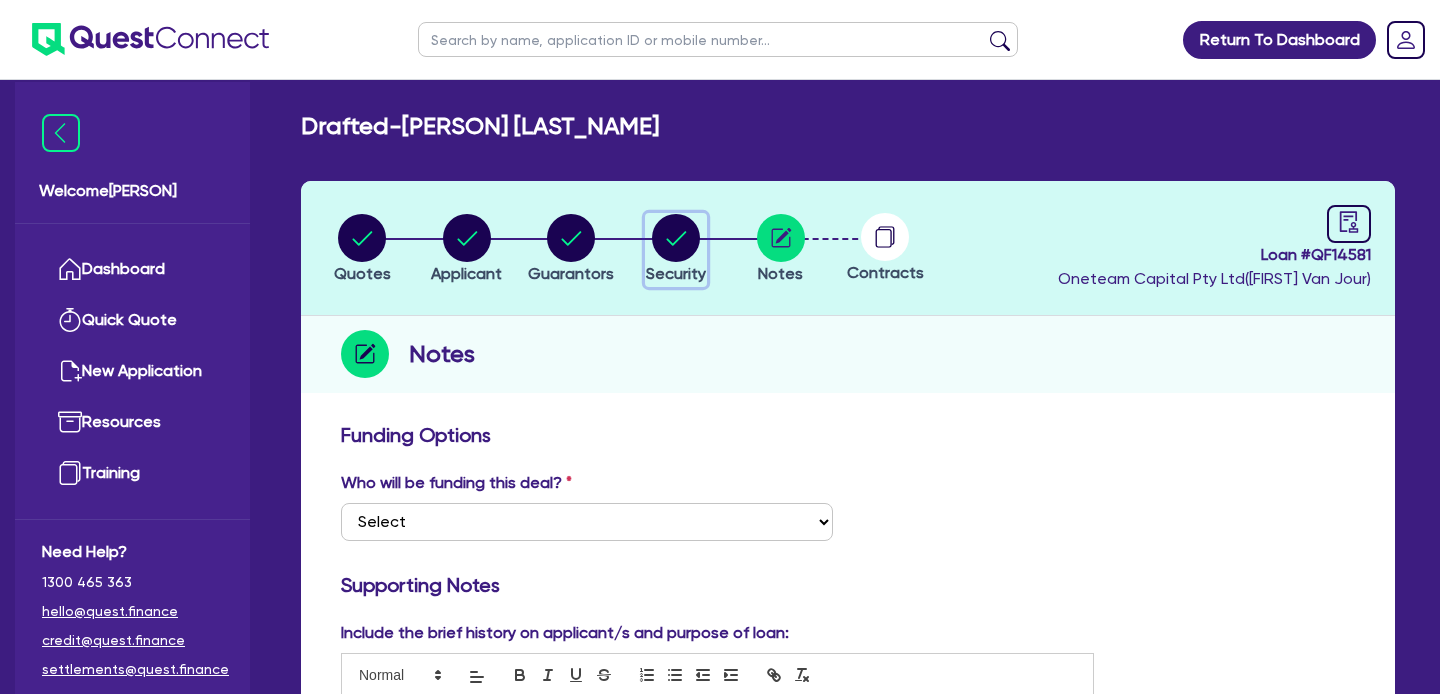 click at bounding box center (676, 238) 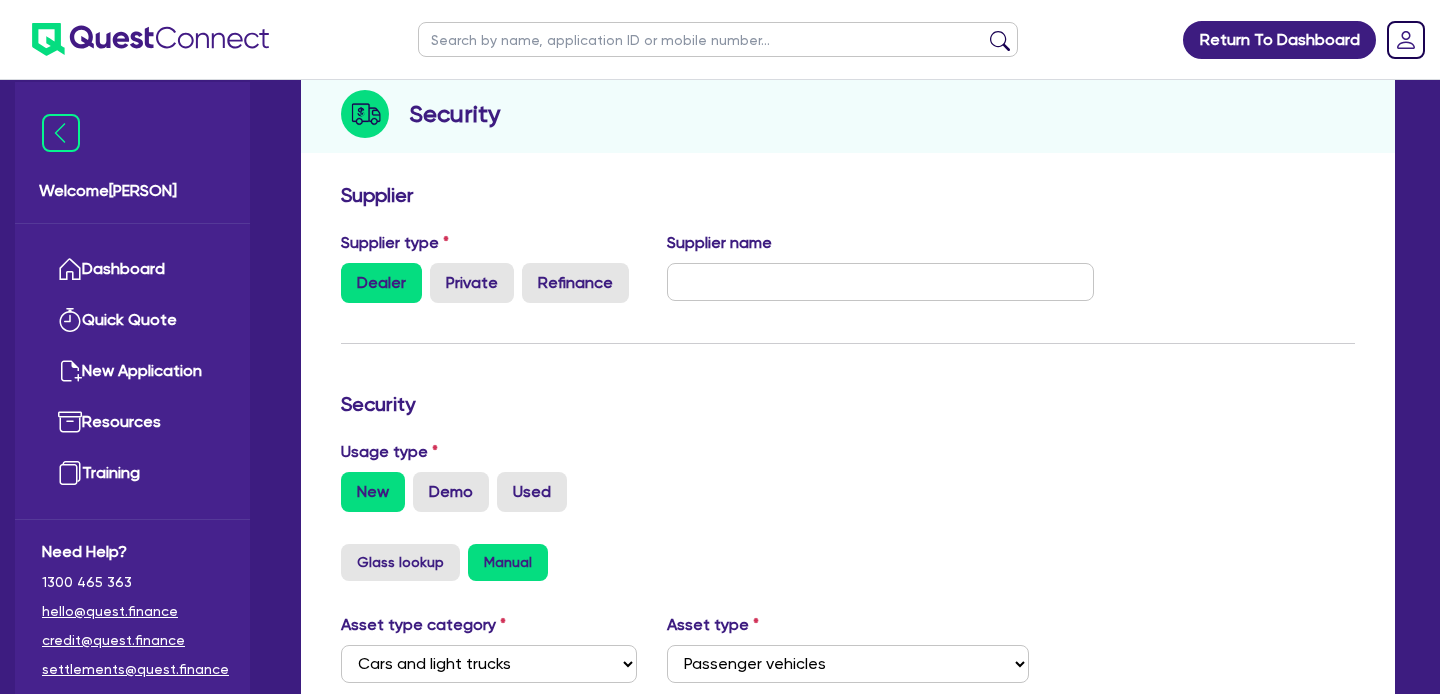 scroll, scrollTop: 0, scrollLeft: 0, axis: both 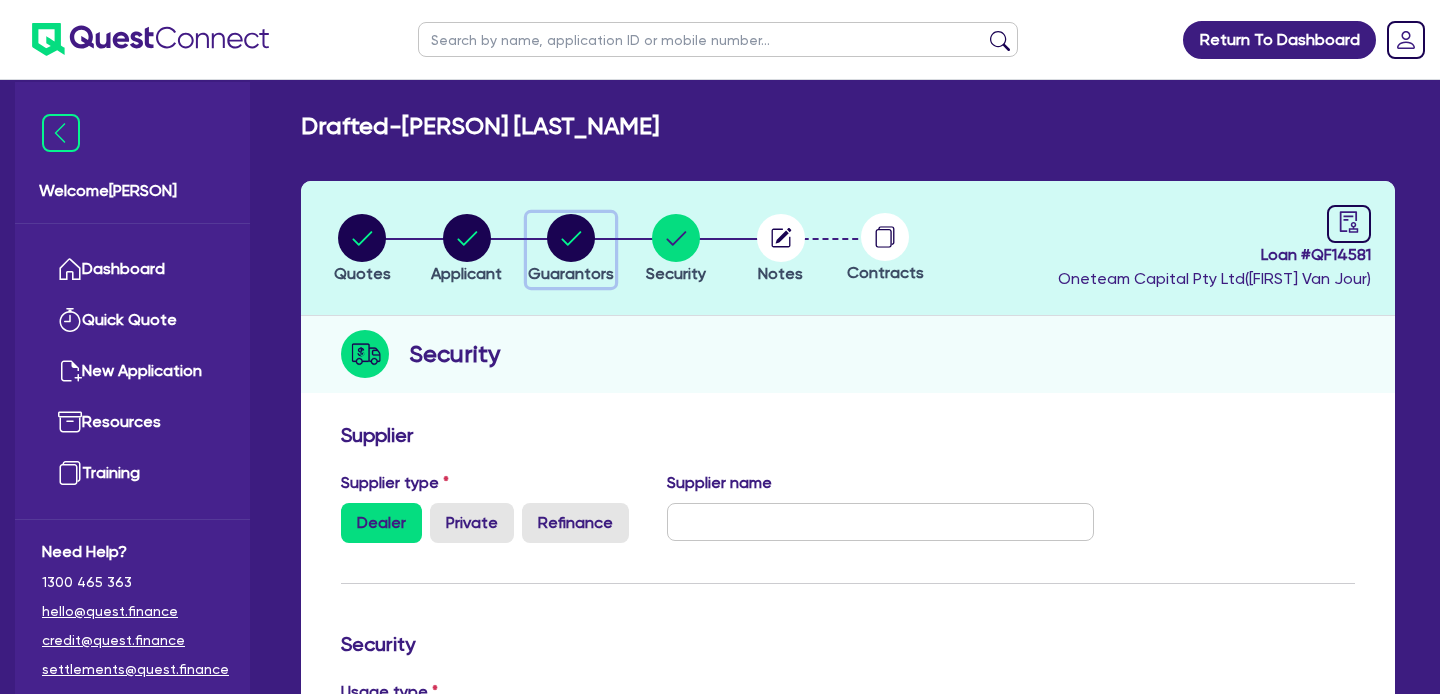 click at bounding box center (571, 238) 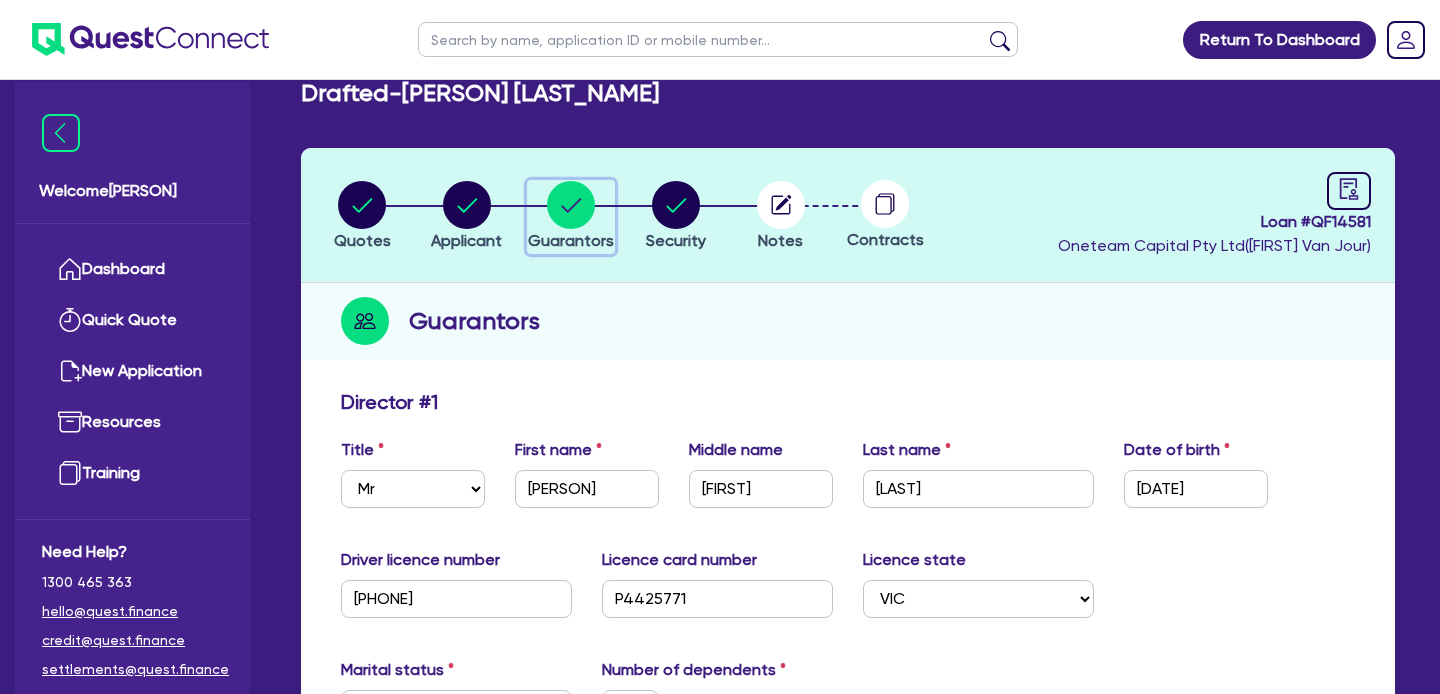 scroll, scrollTop: 23, scrollLeft: 0, axis: vertical 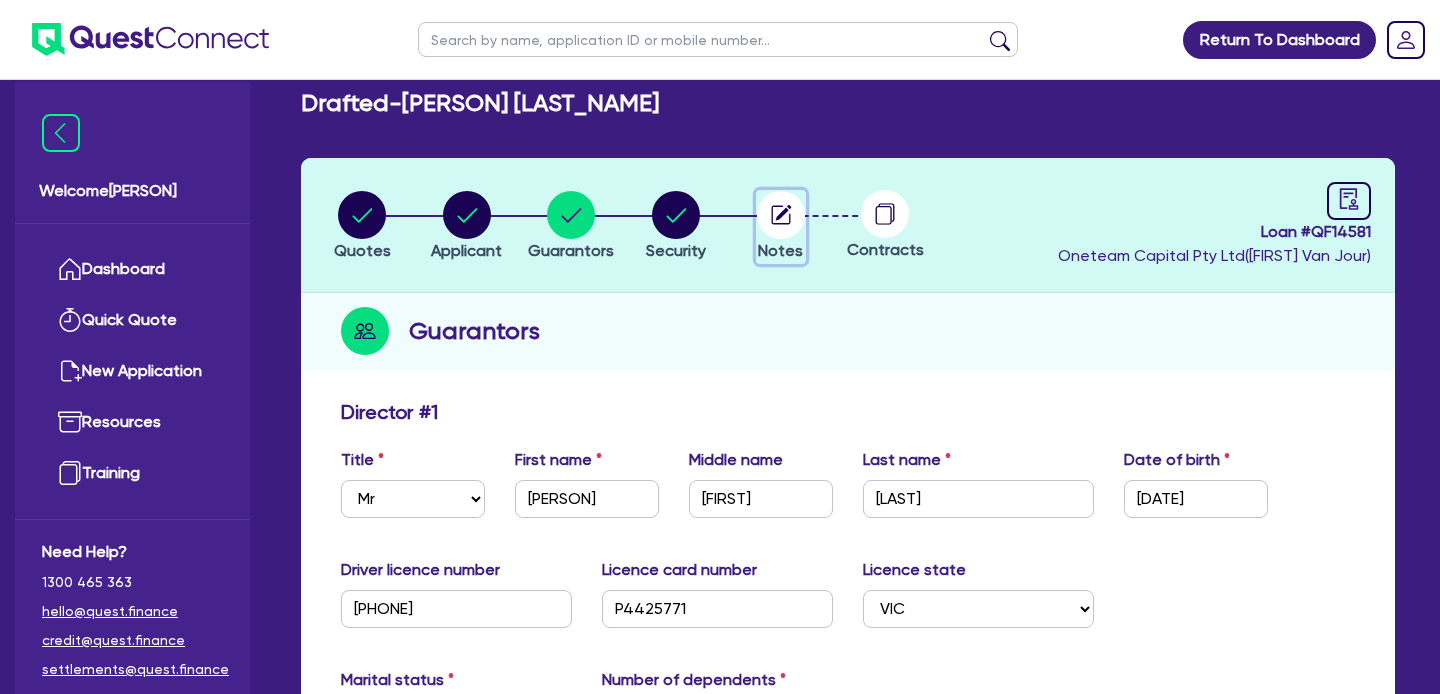 click at bounding box center (781, 215) 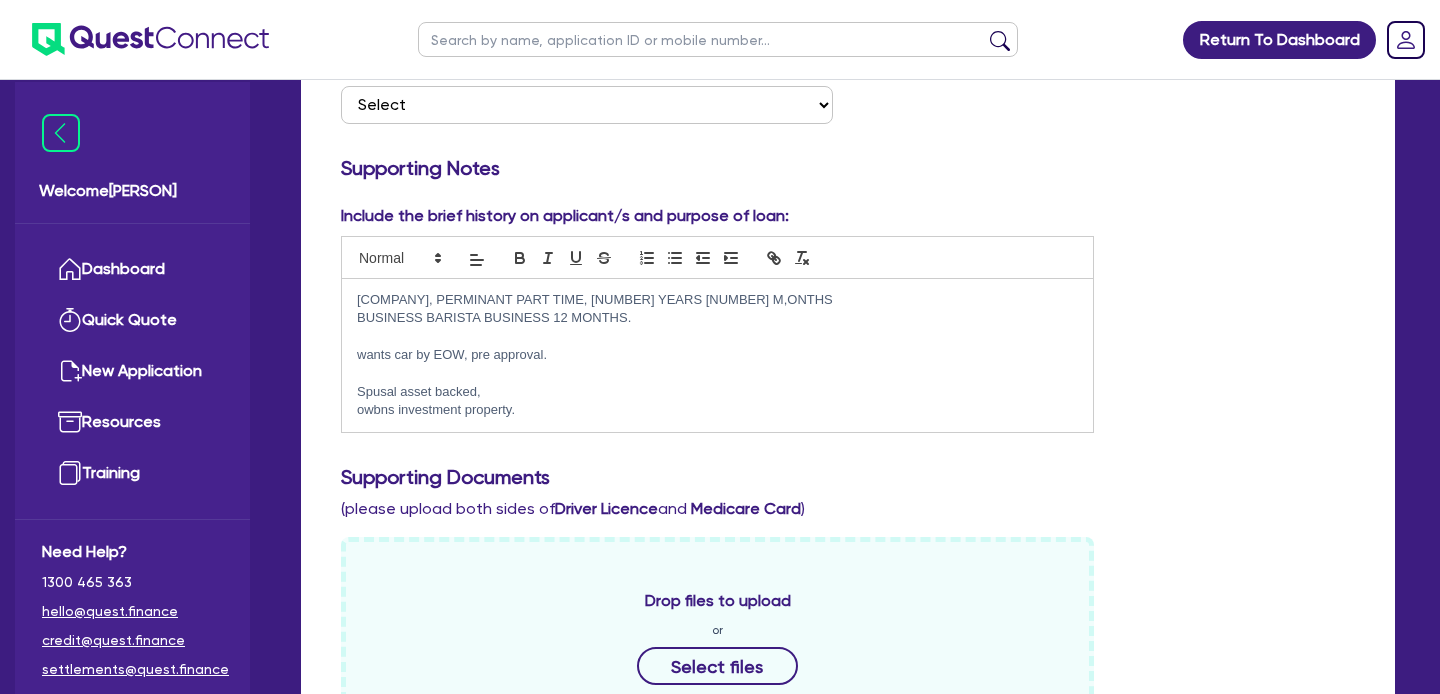 scroll, scrollTop: 416, scrollLeft: 0, axis: vertical 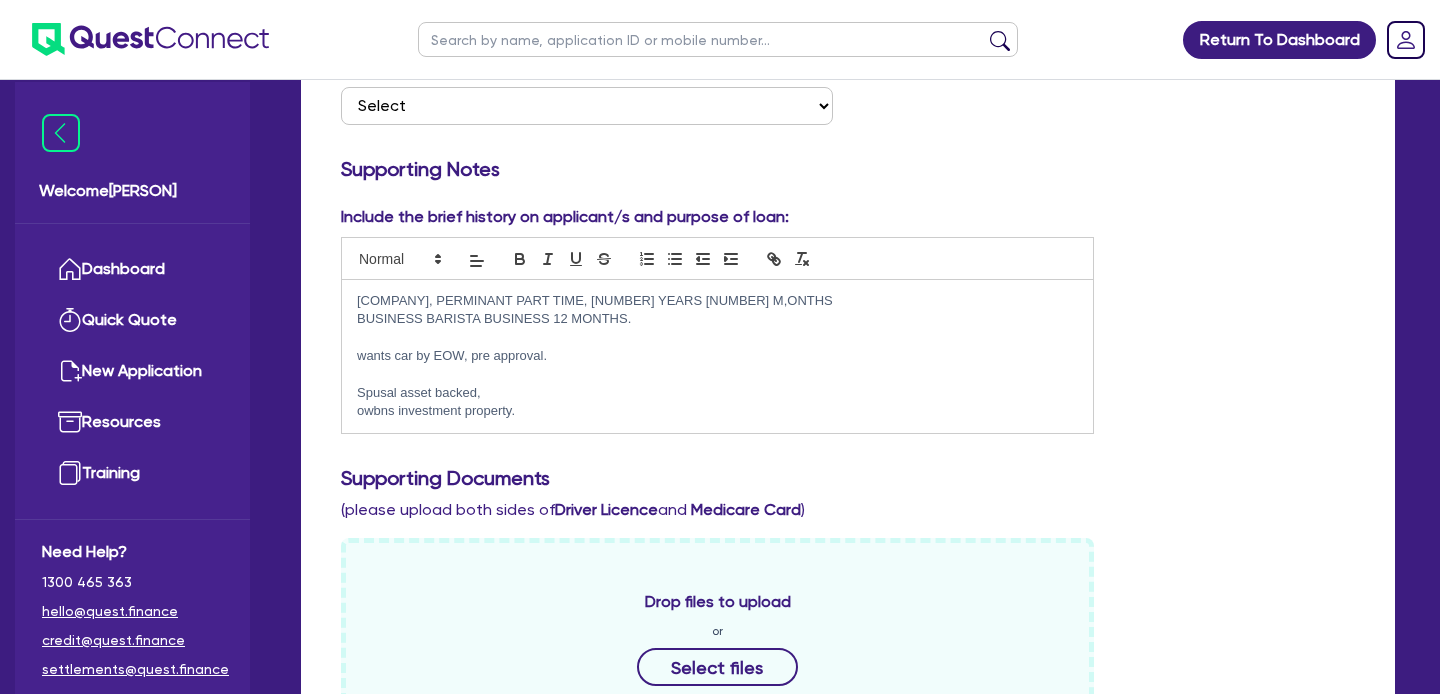 drag, startPoint x: 564, startPoint y: 415, endPoint x: 350, endPoint y: 395, distance: 214.93254 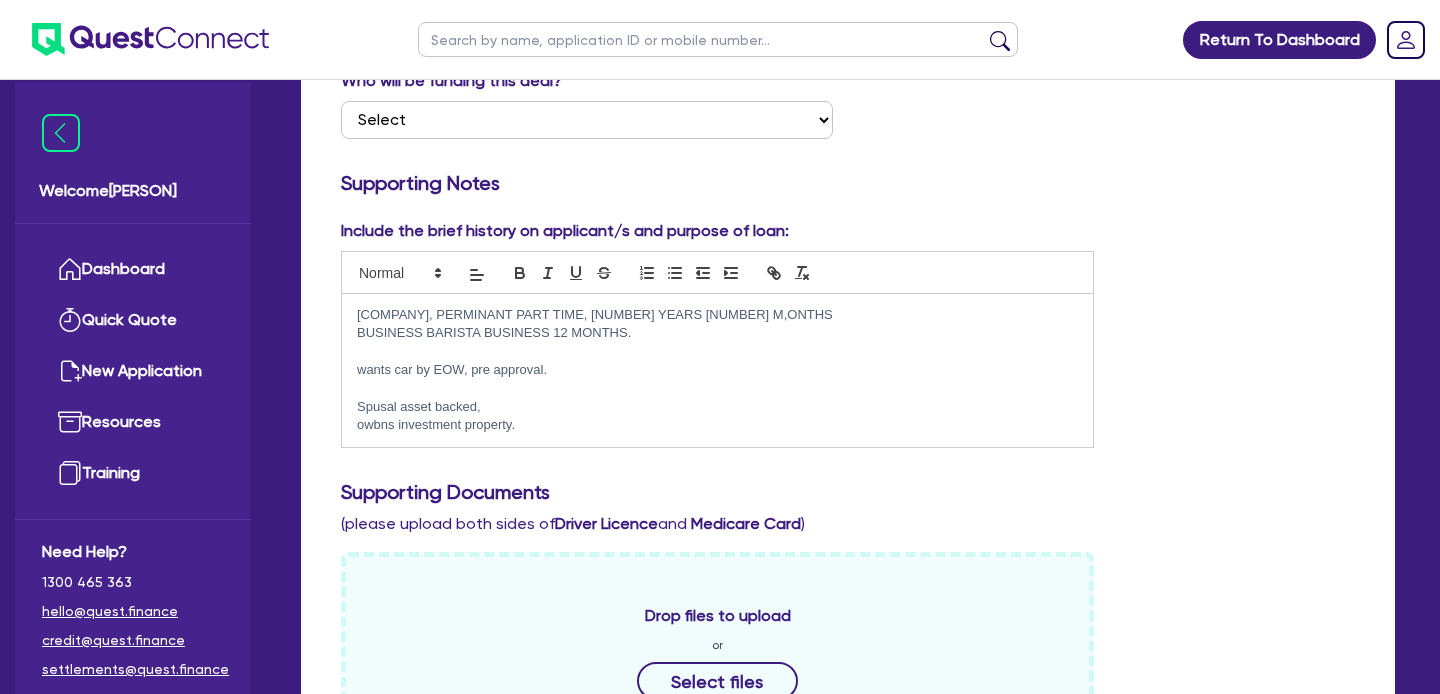 scroll, scrollTop: 404, scrollLeft: 0, axis: vertical 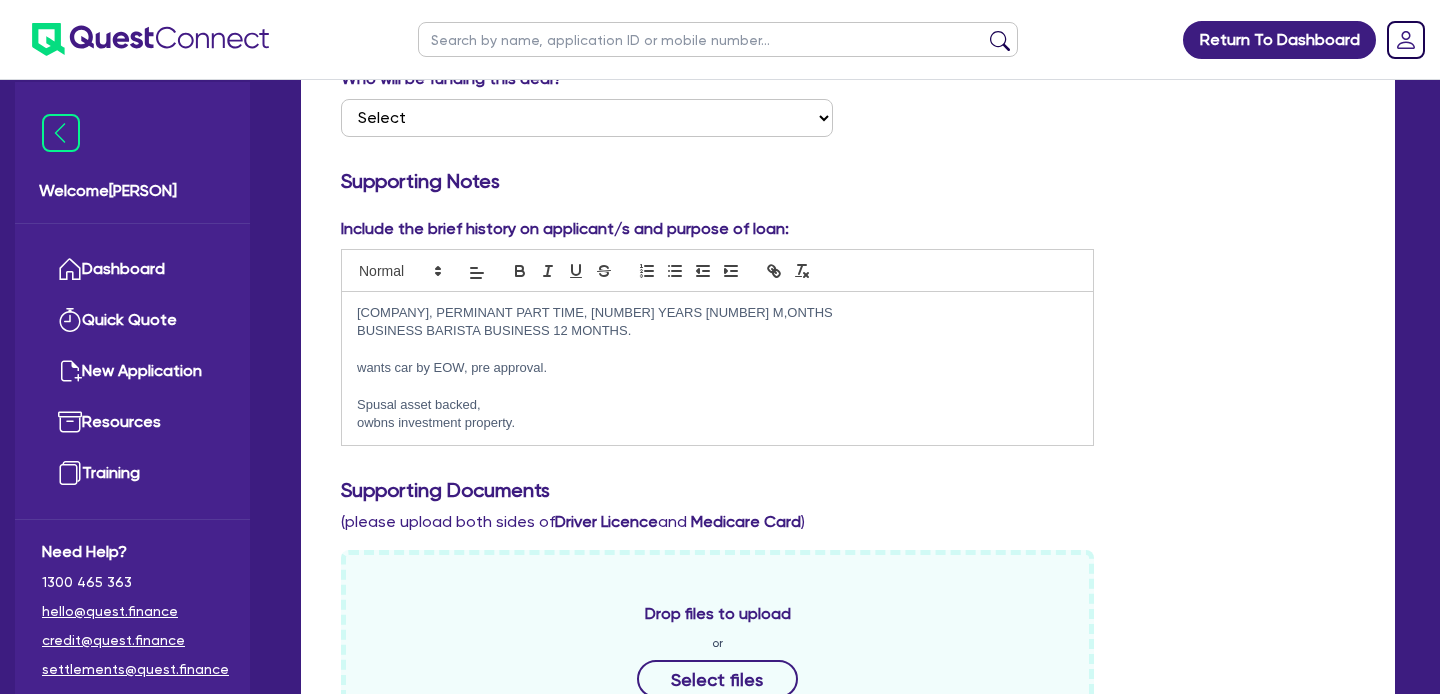 click on "Spusal asset backed," at bounding box center (717, 405) 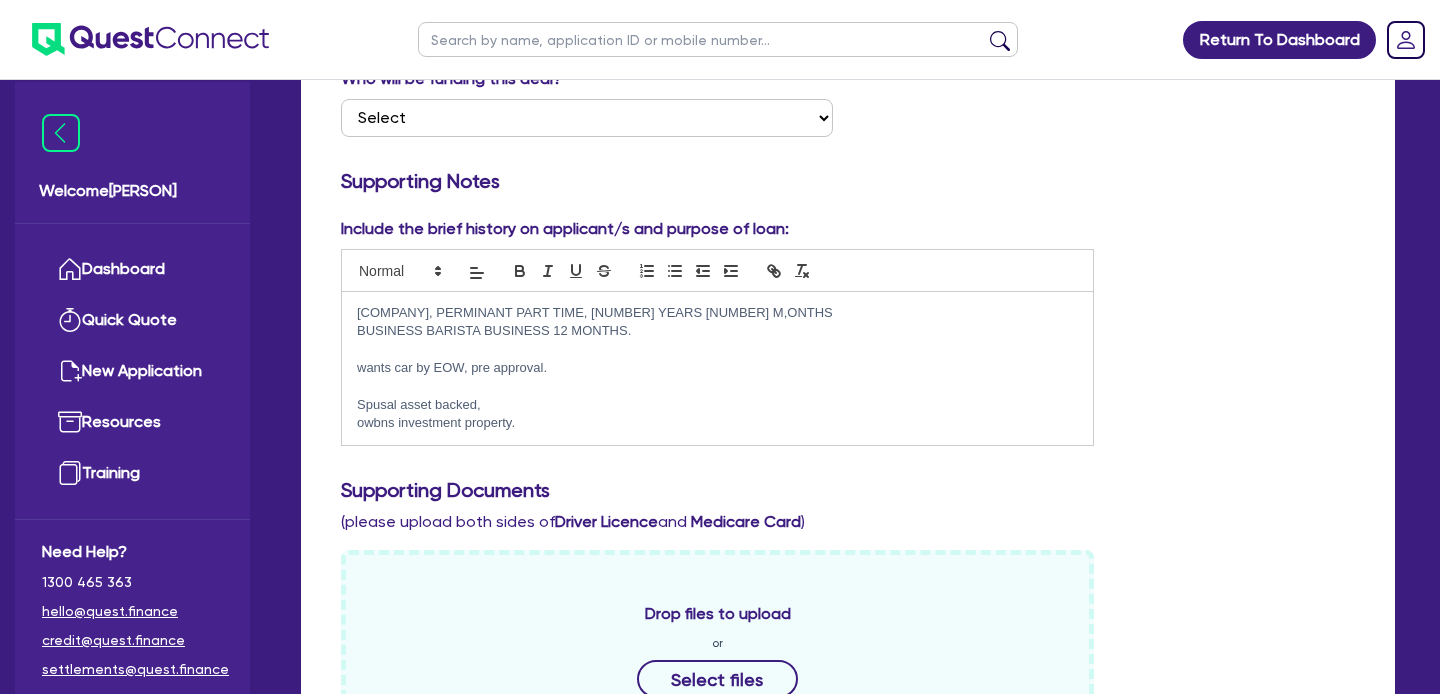 click on "owbns investment property." at bounding box center [717, 423] 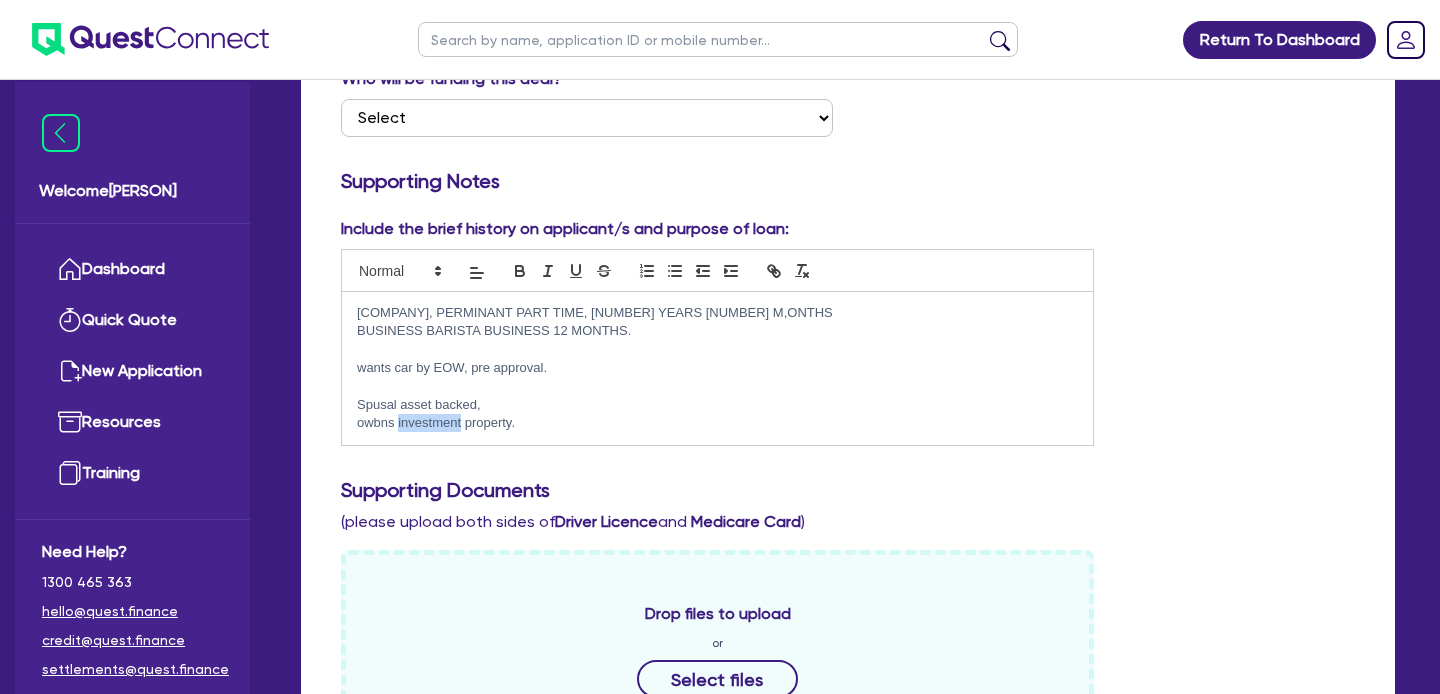click on "owbns investment property." at bounding box center [717, 423] 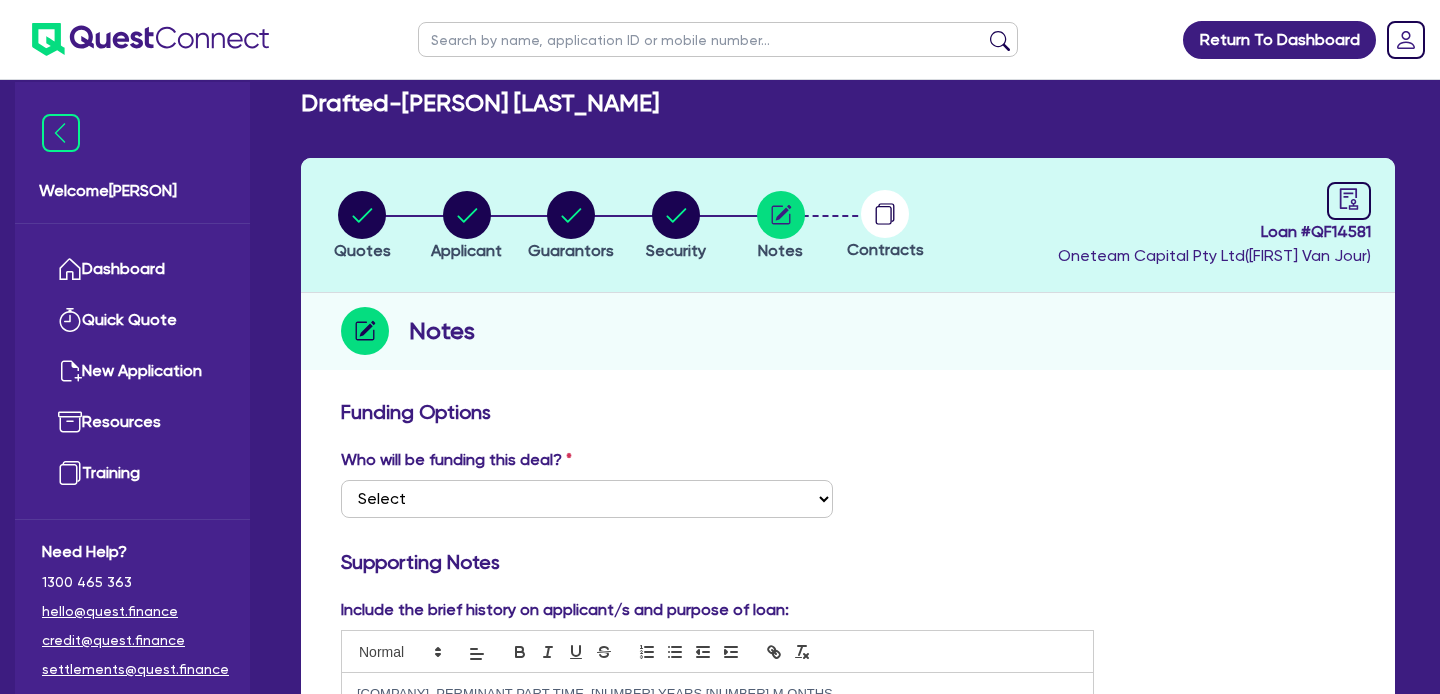 scroll, scrollTop: 1, scrollLeft: 0, axis: vertical 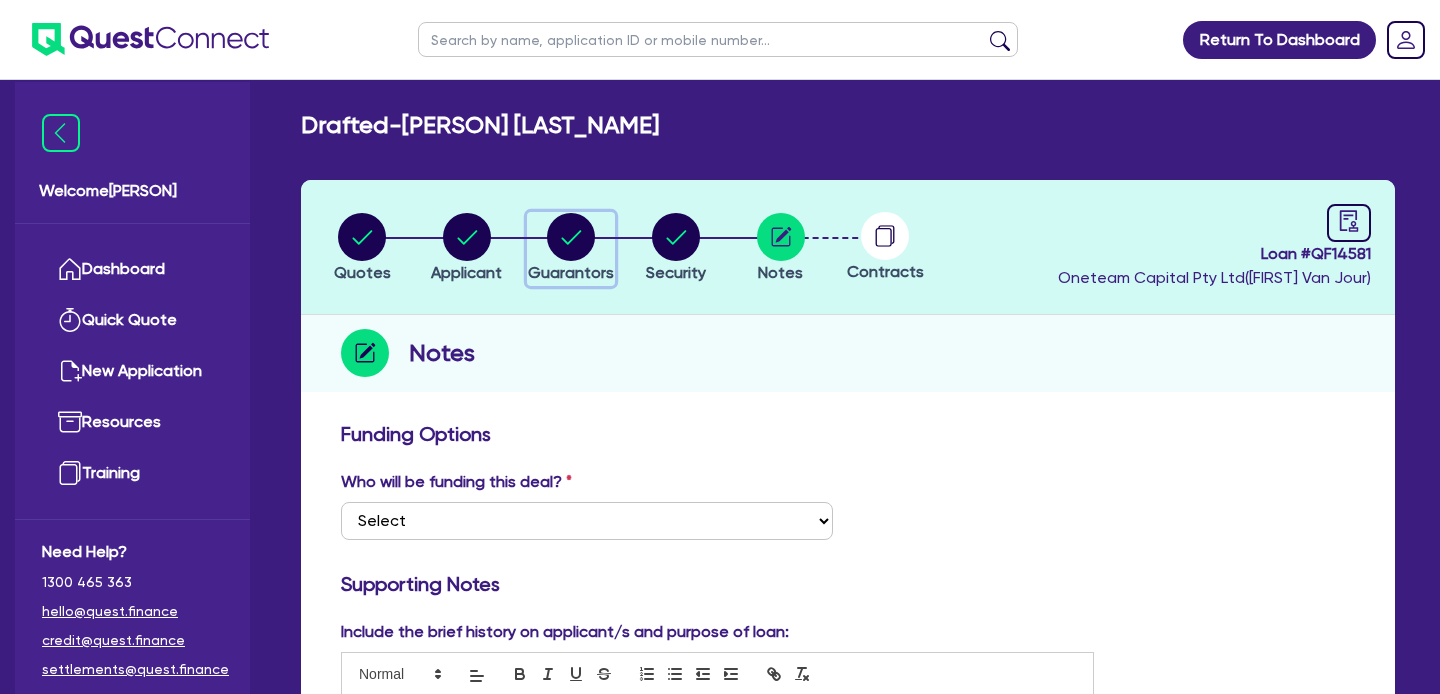 click at bounding box center (572, 237) 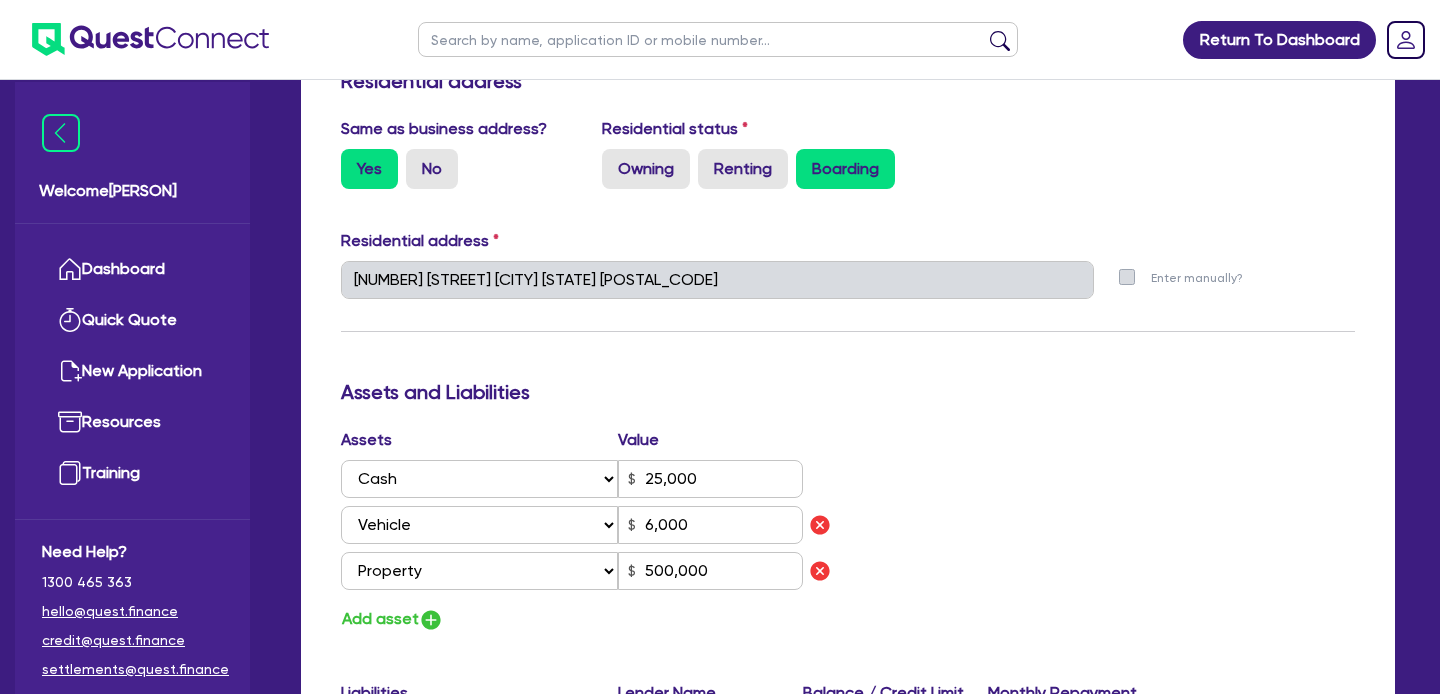 scroll, scrollTop: 932, scrollLeft: 0, axis: vertical 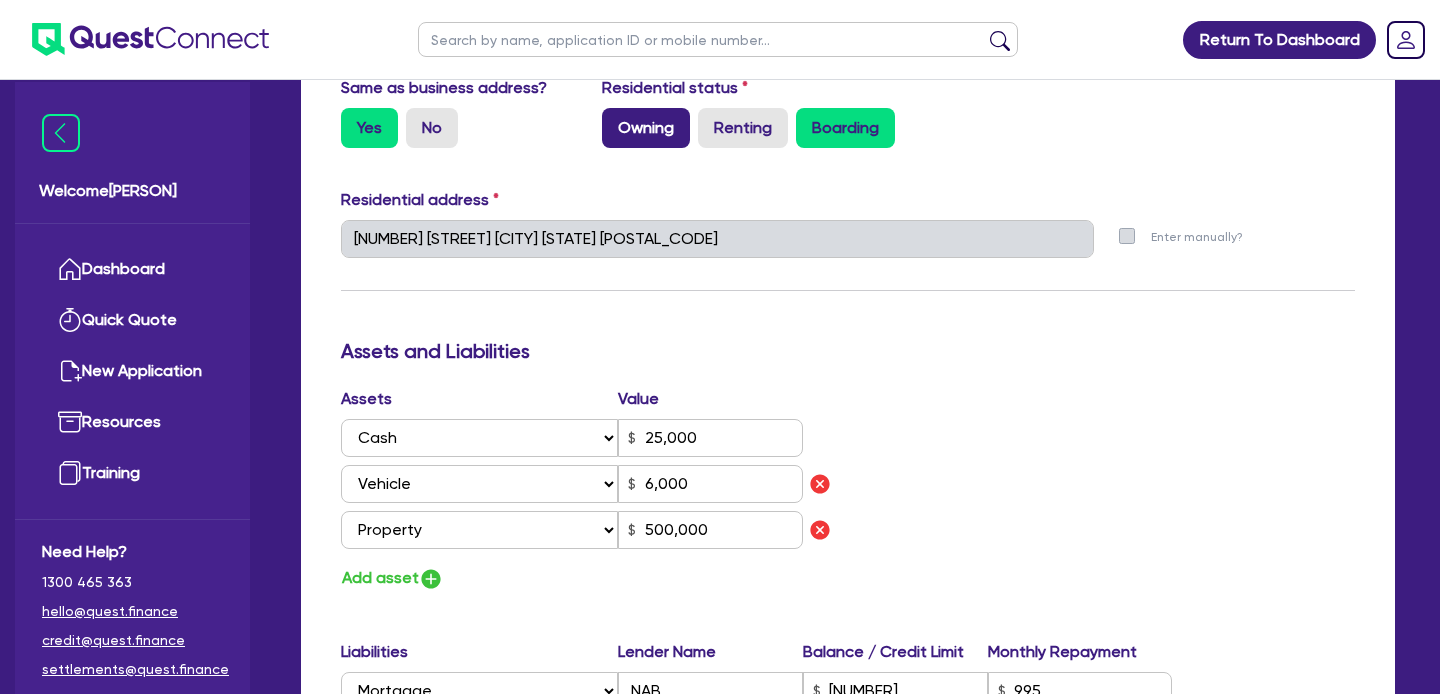 click on "Owning" at bounding box center (646, 128) 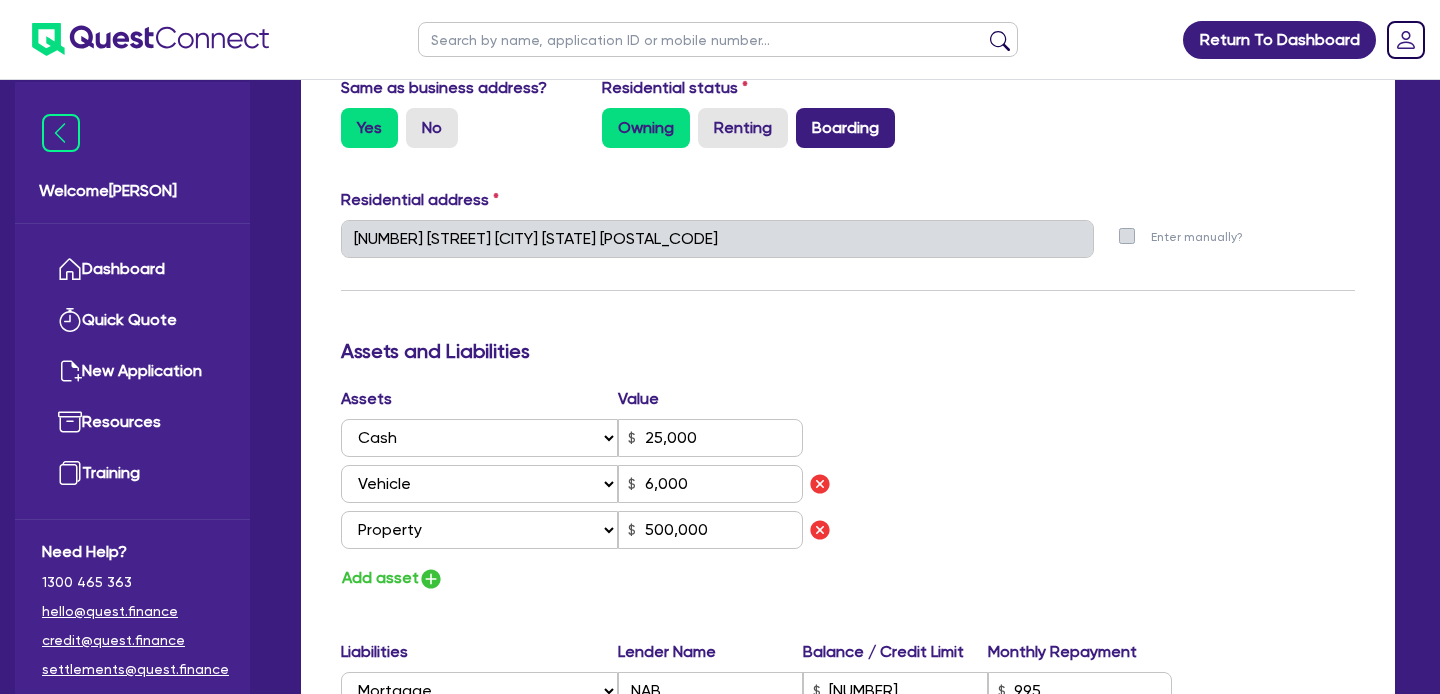 click on "Boarding" at bounding box center [845, 128] 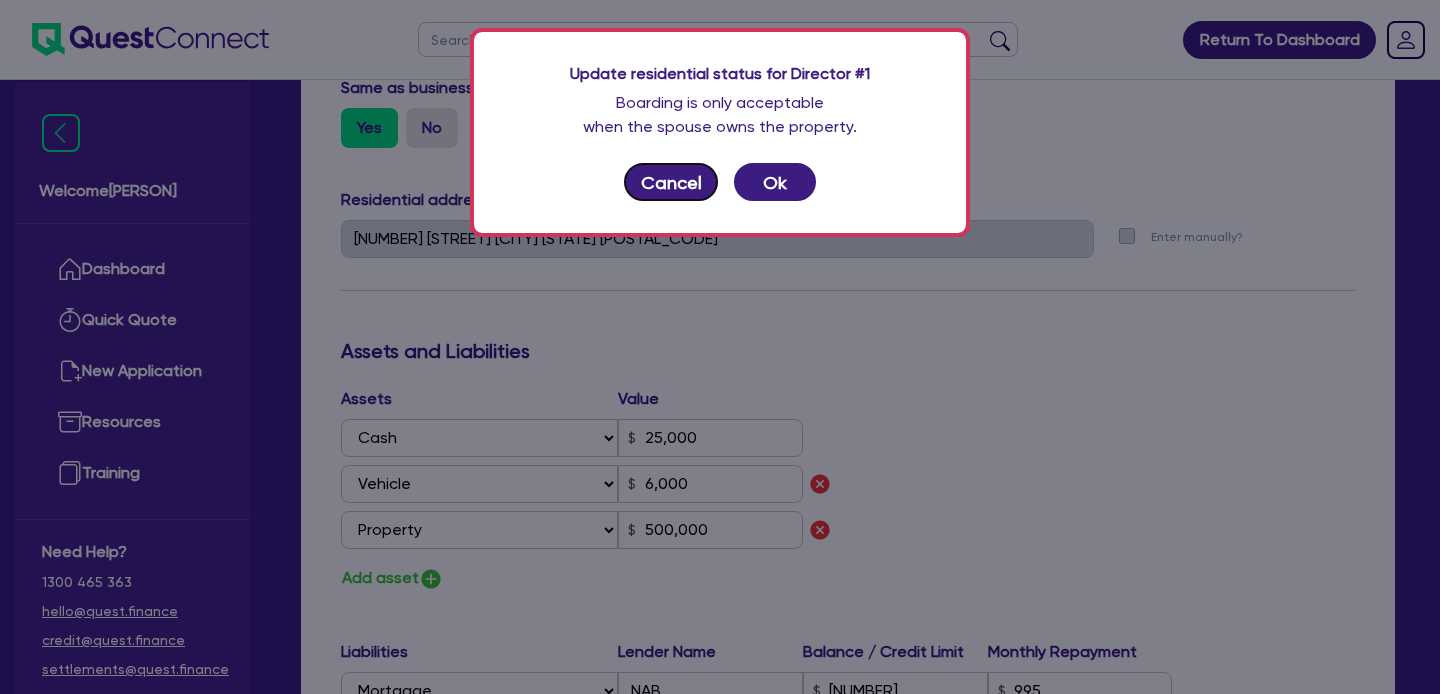 click on "Cancel" at bounding box center [671, 182] 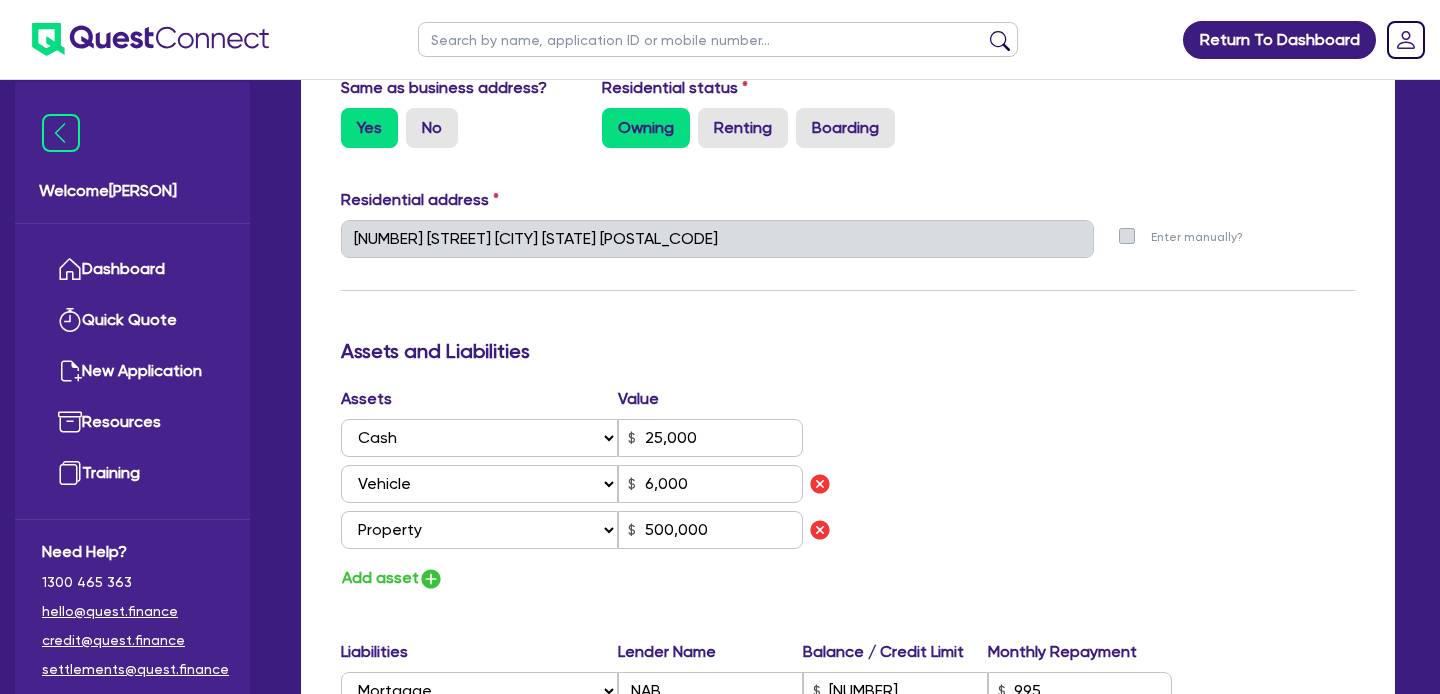 click at bounding box center (718, 39) 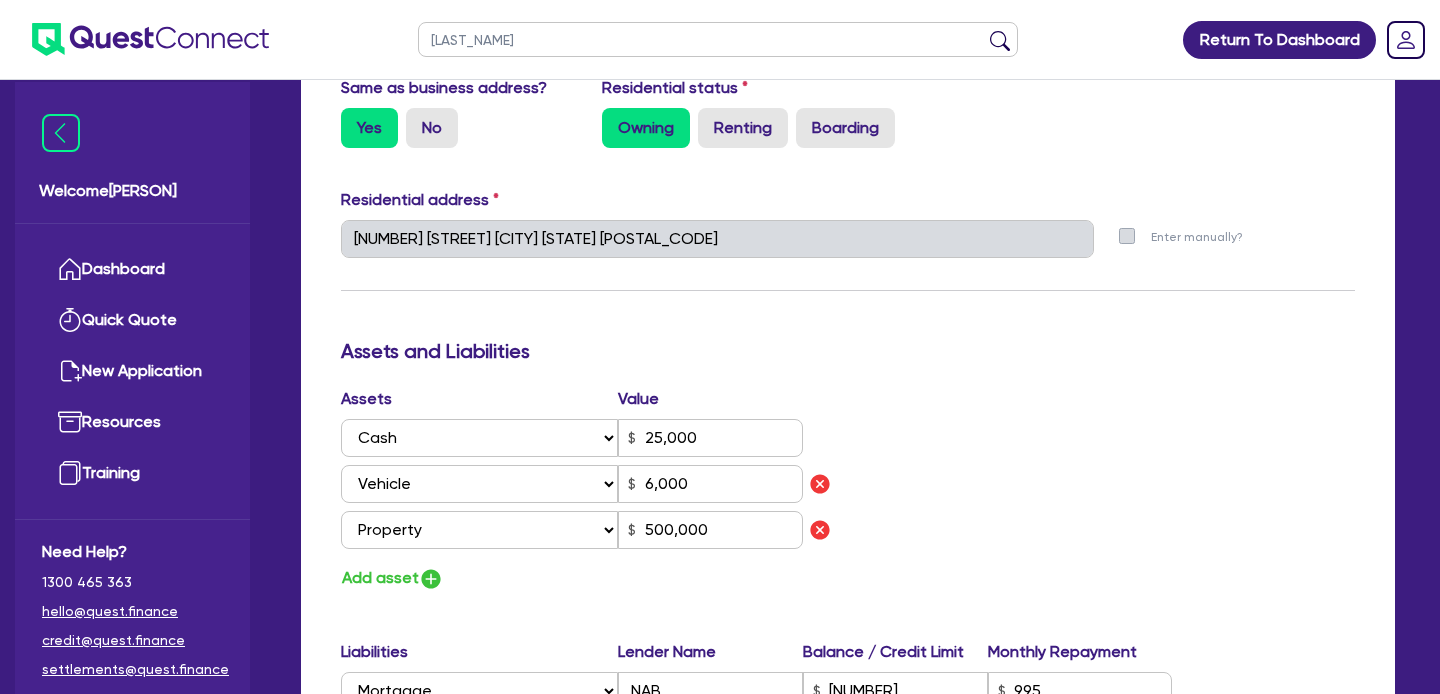 click at bounding box center [1000, 44] 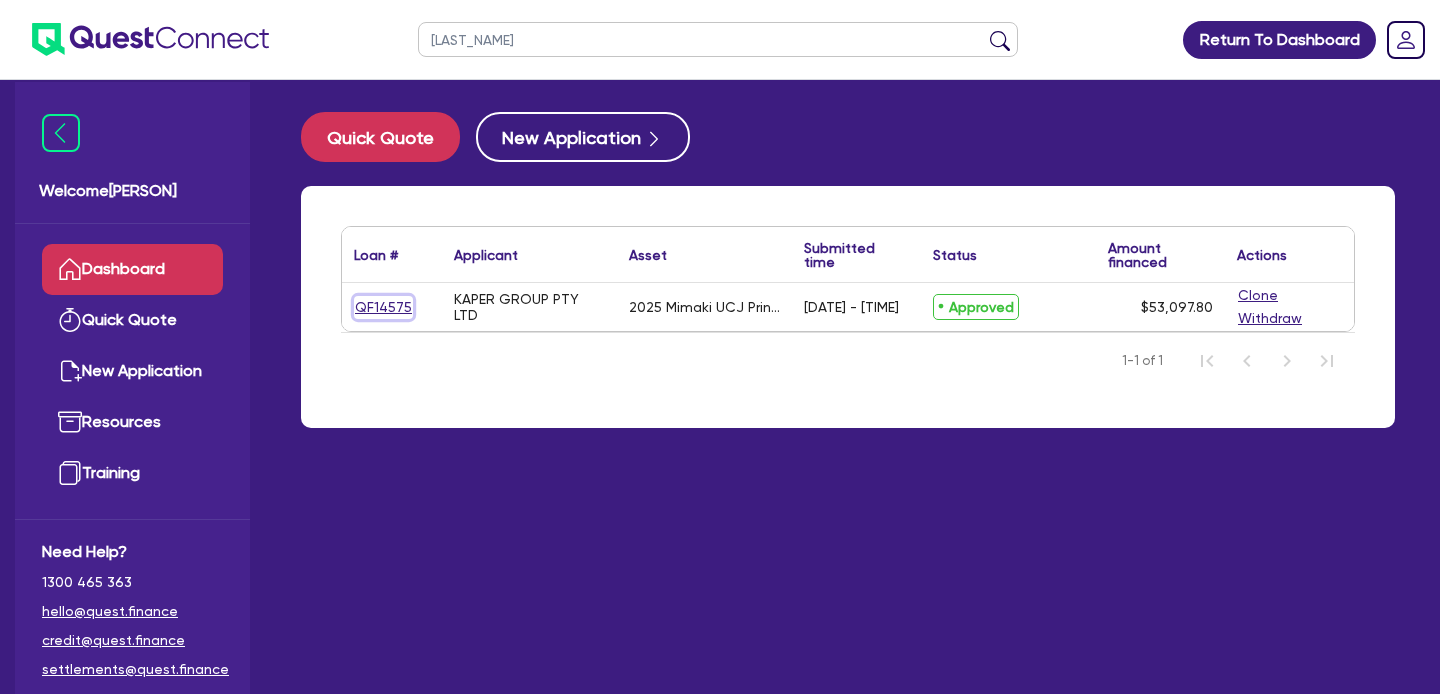 click on "QF14575" at bounding box center [383, 307] 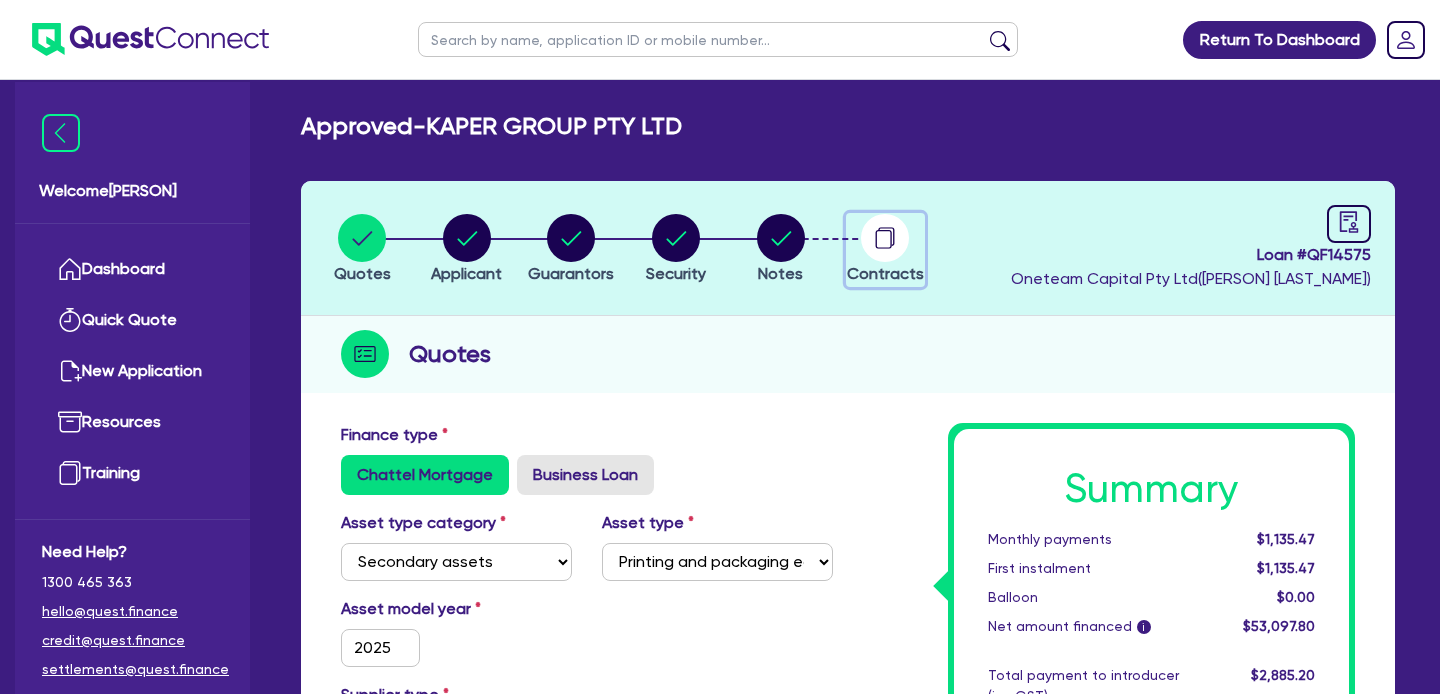 click at bounding box center (884, 239) 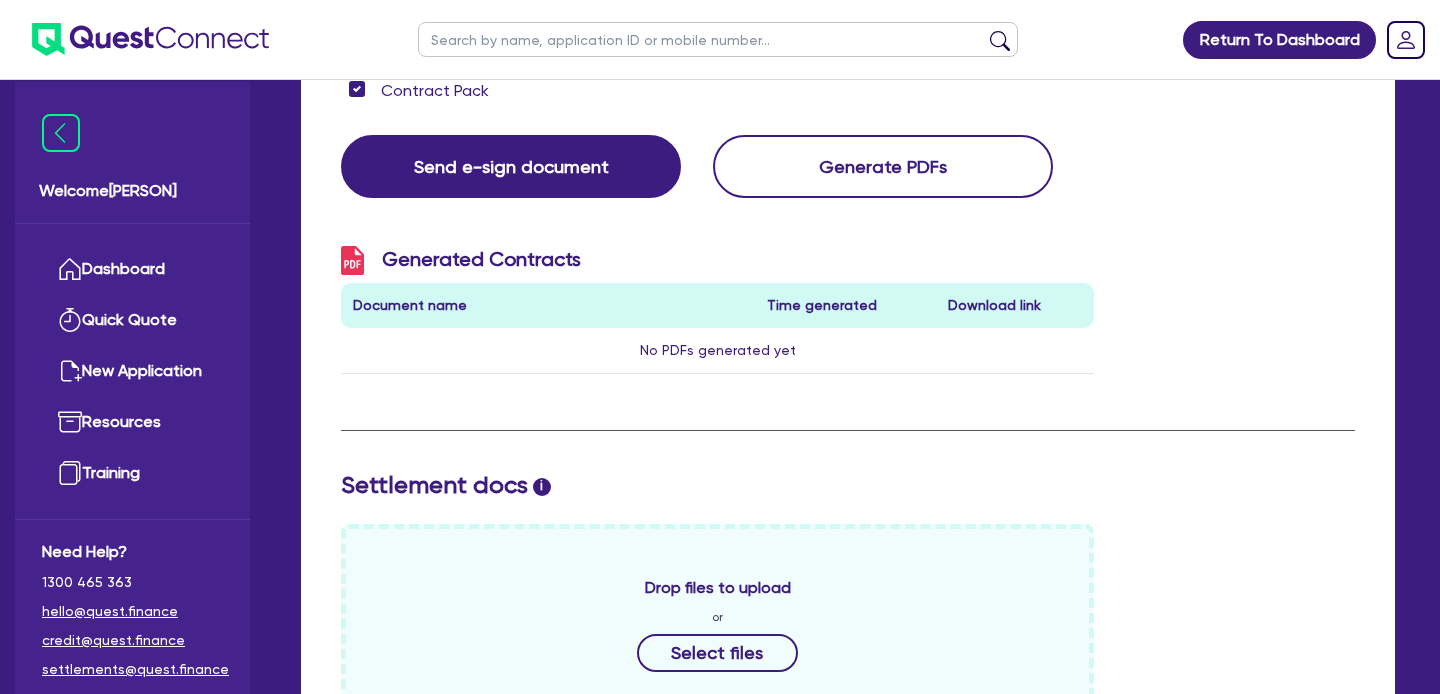 scroll, scrollTop: 848, scrollLeft: 0, axis: vertical 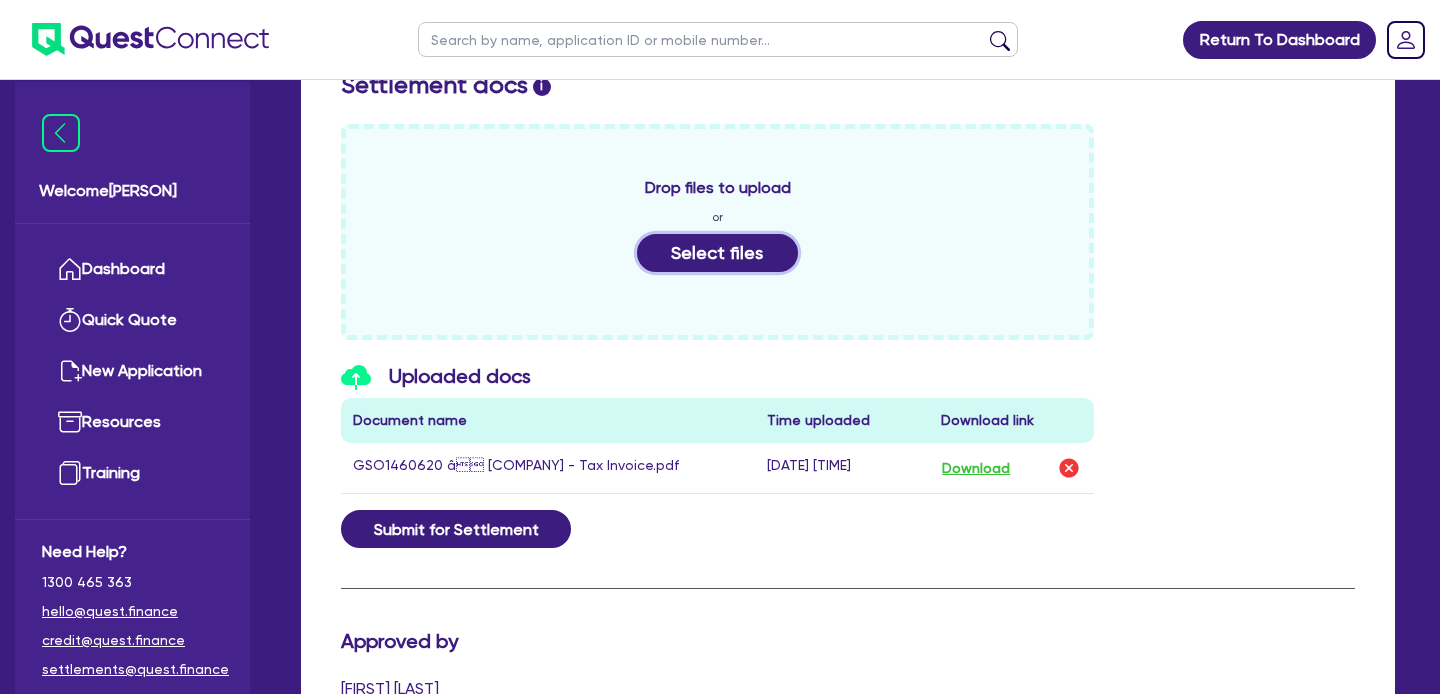 click on "Select files" at bounding box center [718, 253] 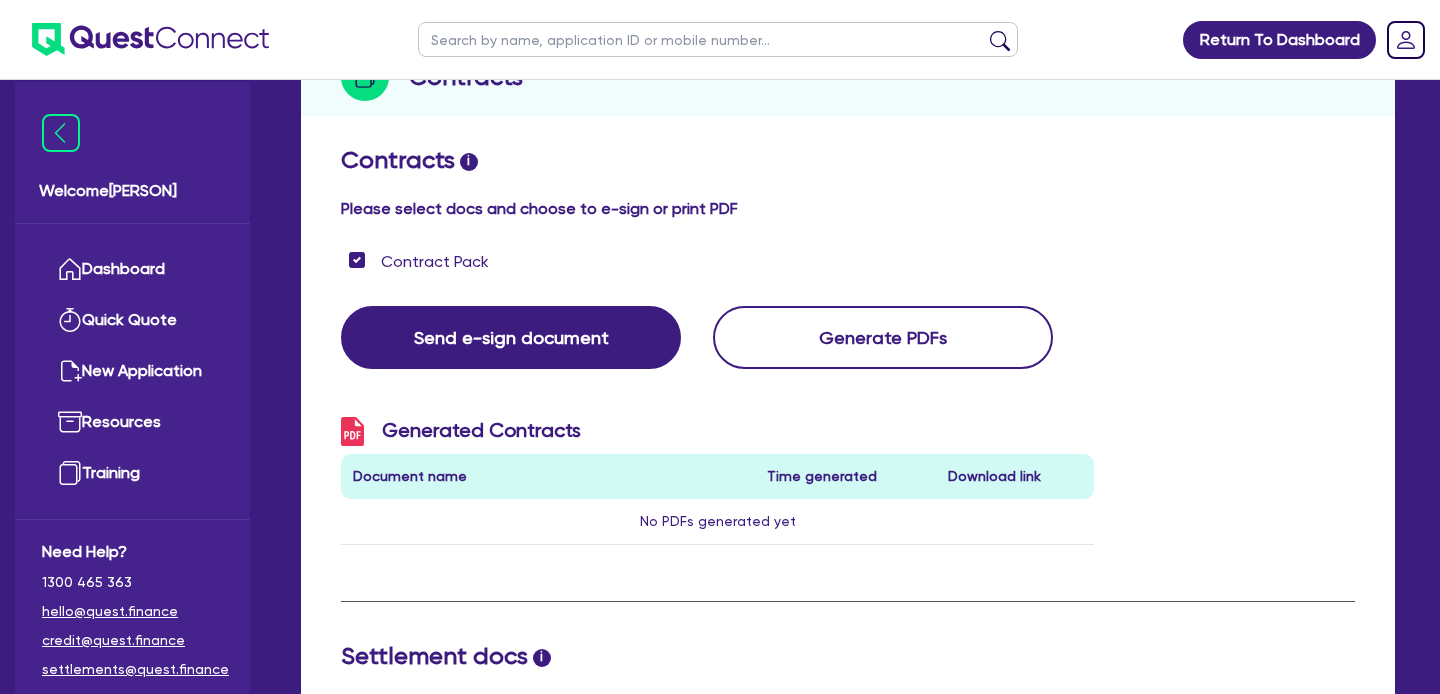 scroll, scrollTop: 0, scrollLeft: 0, axis: both 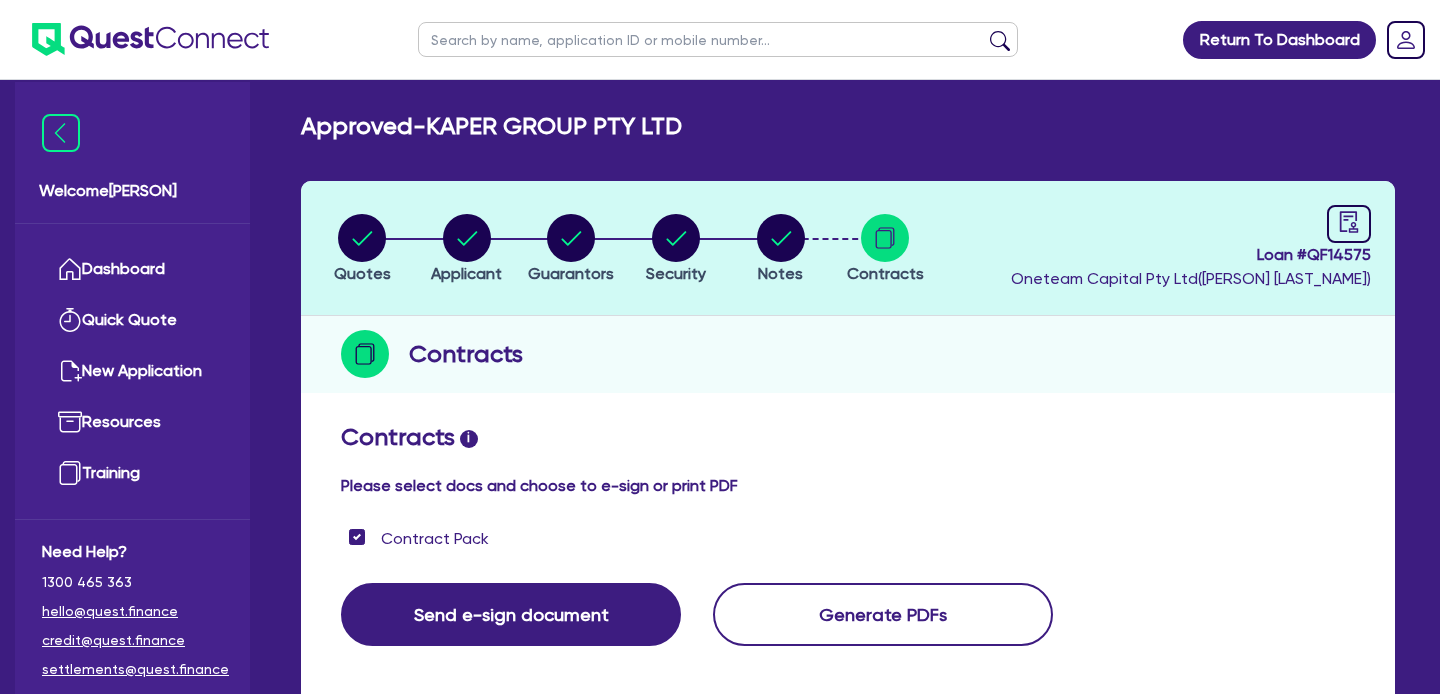 click at bounding box center [718, 39] 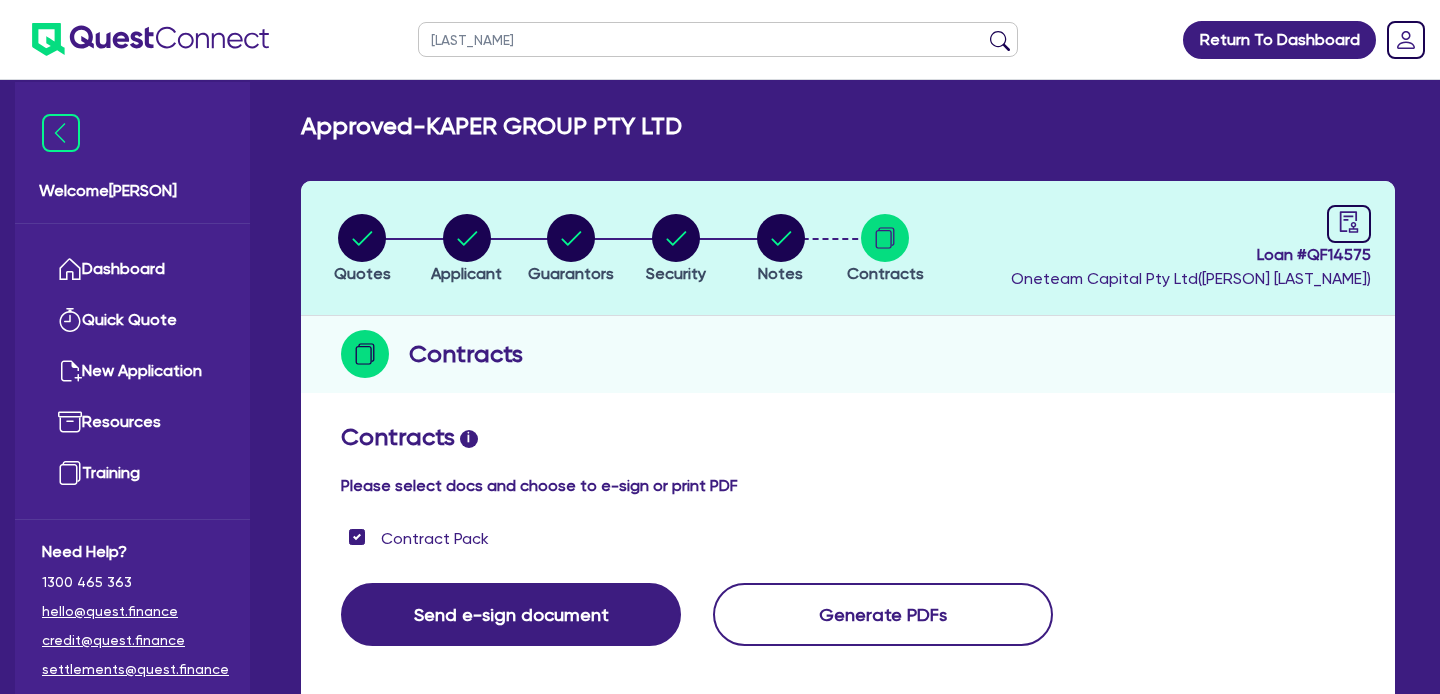 click at bounding box center (1000, 44) 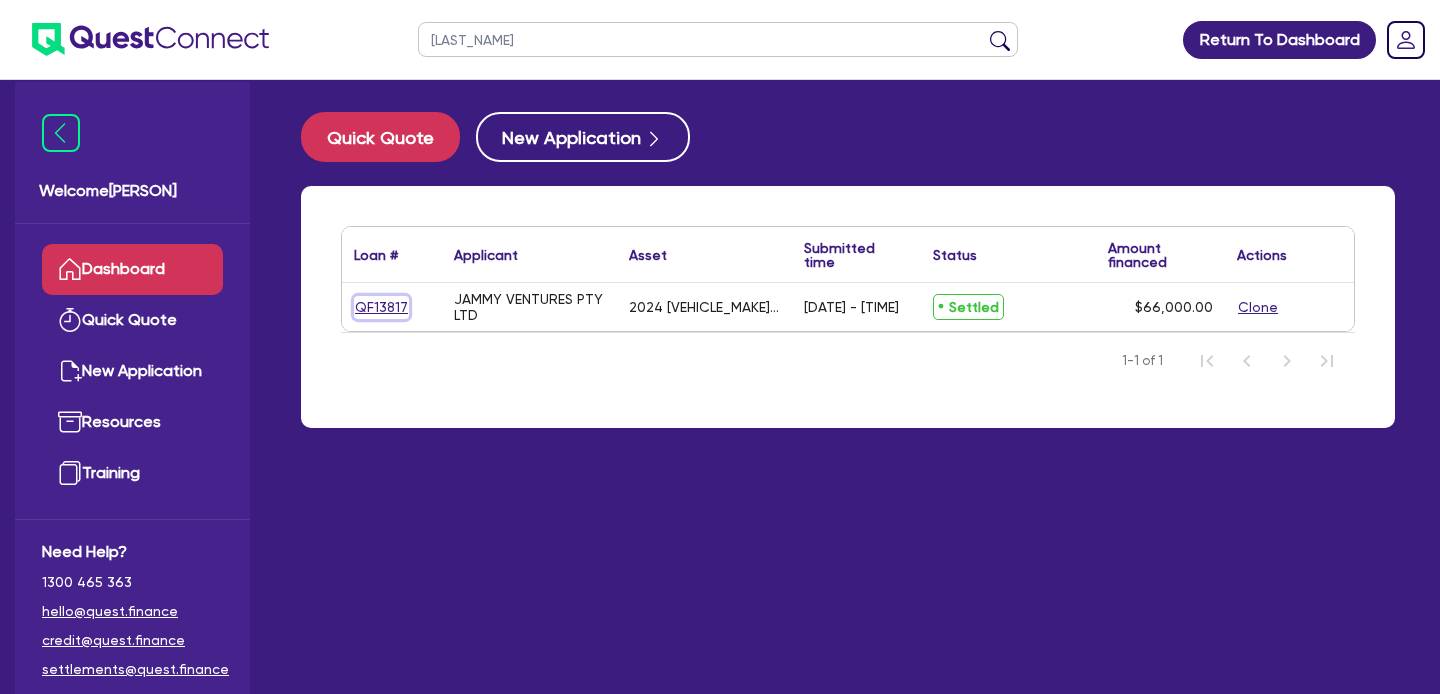 click on "QF13817" at bounding box center (381, 307) 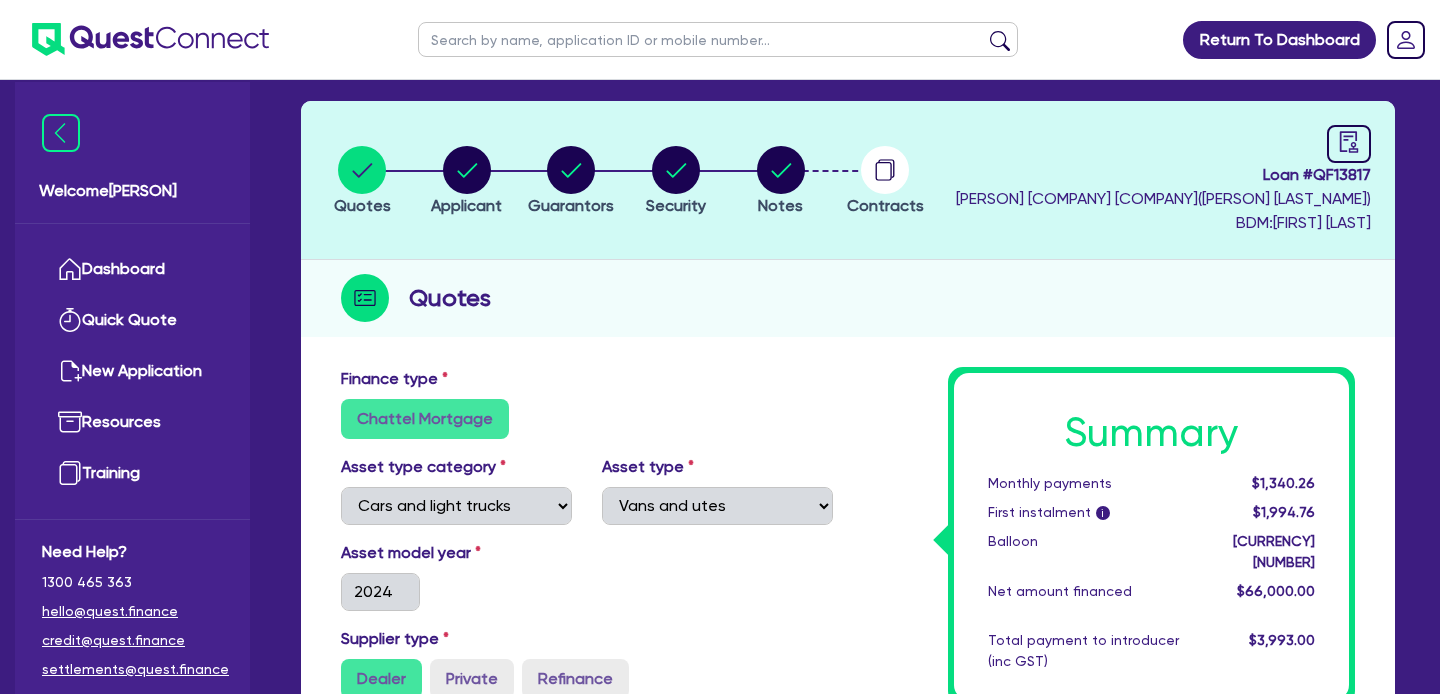 scroll, scrollTop: 0, scrollLeft: 0, axis: both 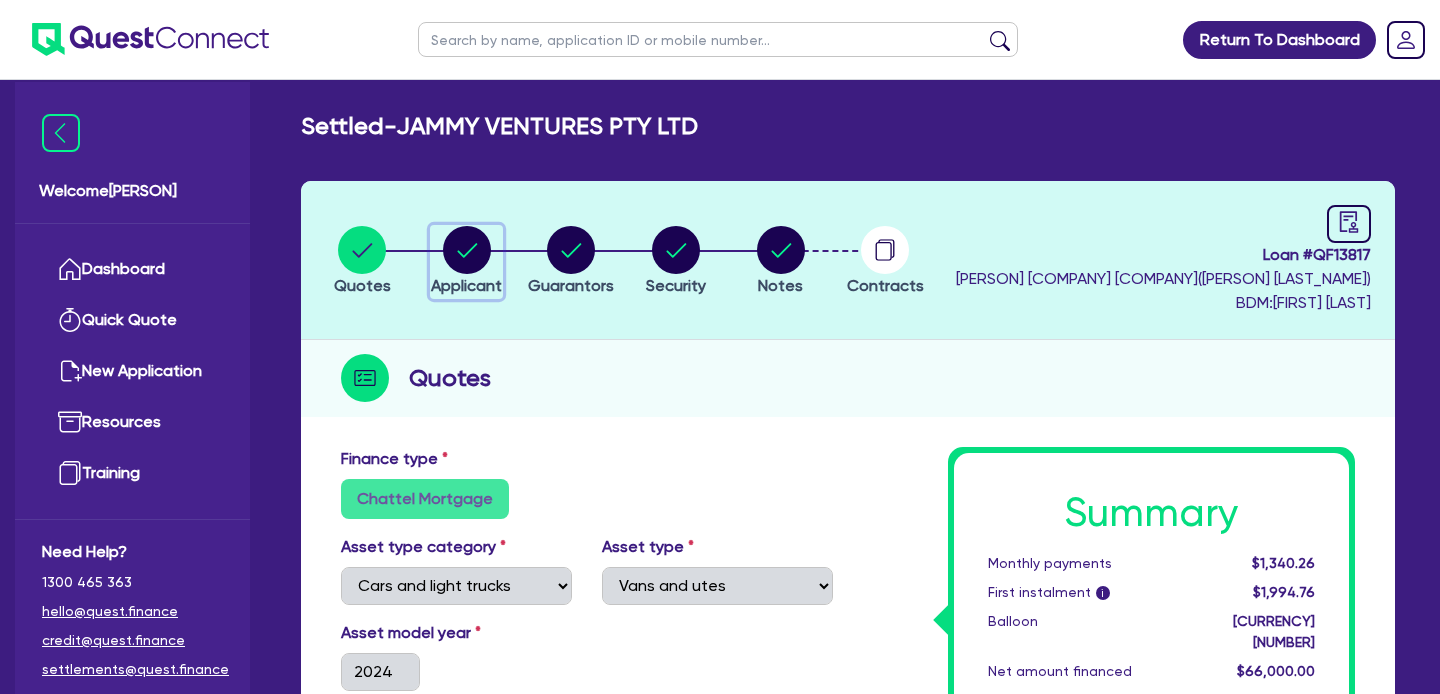 click at bounding box center [467, 250] 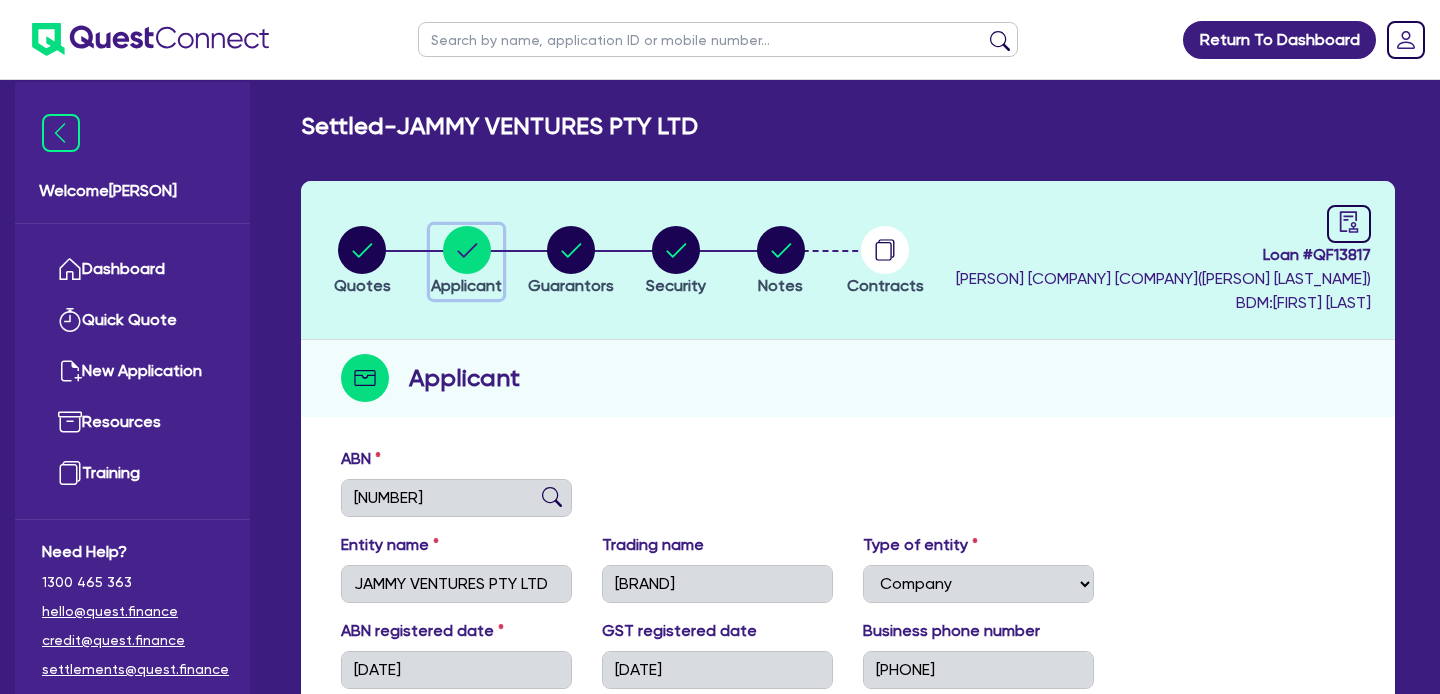 scroll, scrollTop: 1, scrollLeft: 0, axis: vertical 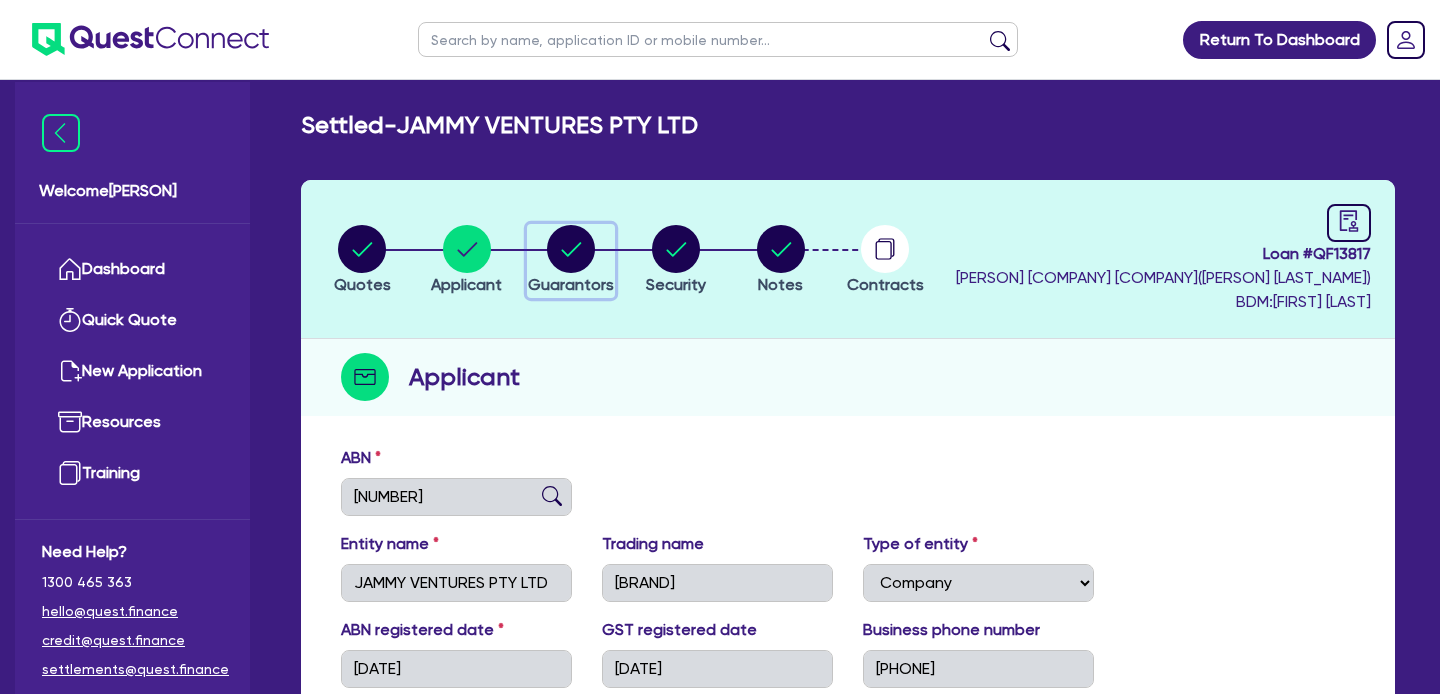 click at bounding box center [571, 249] 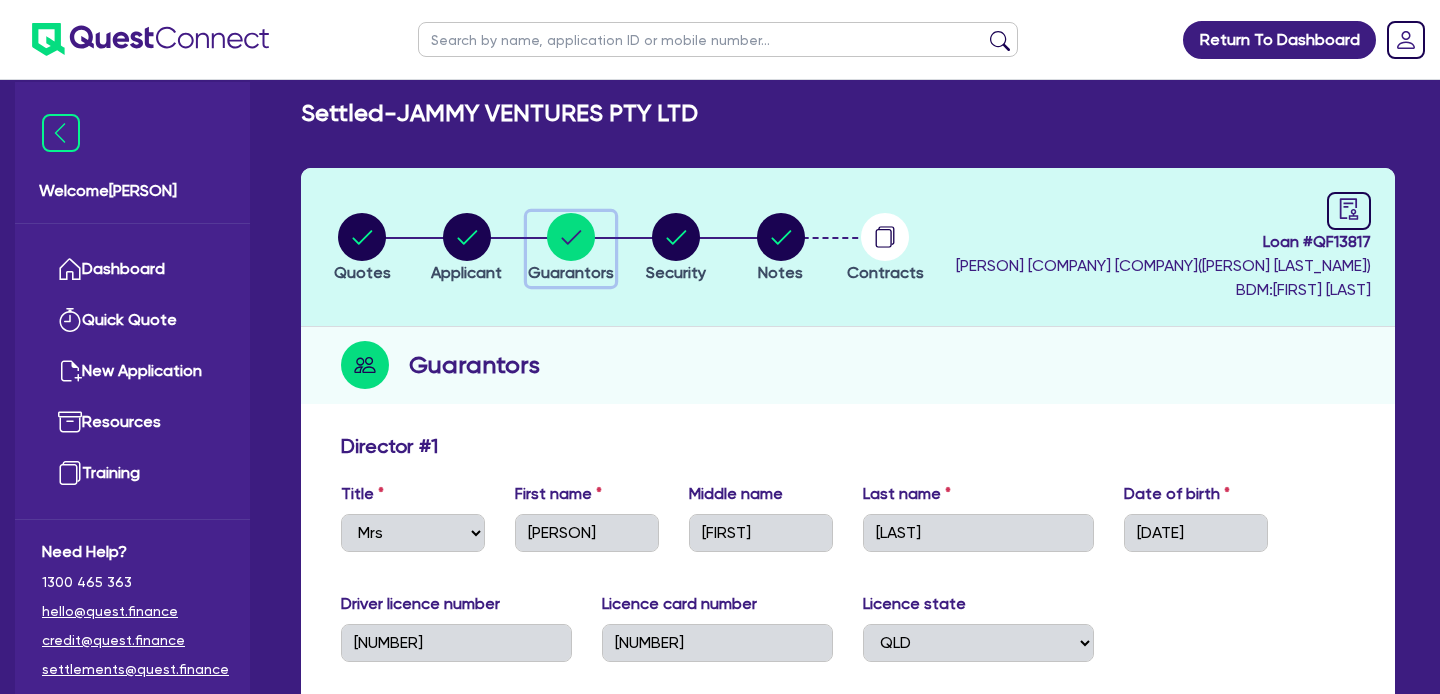 scroll, scrollTop: 0, scrollLeft: 0, axis: both 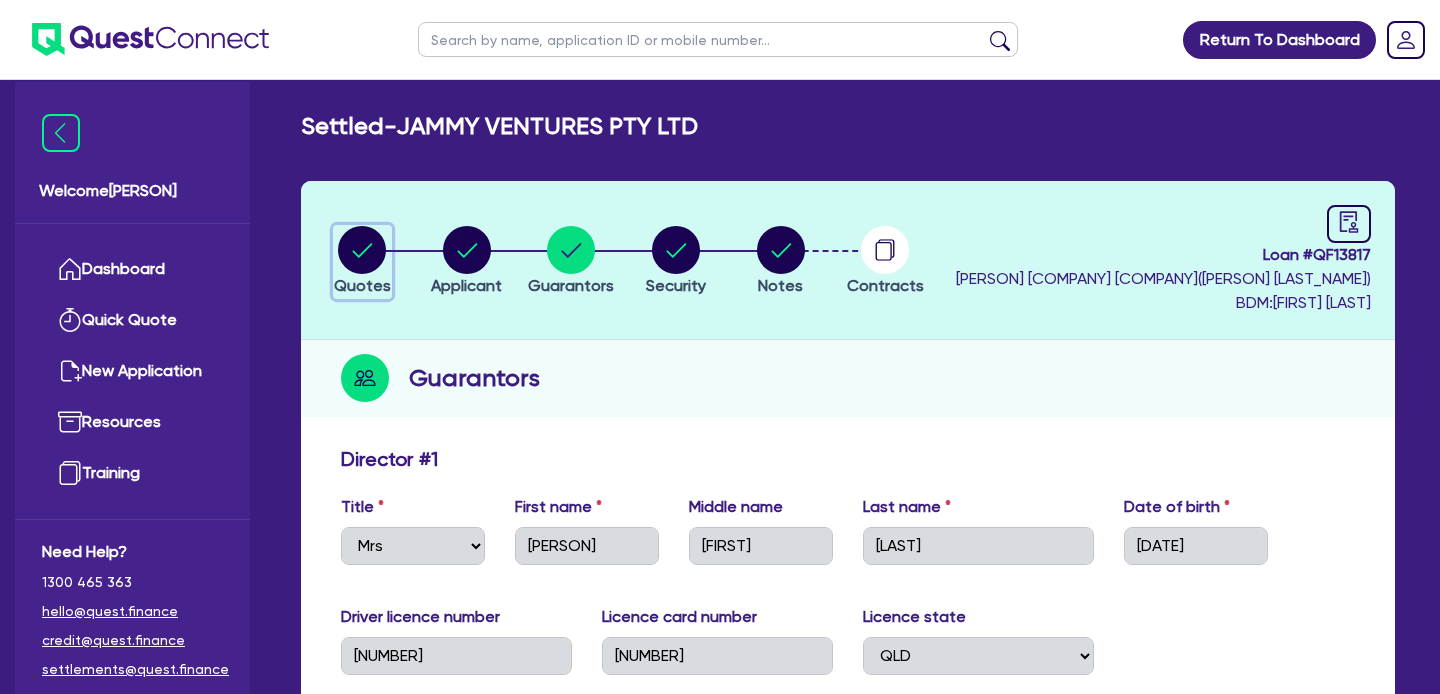 click at bounding box center [362, 250] 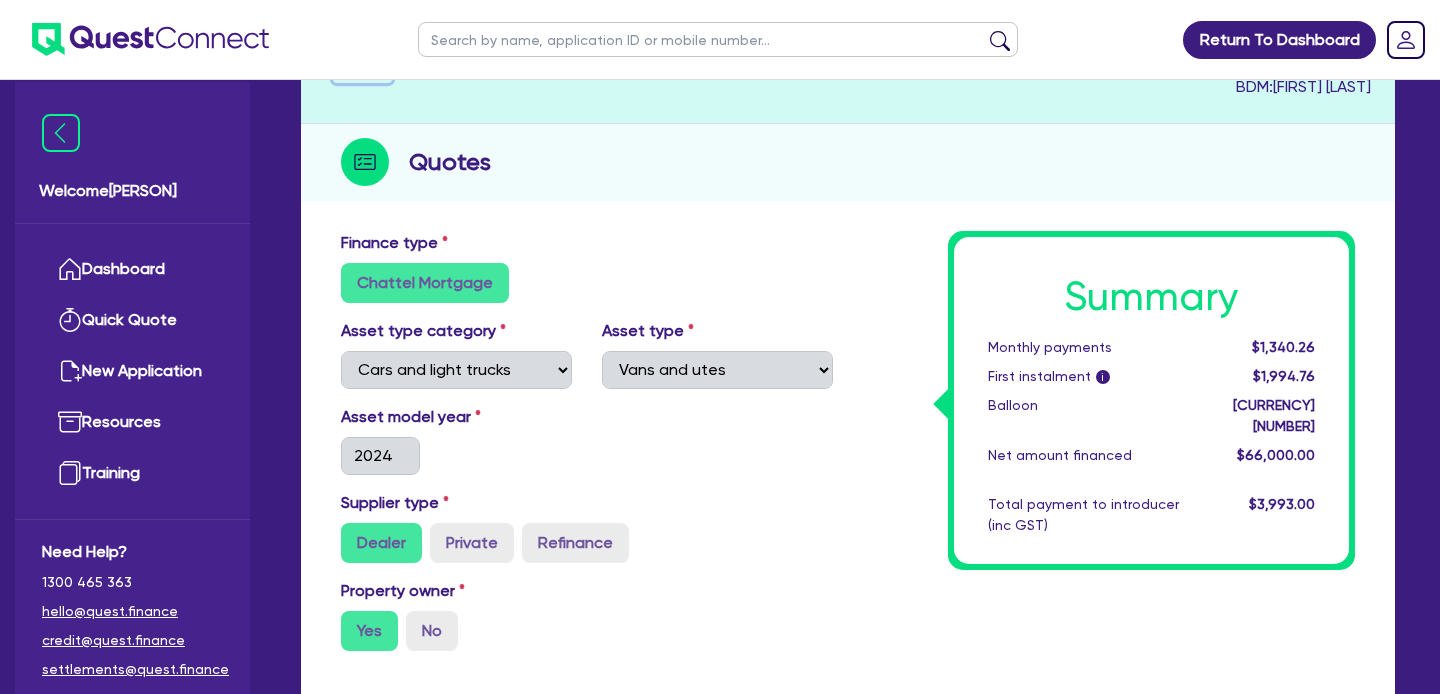 scroll, scrollTop: 181, scrollLeft: 0, axis: vertical 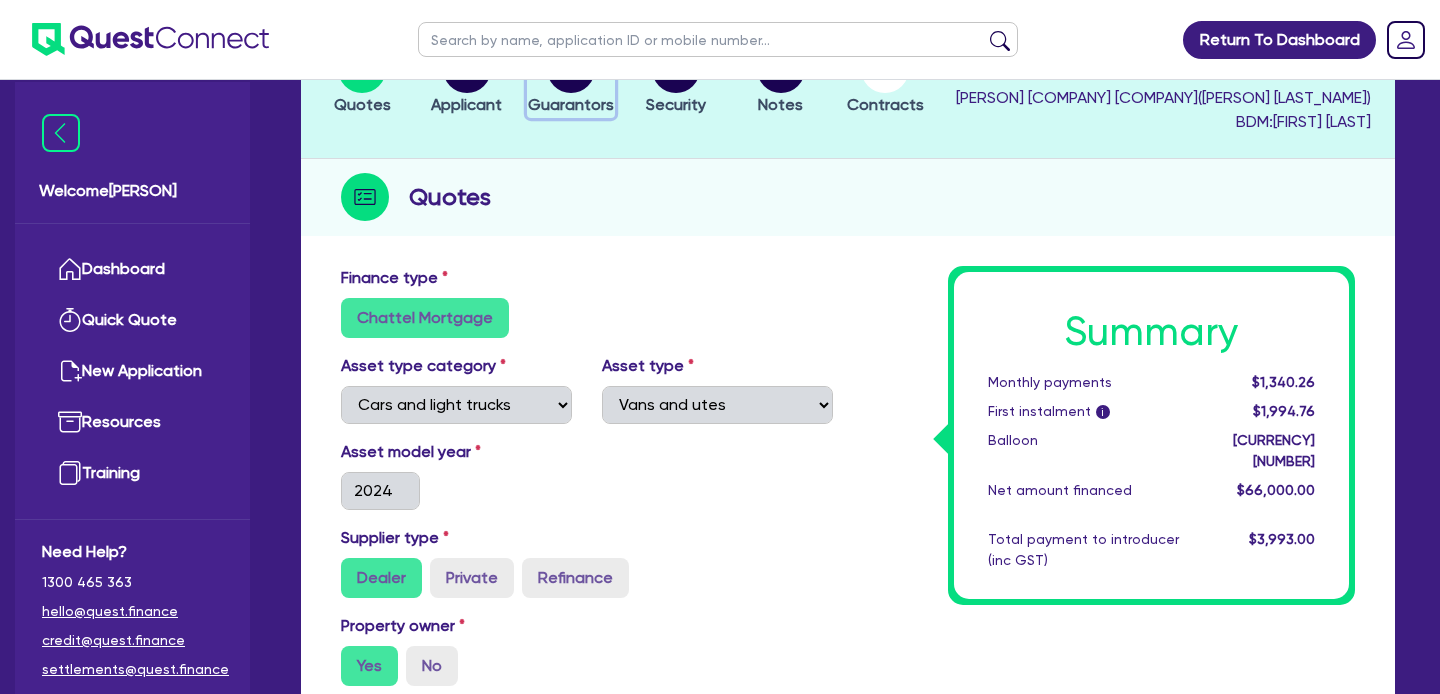 click on "Guarantors" at bounding box center (571, 104) 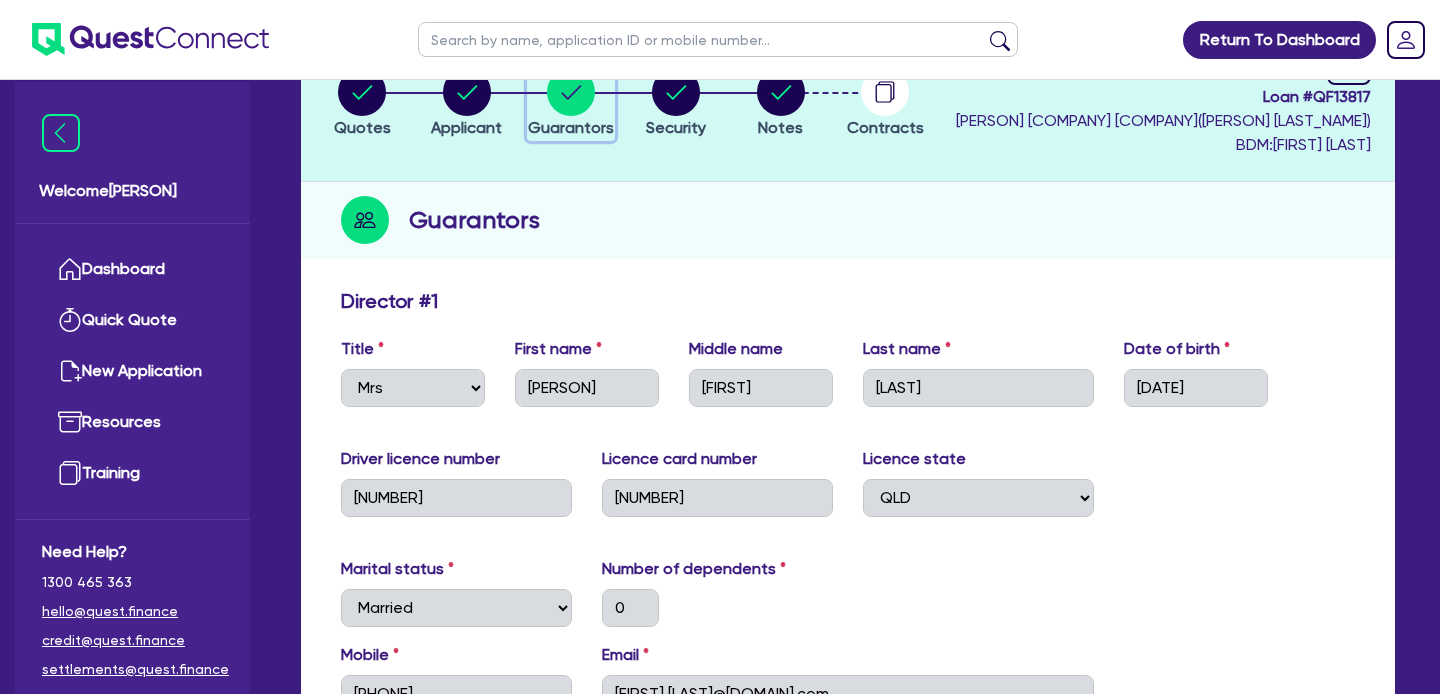 scroll, scrollTop: 0, scrollLeft: 0, axis: both 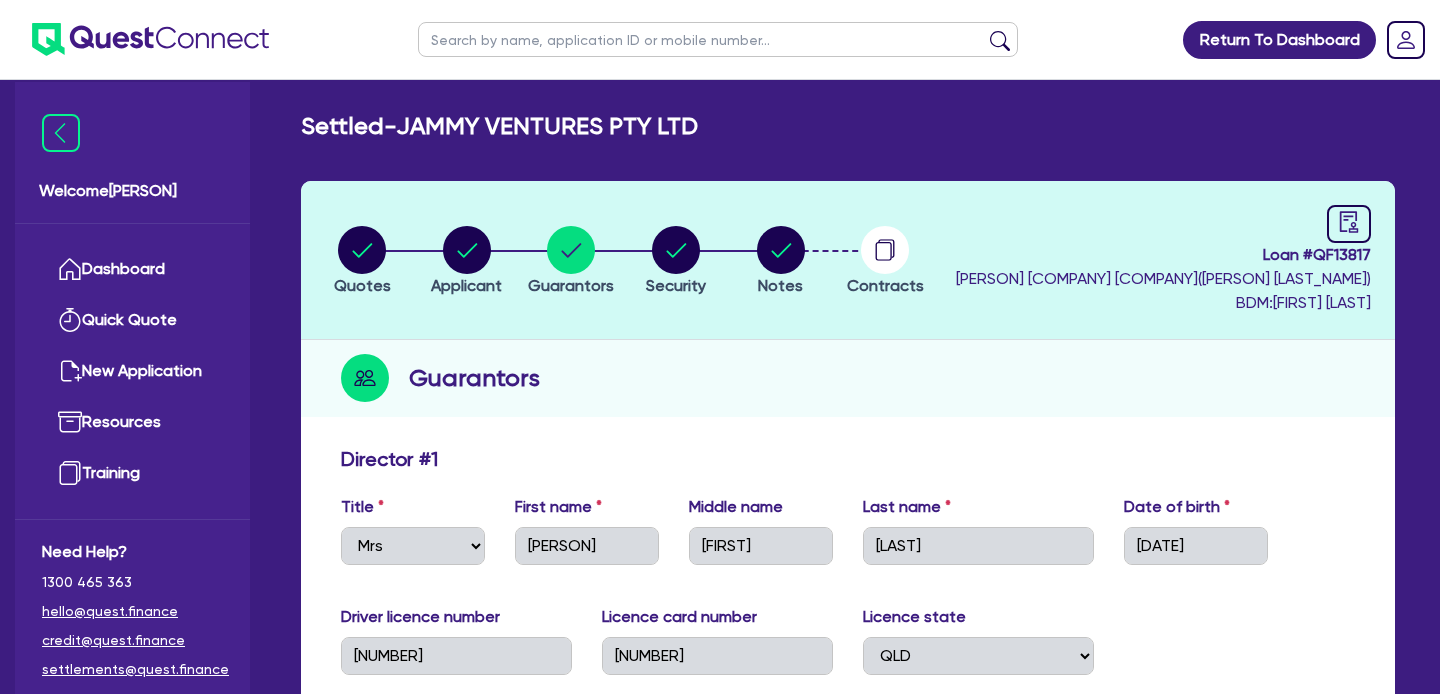 click on "Update residential status for Director #1 Boarding is only acceptable when the spouse owns the property. Cancel Ok Director # 1 Title Select Mr Mrs Ms Miss Dr First name [FIRST] Middle name [FIRST] Last name [LAST] Date of birth [DATE] Driver licence number [NUMBER] Licence card number [NUMBER] Licence state Select NSW VIC QLD TAS ACT SA NT WA Marital status Select Single Married De Facto / Partner Number of dependents [NUMBER] Mobile [PHONE] Email [EMAIL] Residential address Same as business address? Yes No Residential status Owning Renting Boarding Residential address [NUMBER] [STREET_NAME] [CITY] [STATE] [POSTAL_CODE] Unit number [NUMBER] Street number [NUMBER] Street name [STREET_NAME] Suburb [CITY] State Select NSW VIC QLD TAS ACT SA NT WA Postal code [POSTAL_CODE] Enter manually? Assets and Liabilities Assets Value Select Asset Cash Property Investment property Vehicle Truck Trailer Equipment Household & personal asset Other asset [CURRENCY][NUMBER] Add asset Liabilities Lender Name Balance / Credit Limit Select Liability" at bounding box center [848, 1336] 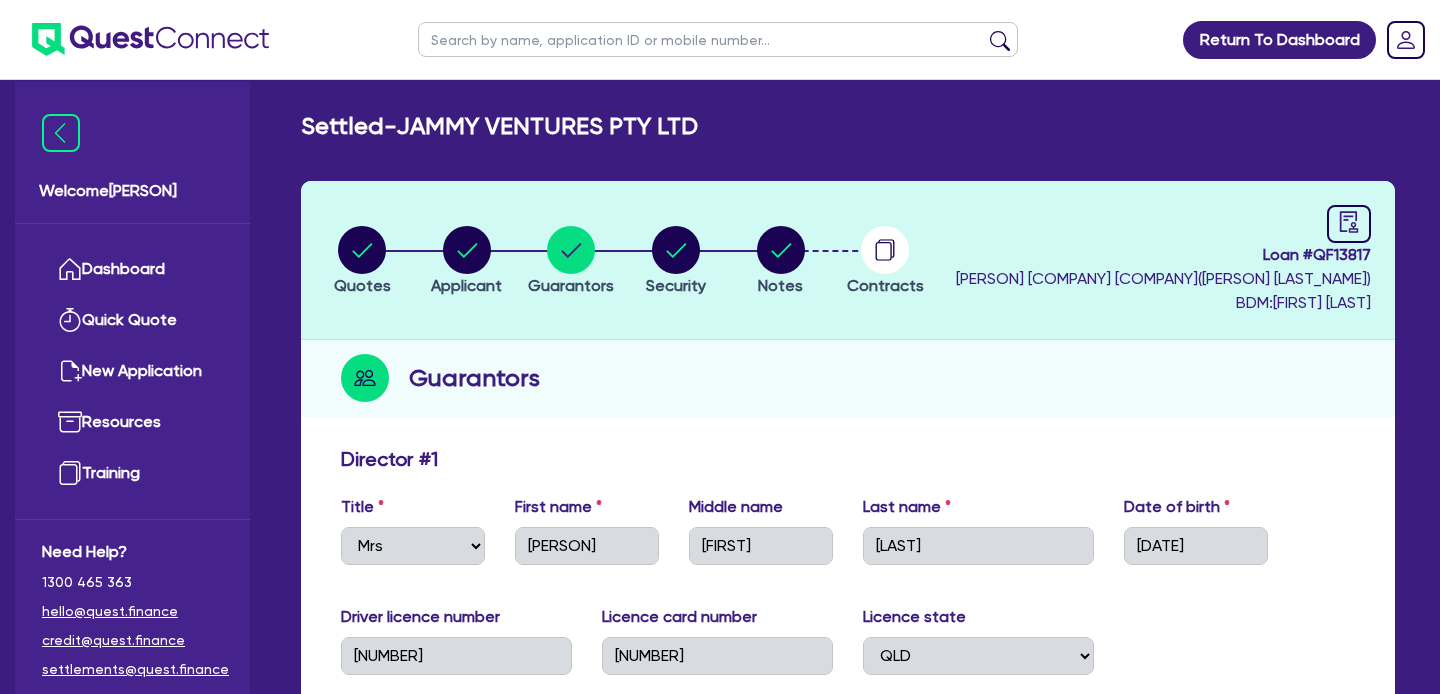click on "Loan # QF13817" at bounding box center (1163, 255) 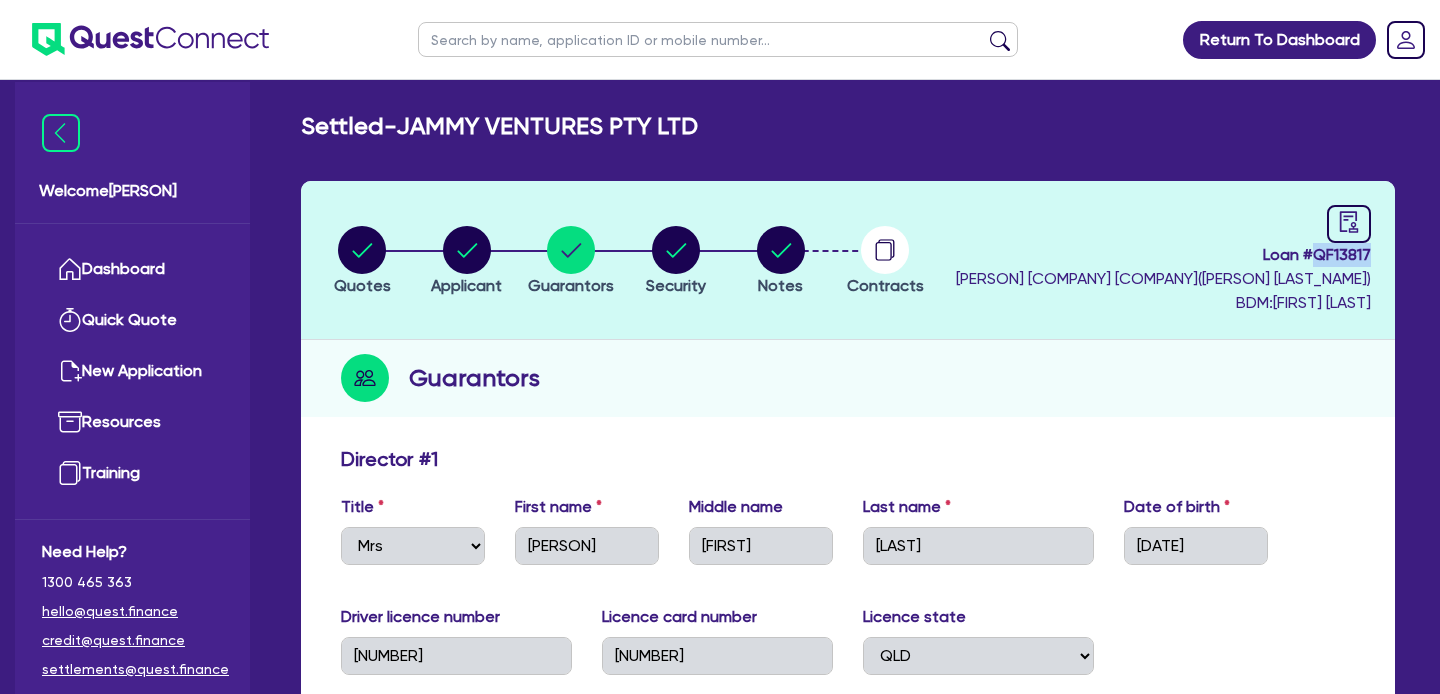 click on "Loan # QF13817" at bounding box center (1163, 255) 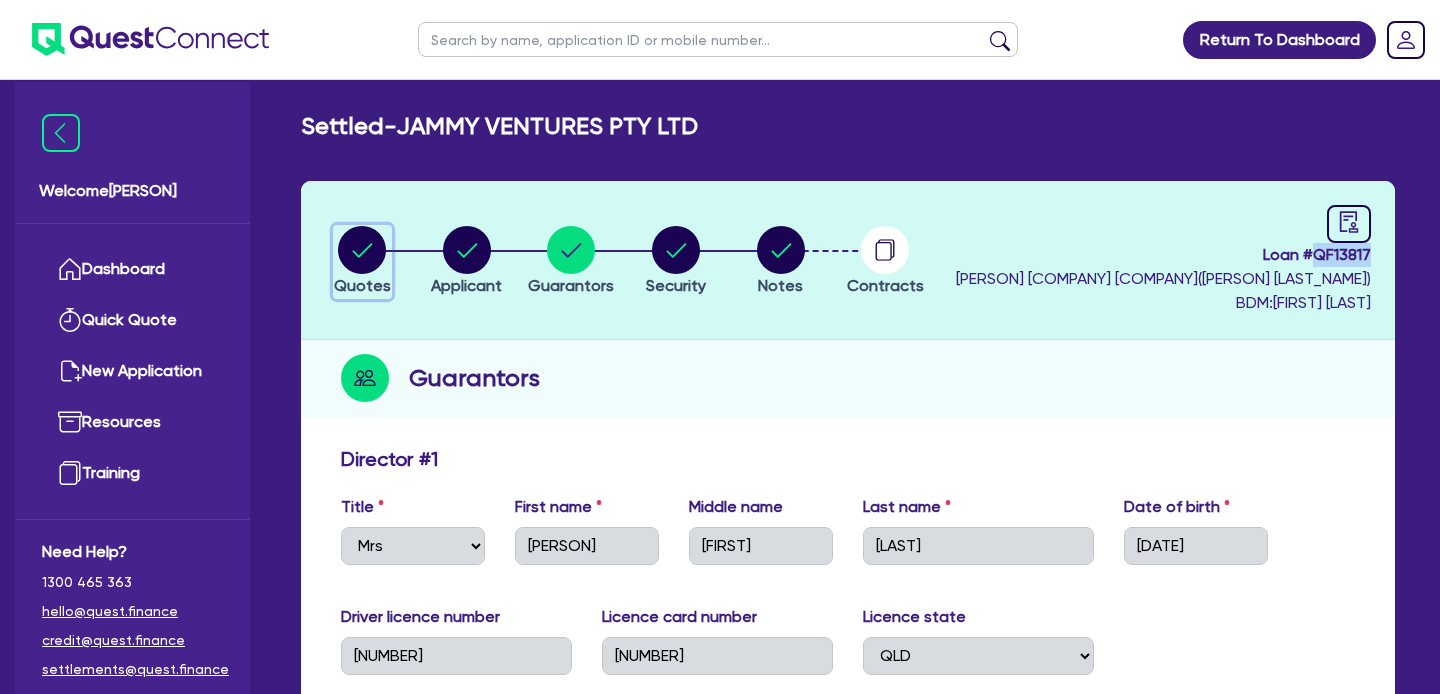 click at bounding box center (362, 250) 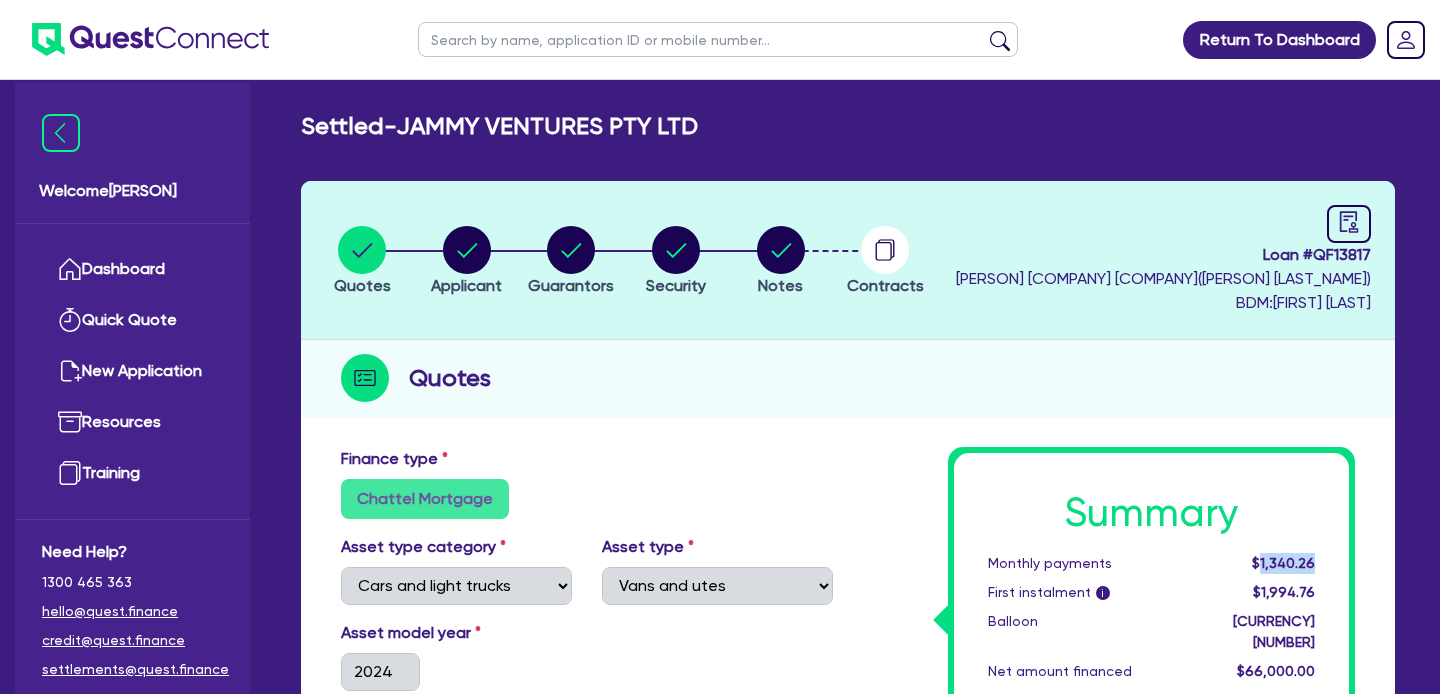 drag, startPoint x: 1319, startPoint y: 582, endPoint x: 1263, endPoint y: 587, distance: 56.22277 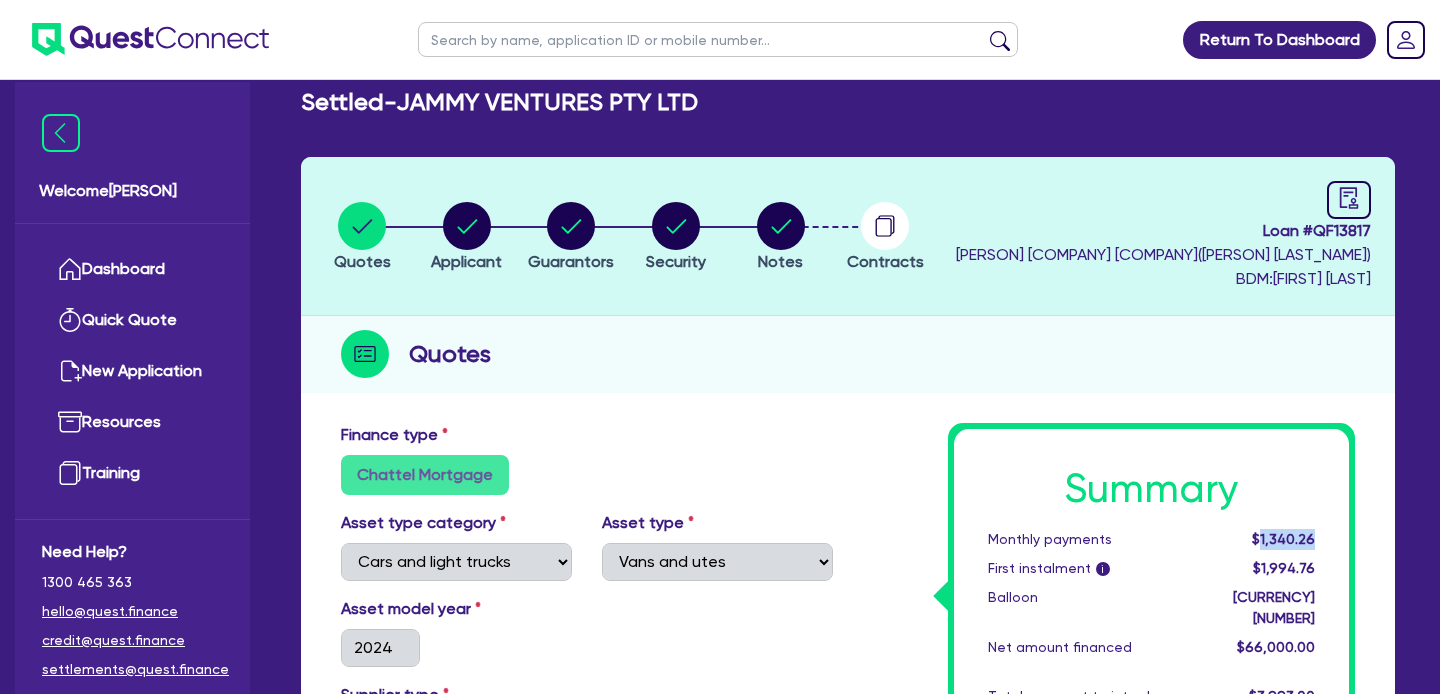 scroll, scrollTop: 0, scrollLeft: 0, axis: both 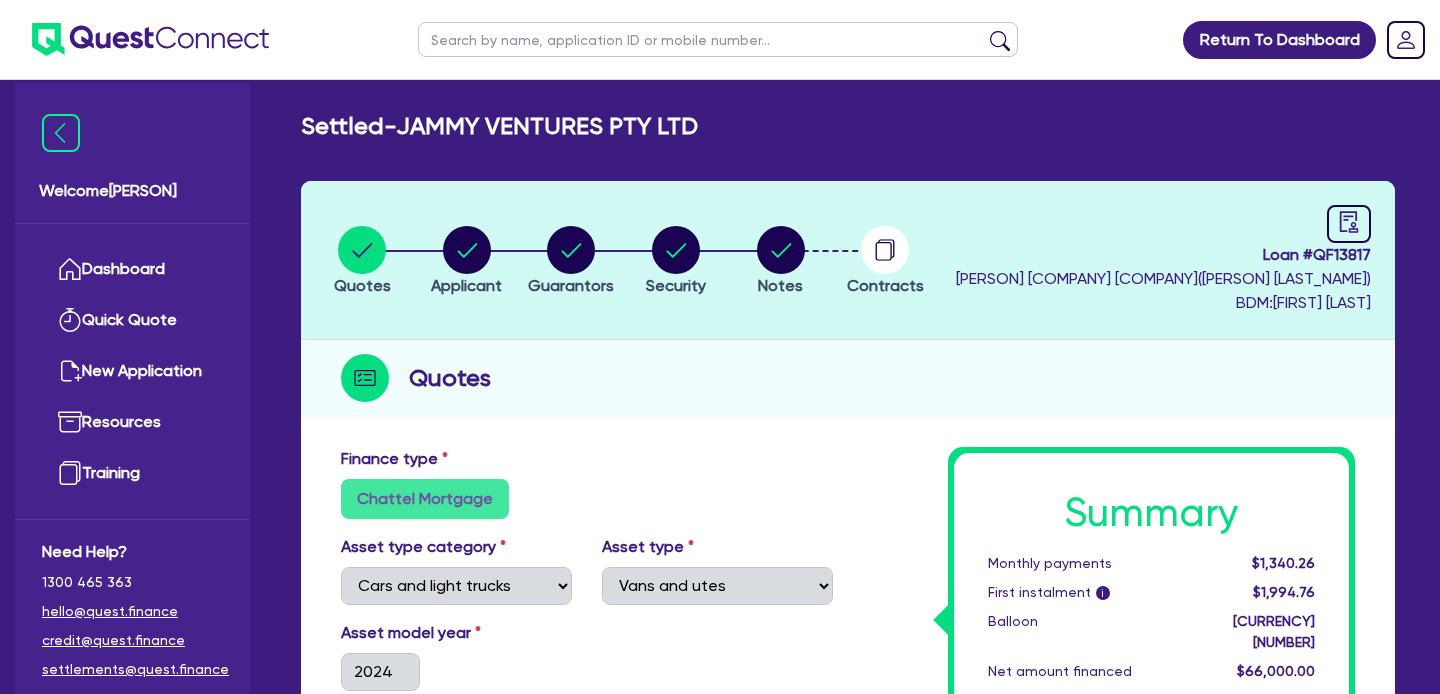 click on "Loan # QF13817" at bounding box center (1163, 255) 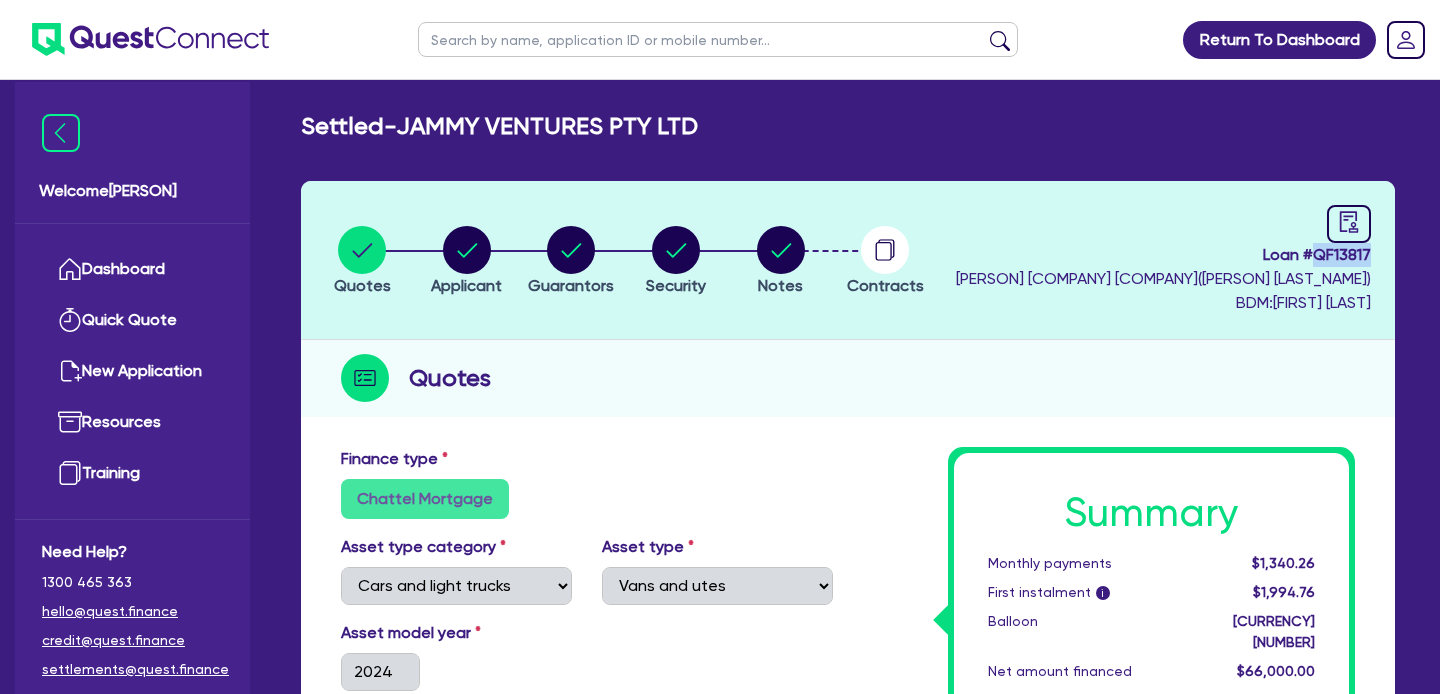 click on "Loan # QF13817" at bounding box center [1163, 255] 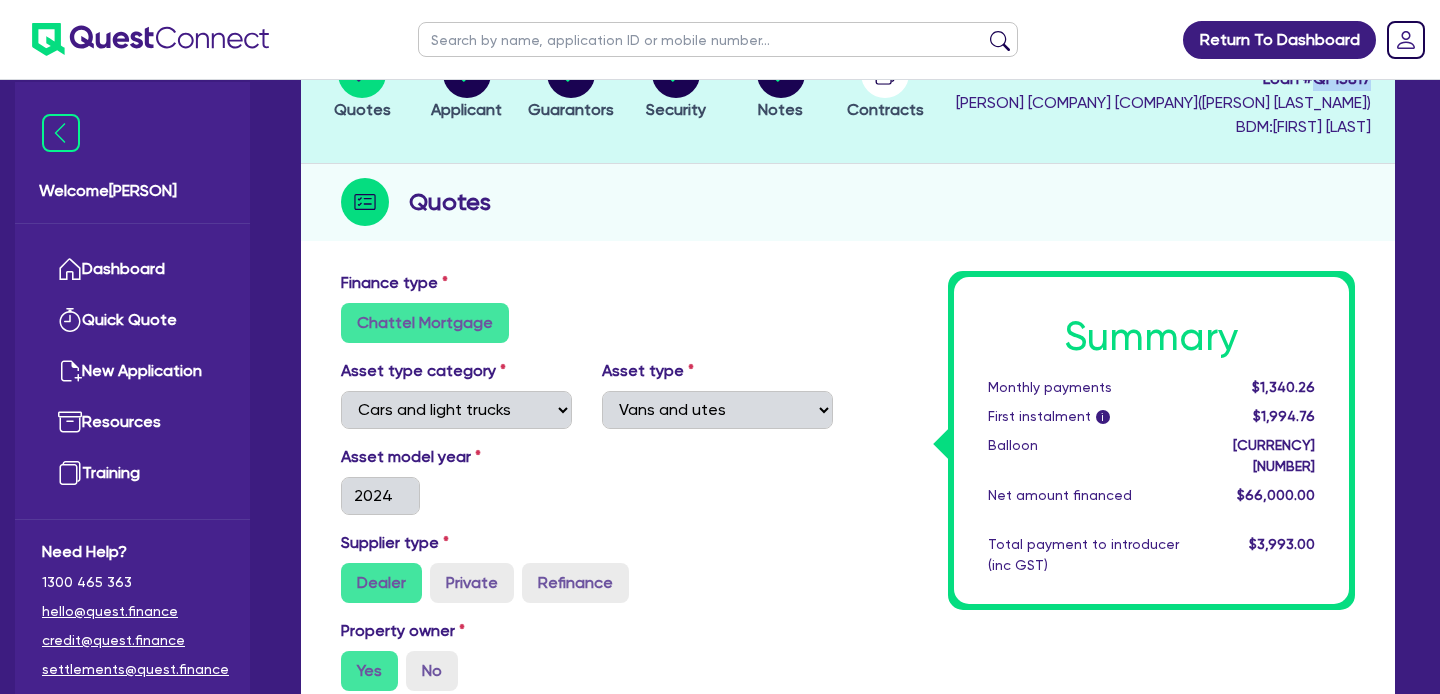 scroll, scrollTop: 0, scrollLeft: 0, axis: both 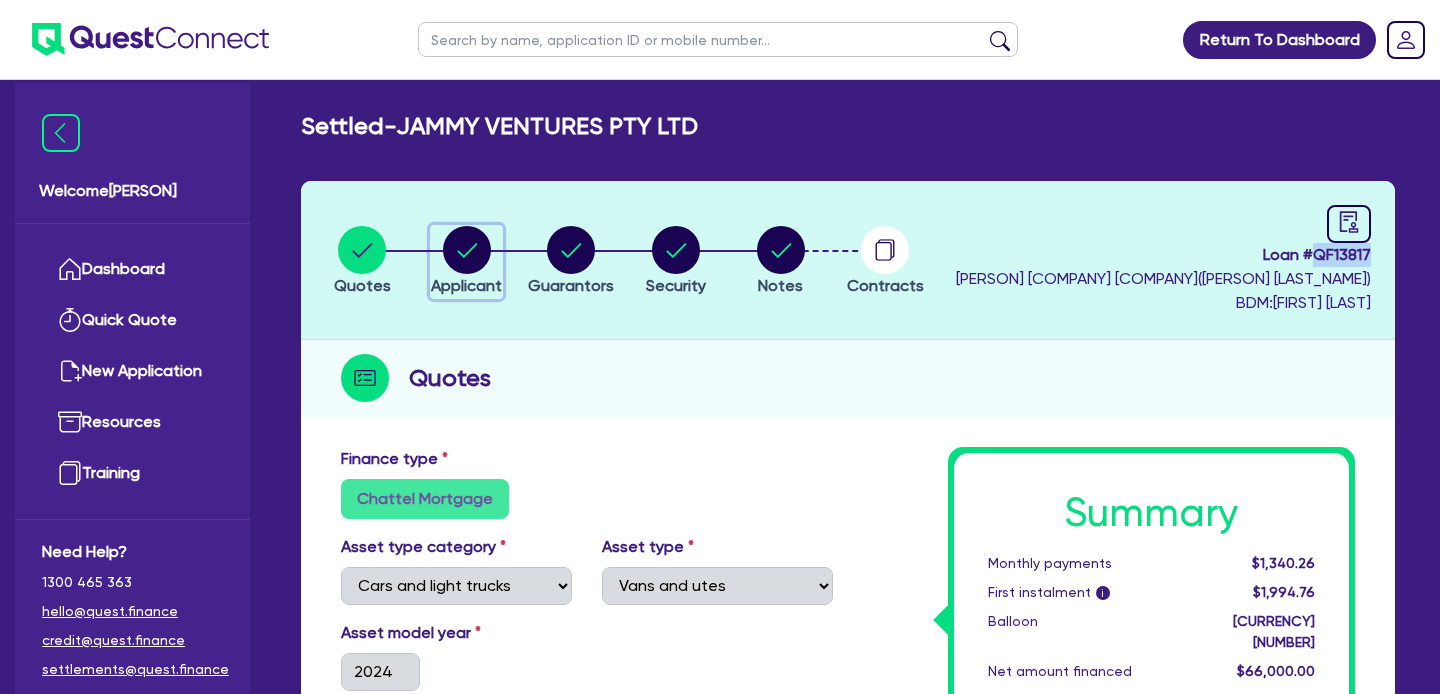 click at bounding box center [467, 250] 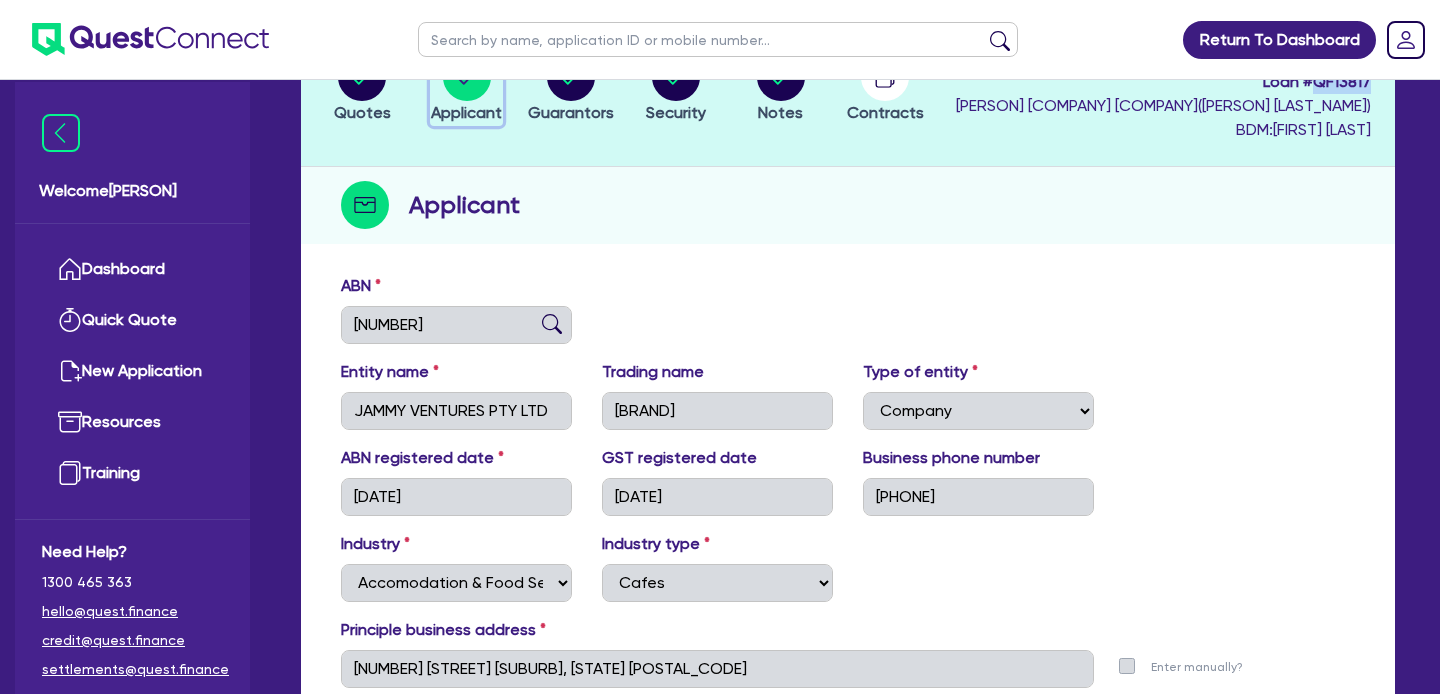 scroll, scrollTop: 222, scrollLeft: 0, axis: vertical 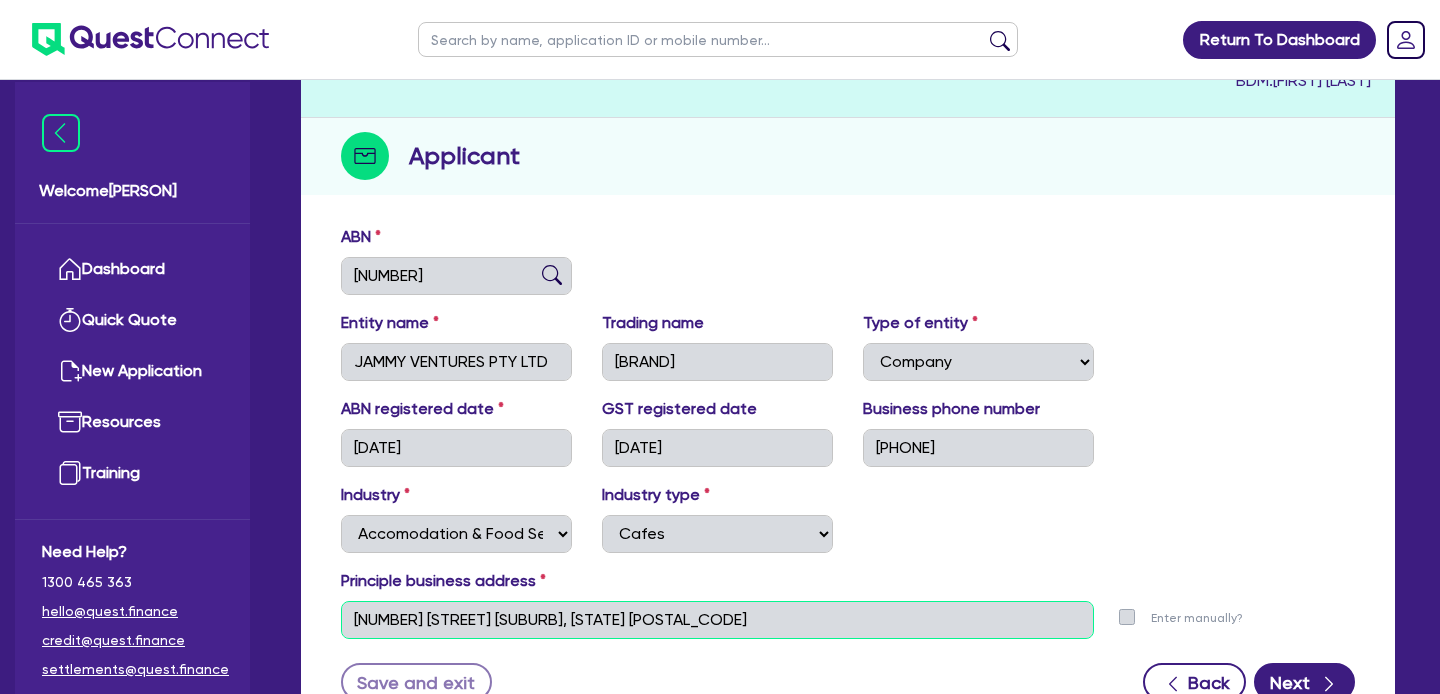 drag, startPoint x: 483, startPoint y: 642, endPoint x: 306, endPoint y: 645, distance: 177.02542 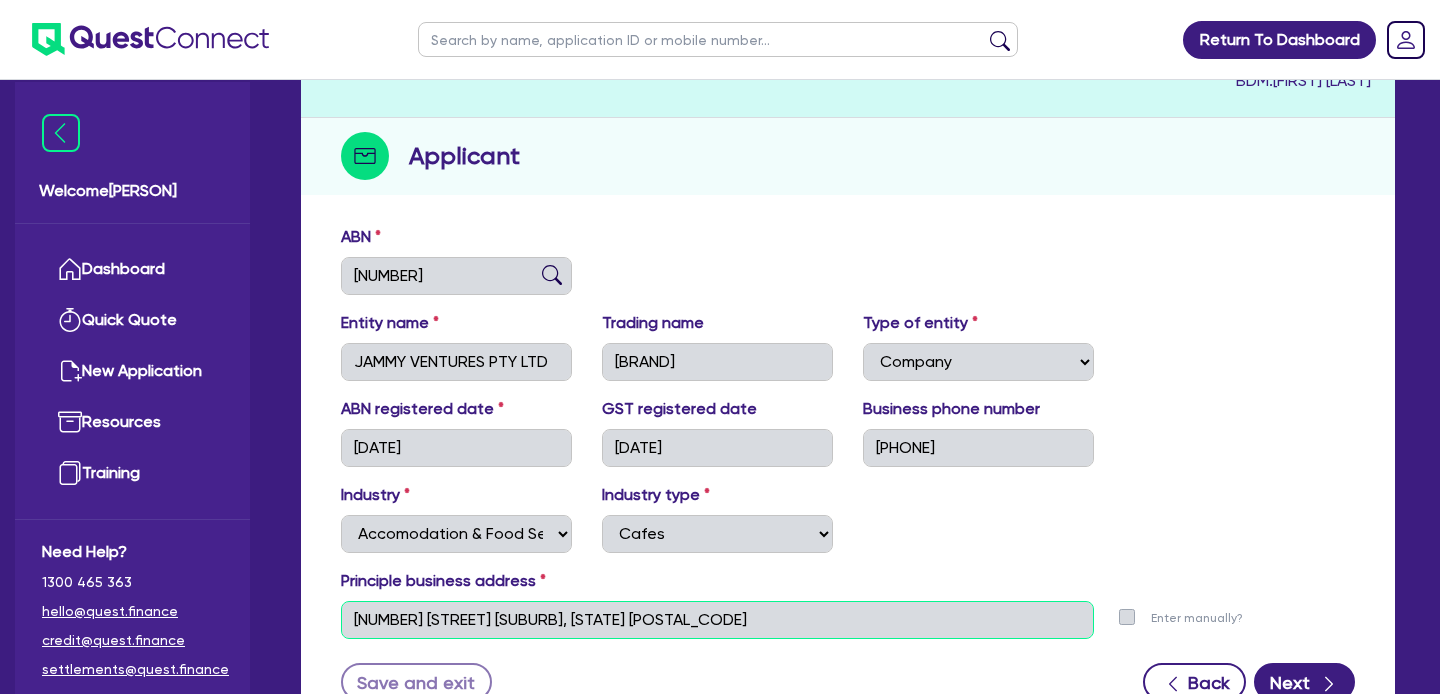 drag, startPoint x: 677, startPoint y: 648, endPoint x: 486, endPoint y: 641, distance: 191.12823 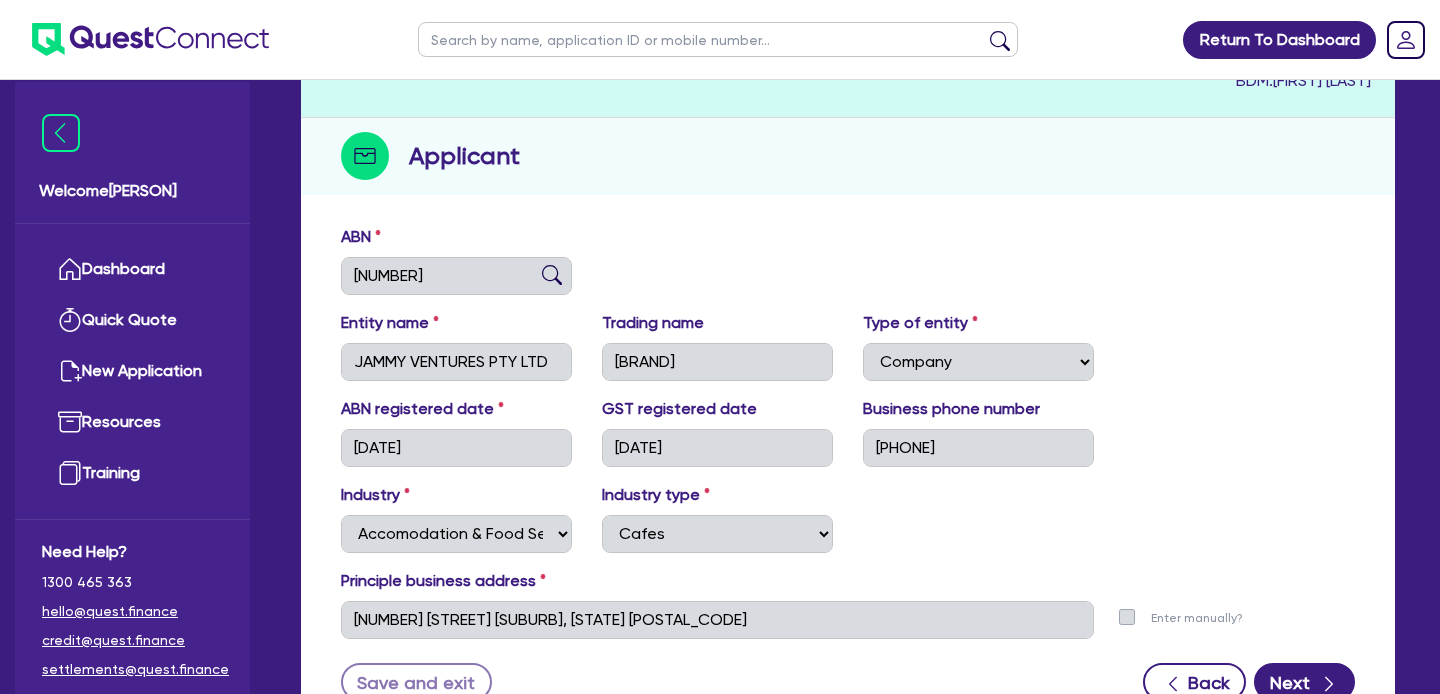 click at bounding box center (718, 39) 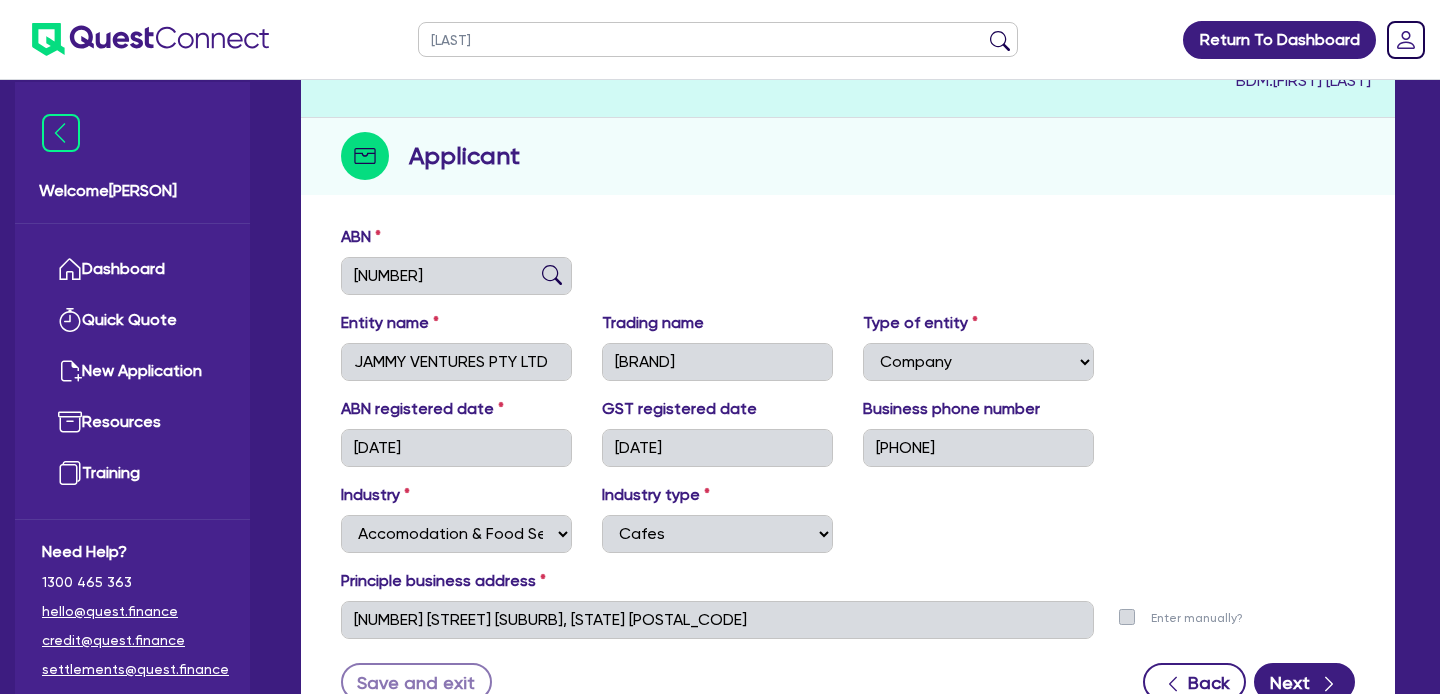 click at bounding box center [1000, 44] 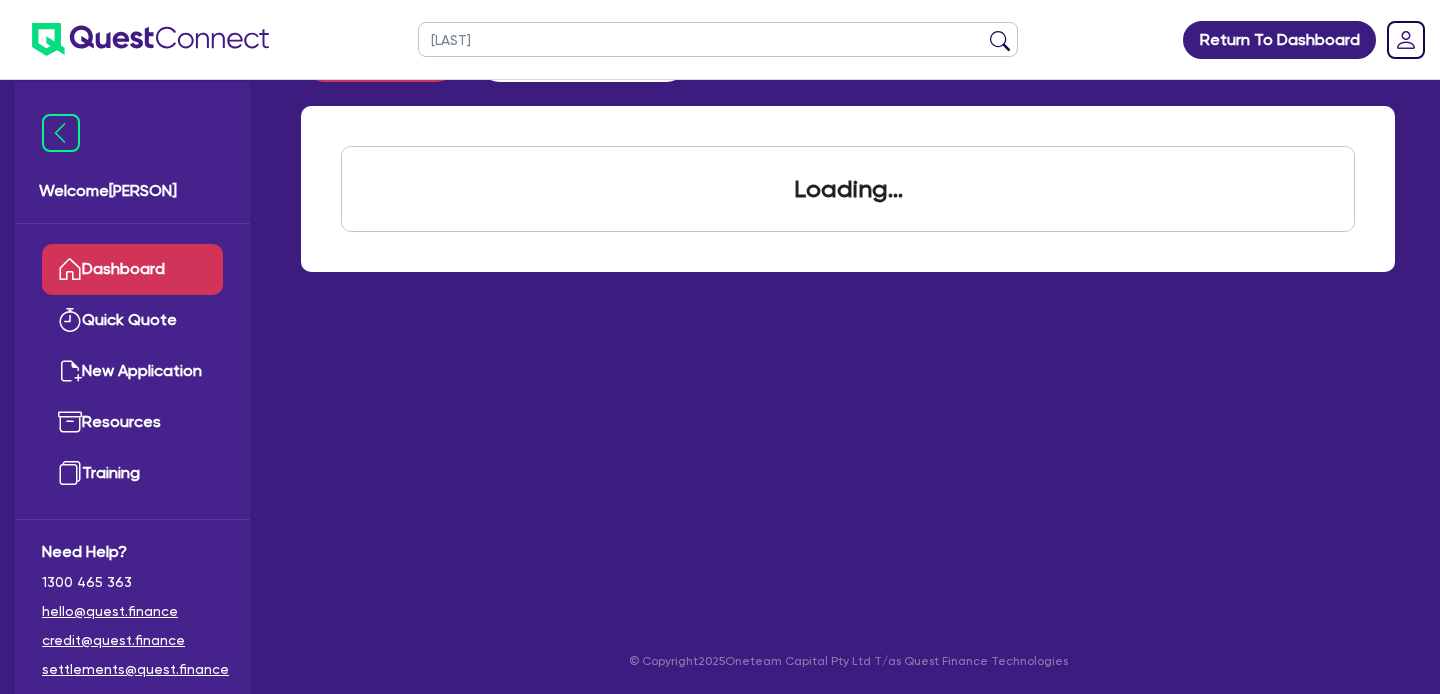 scroll, scrollTop: 0, scrollLeft: 0, axis: both 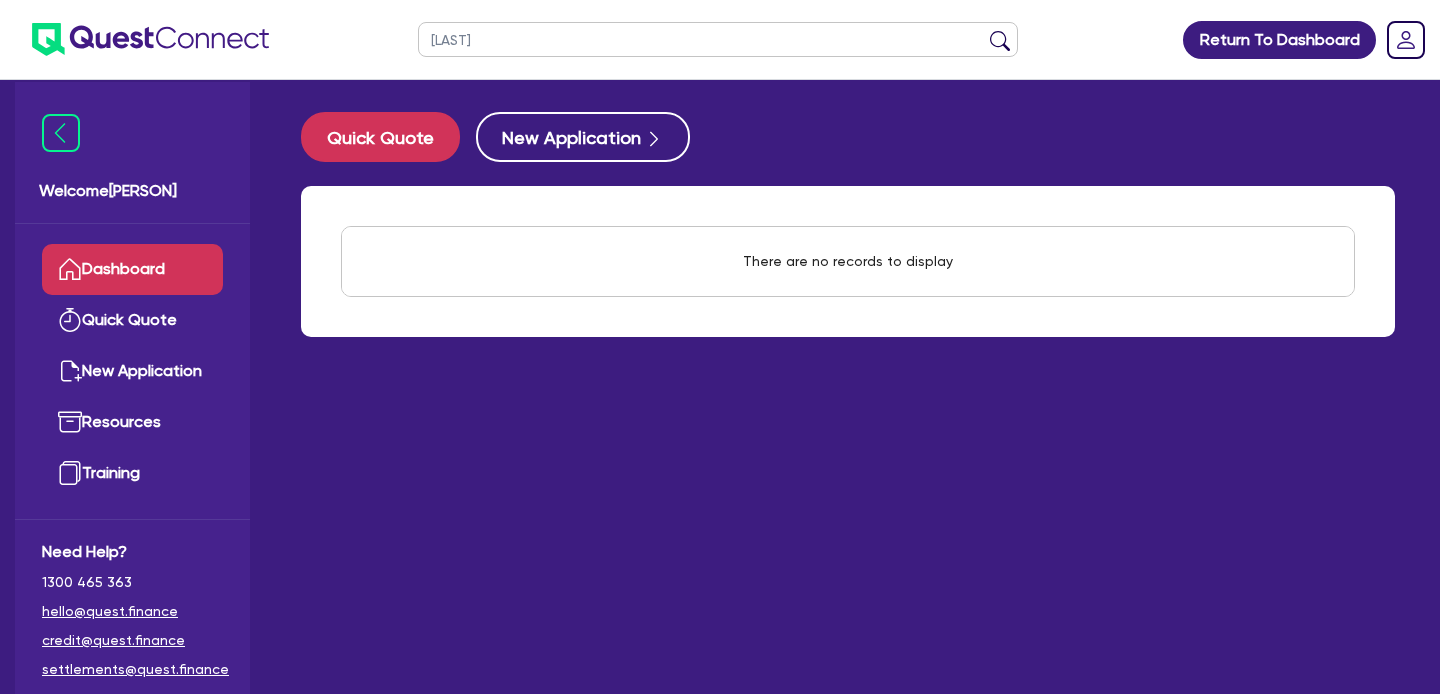 click on "[LAST]" at bounding box center (718, 39) 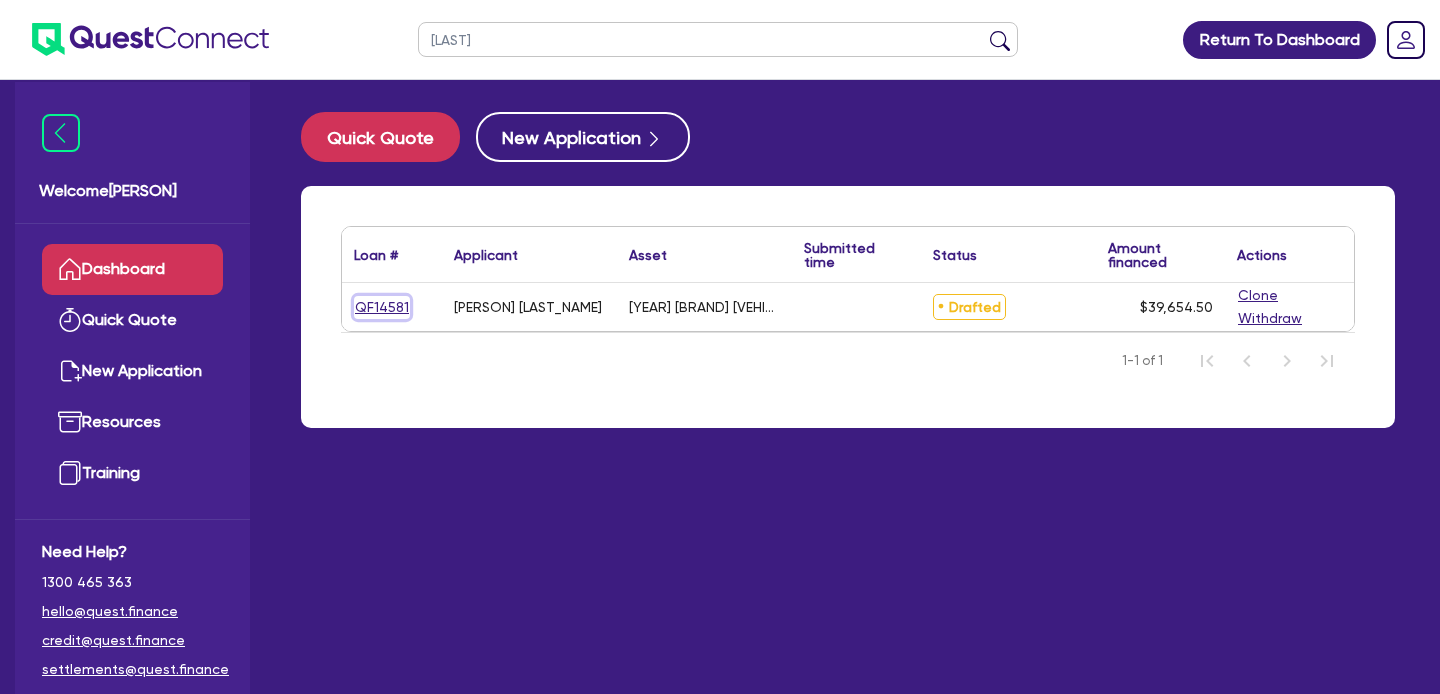 click on "QF14581" at bounding box center (382, 307) 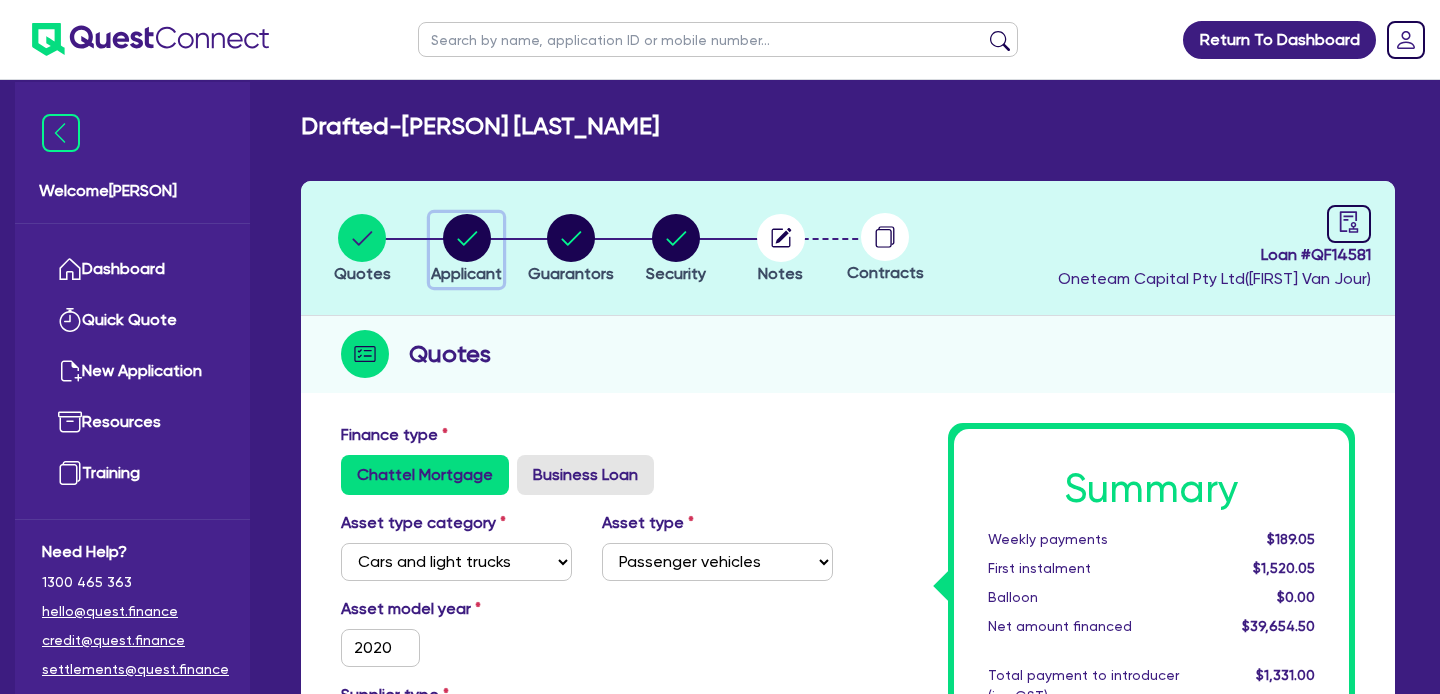 click at bounding box center [467, 238] 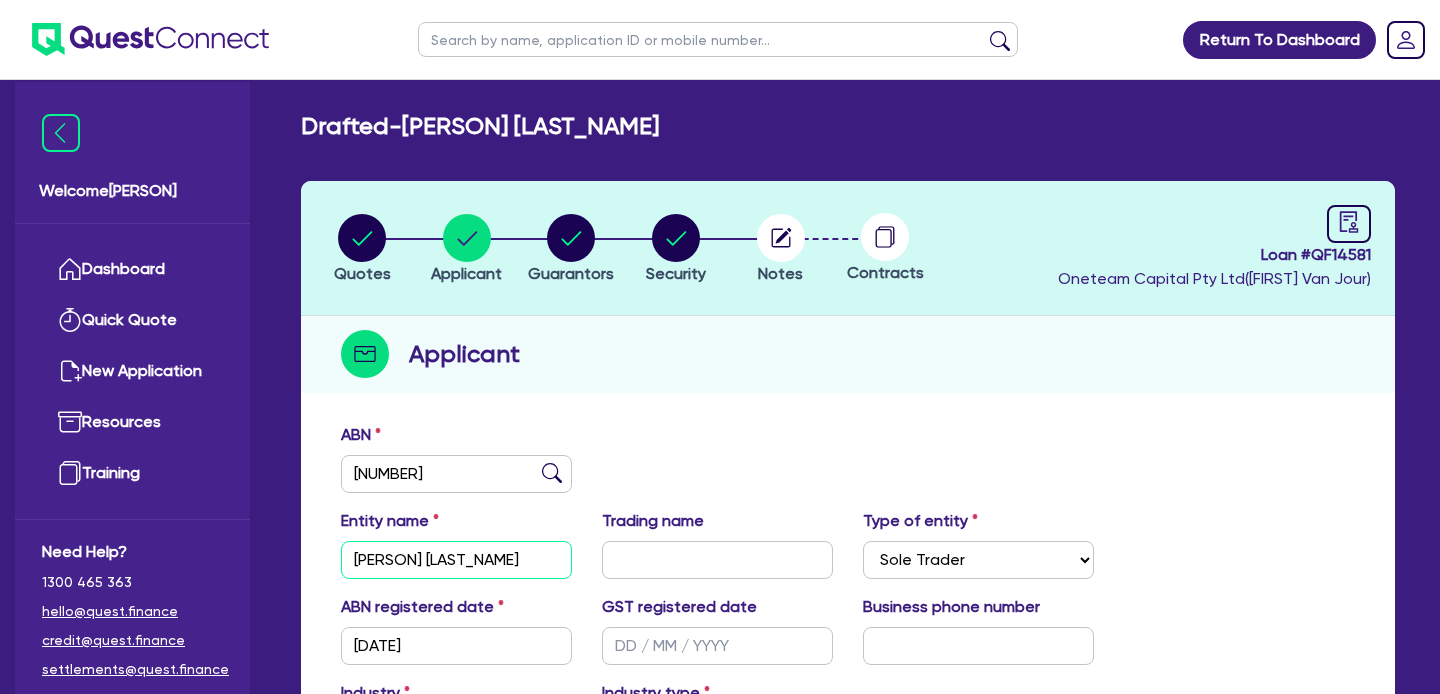 click on "[PERSON] [LAST_NAME]" at bounding box center [456, 560] 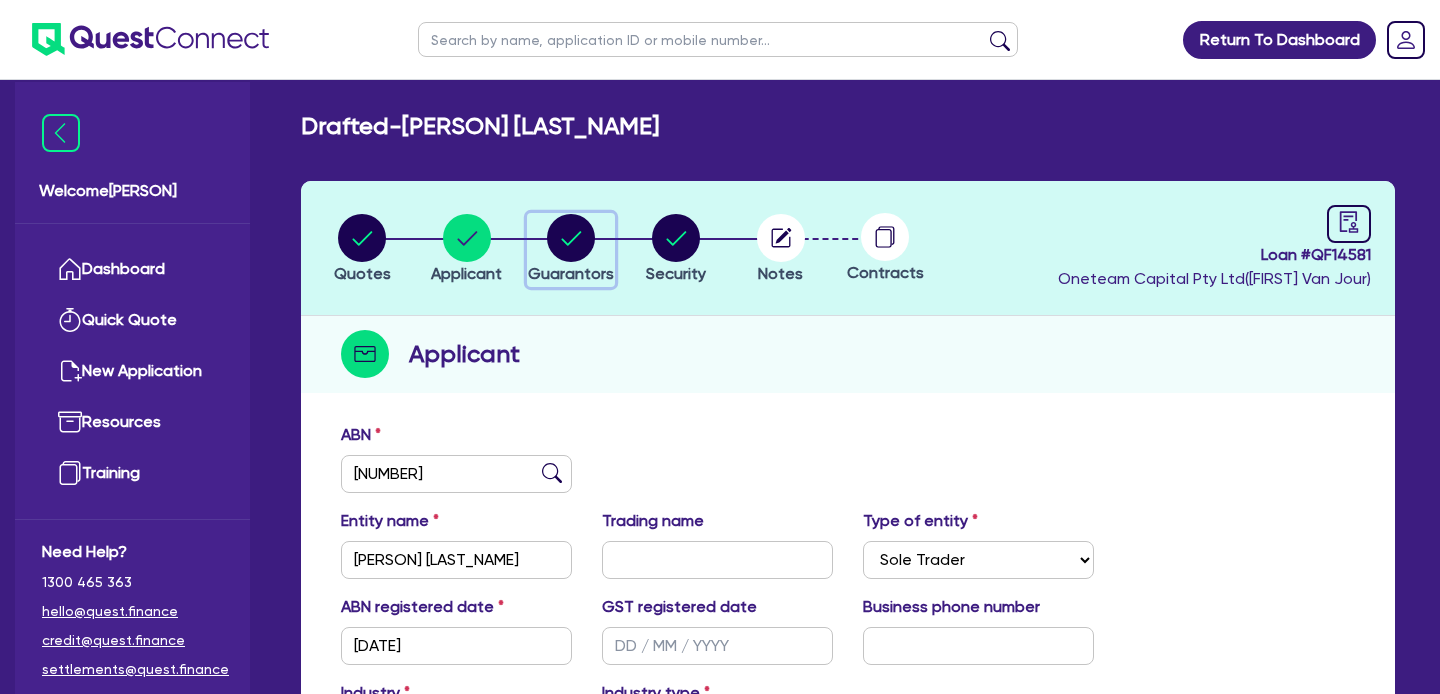 click at bounding box center (571, 238) 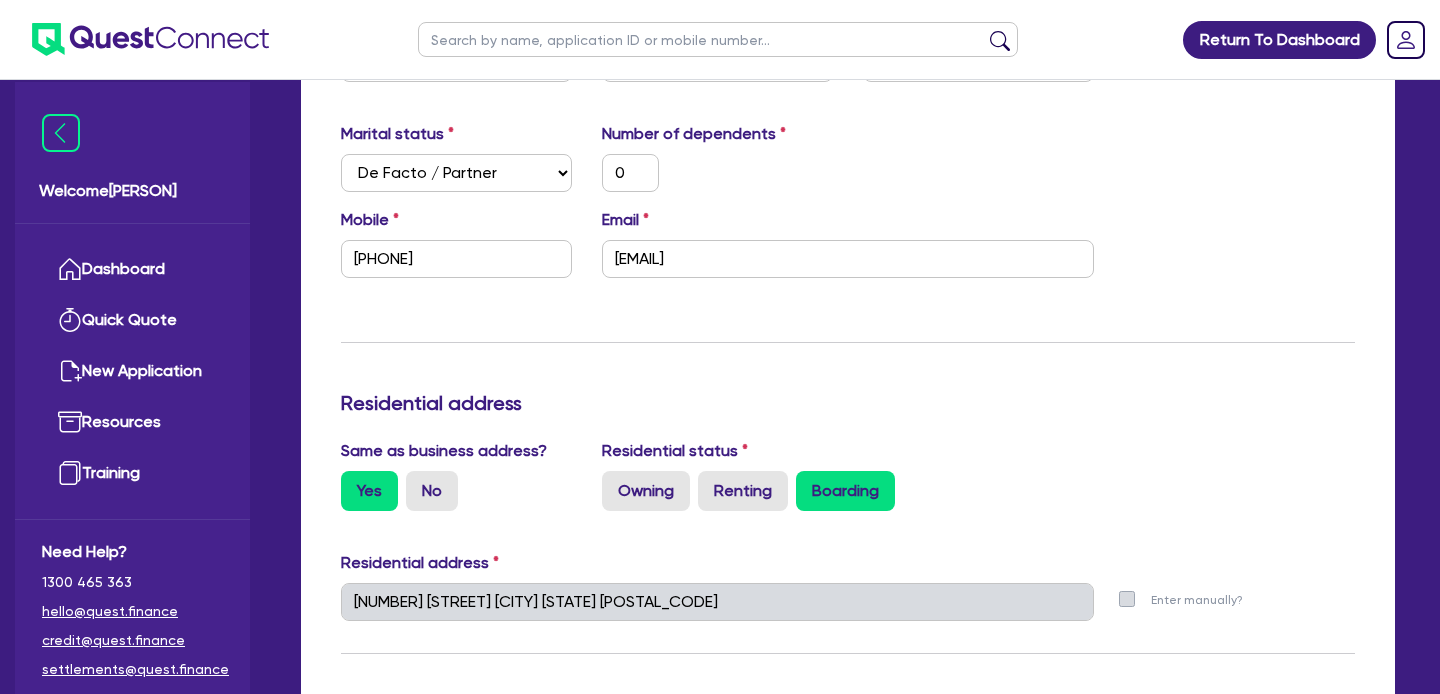 scroll, scrollTop: 567, scrollLeft: 0, axis: vertical 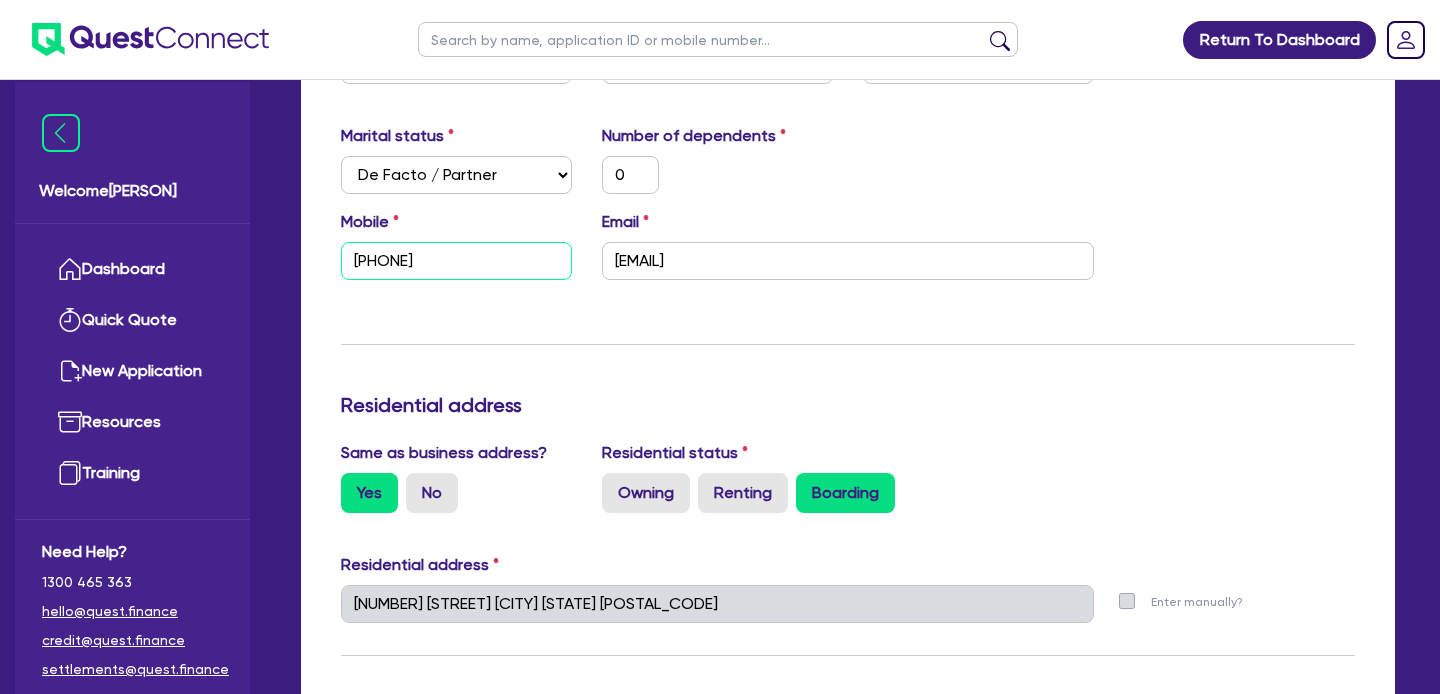 click on "[PHONE]" at bounding box center (456, 261) 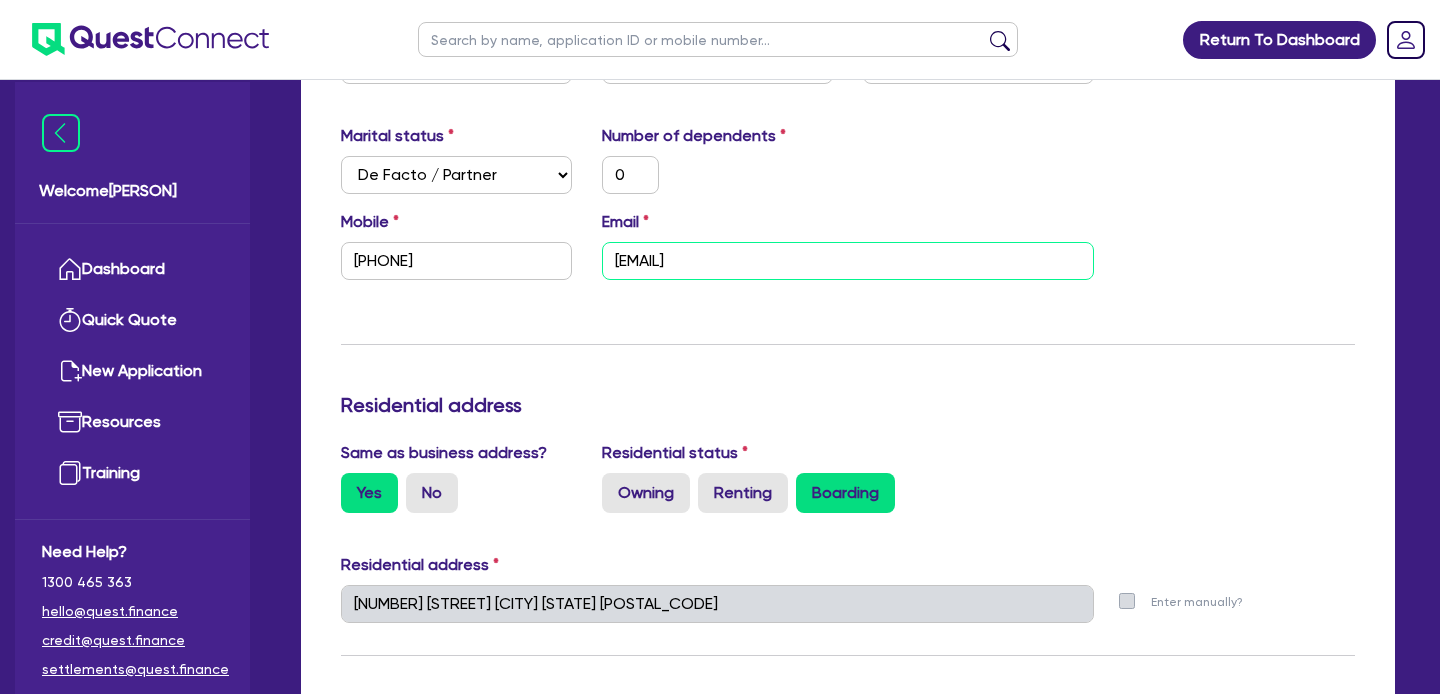 click on "[EMAIL]" at bounding box center [848, 261] 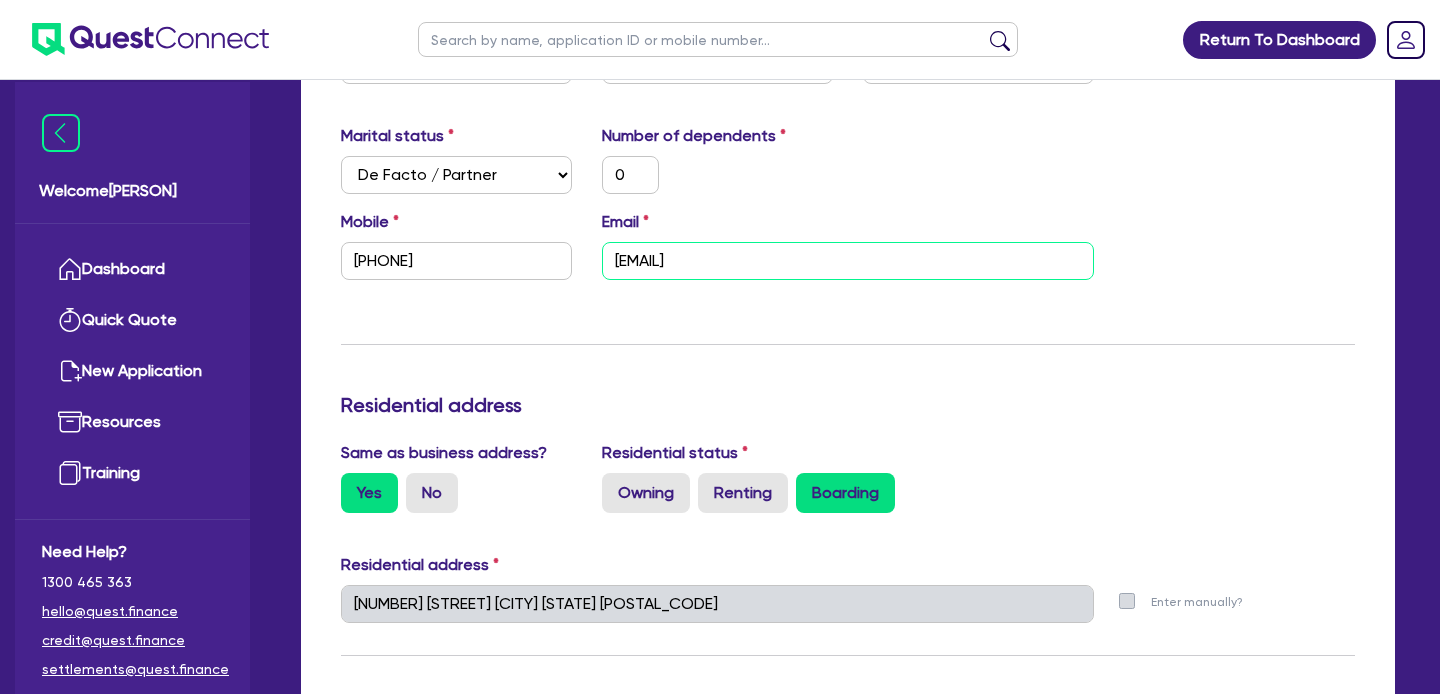 click on "[EMAIL]" at bounding box center (848, 261) 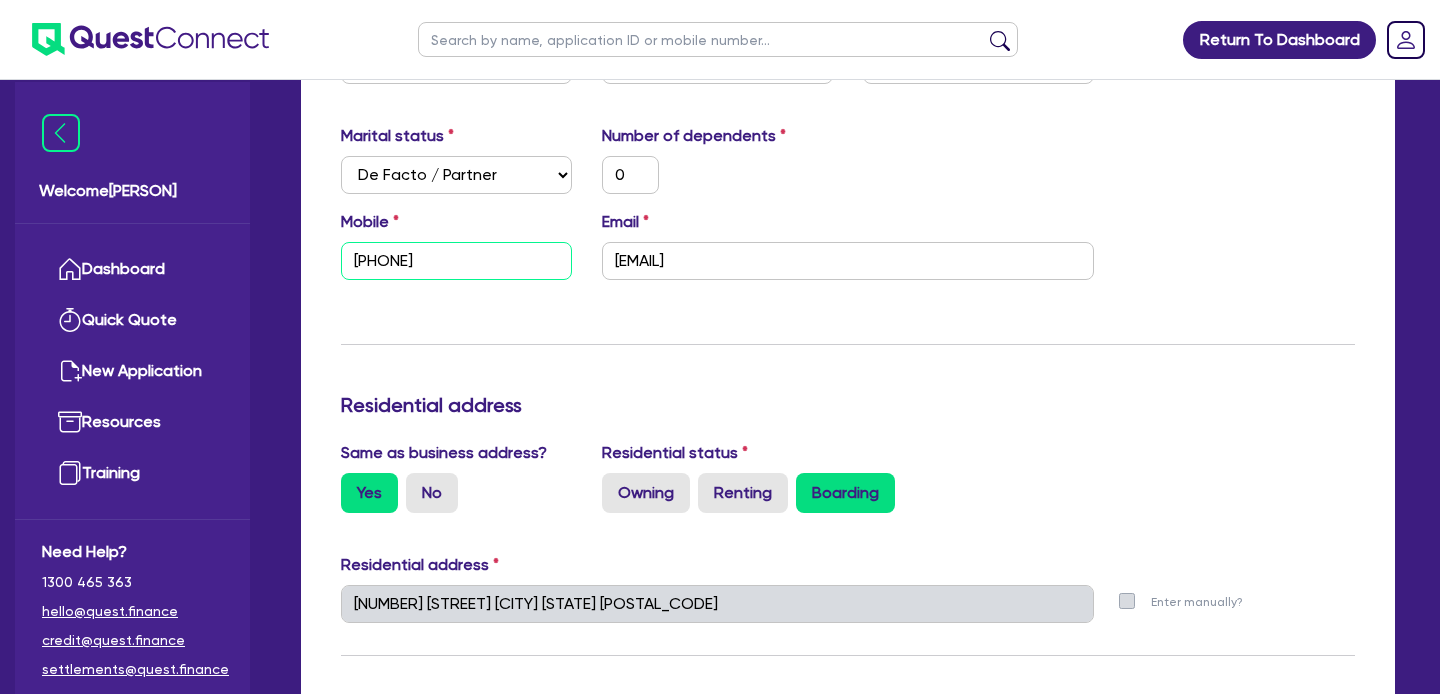 click on "[PHONE]" at bounding box center (456, 261) 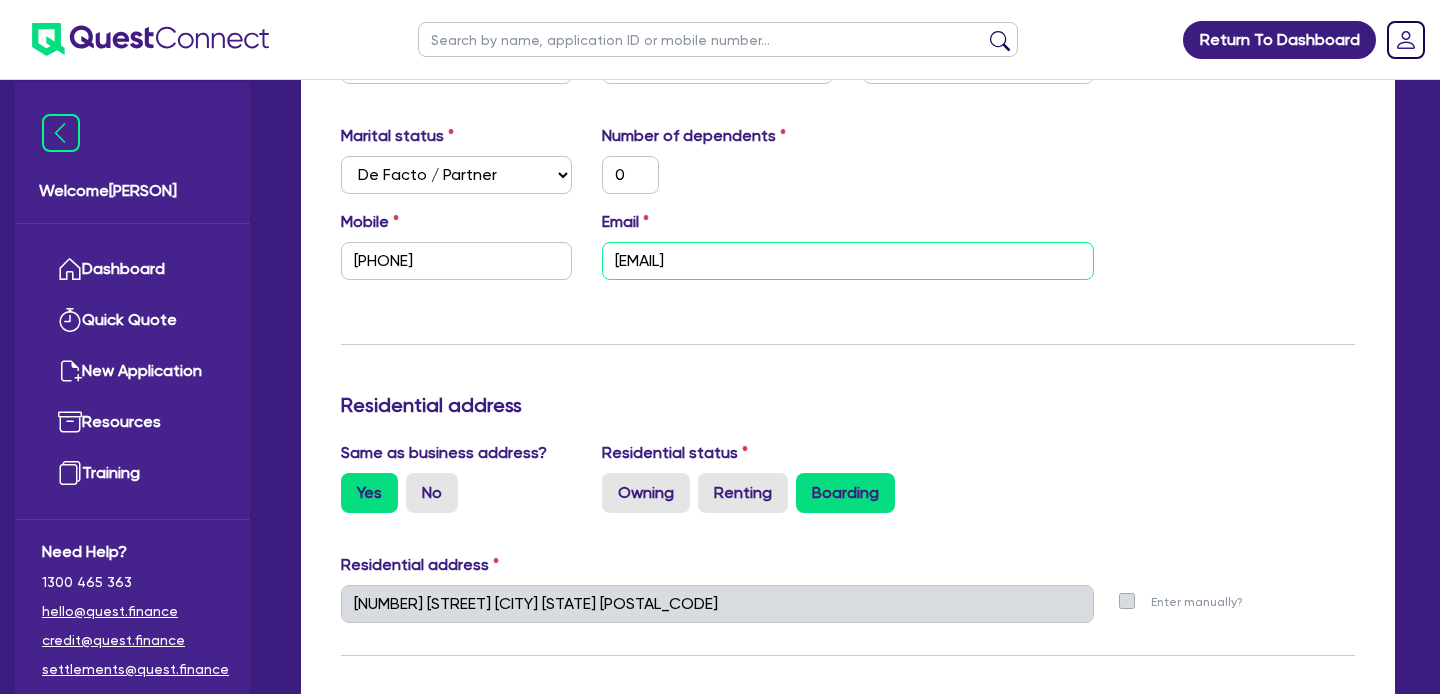 click on "[EMAIL]" at bounding box center [848, 261] 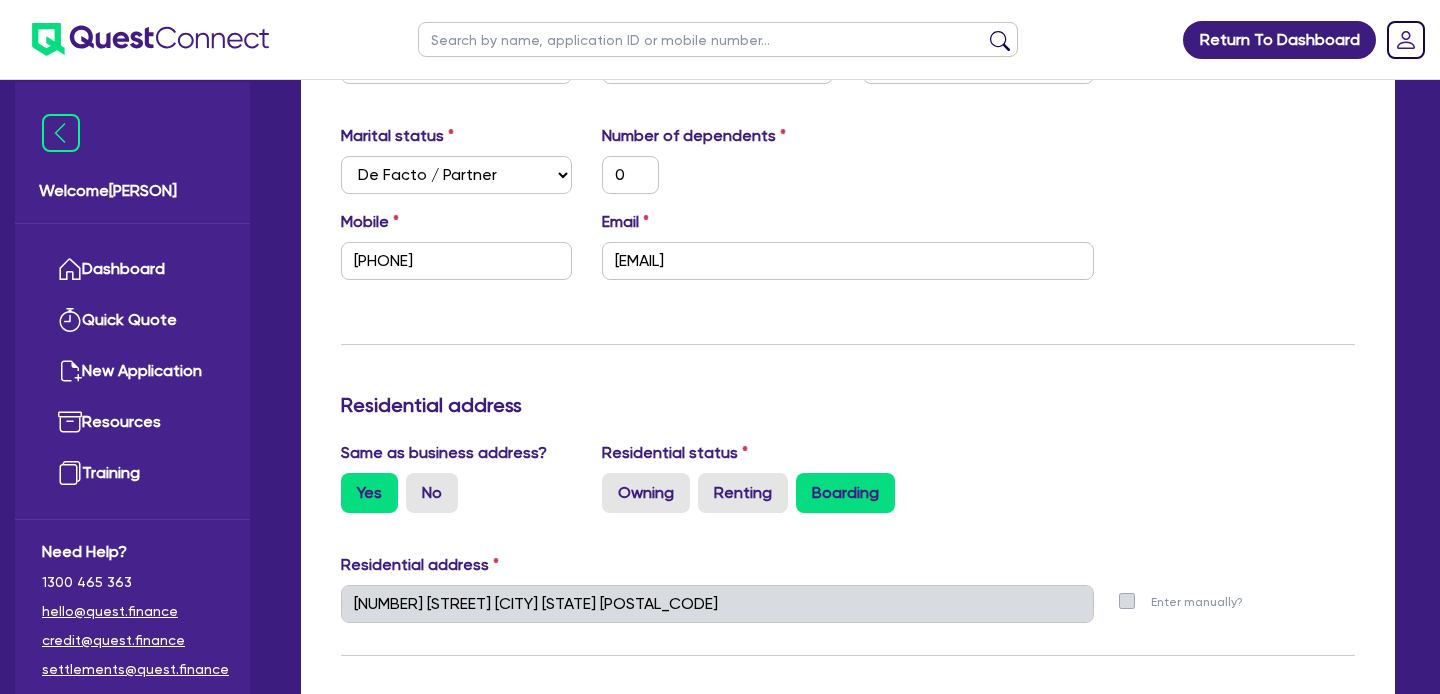 click at bounding box center (718, 39) 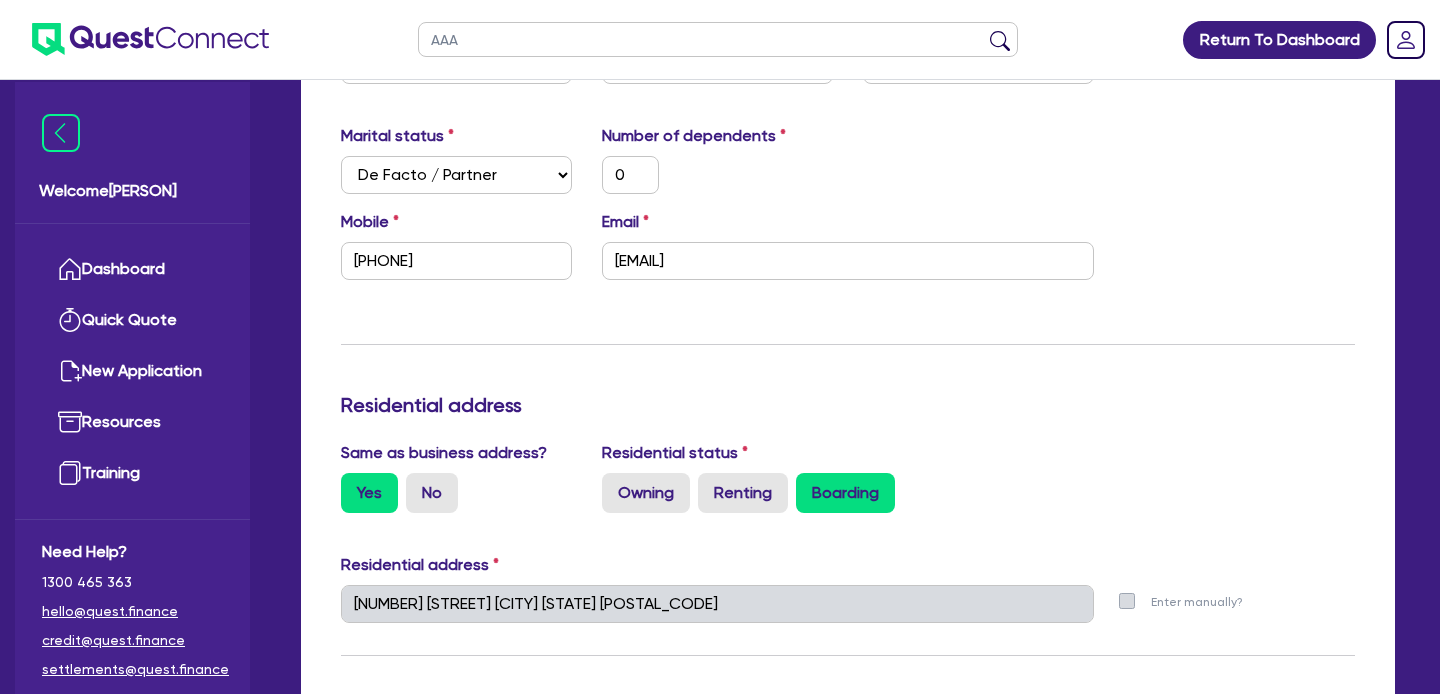 click at bounding box center [1000, 44] 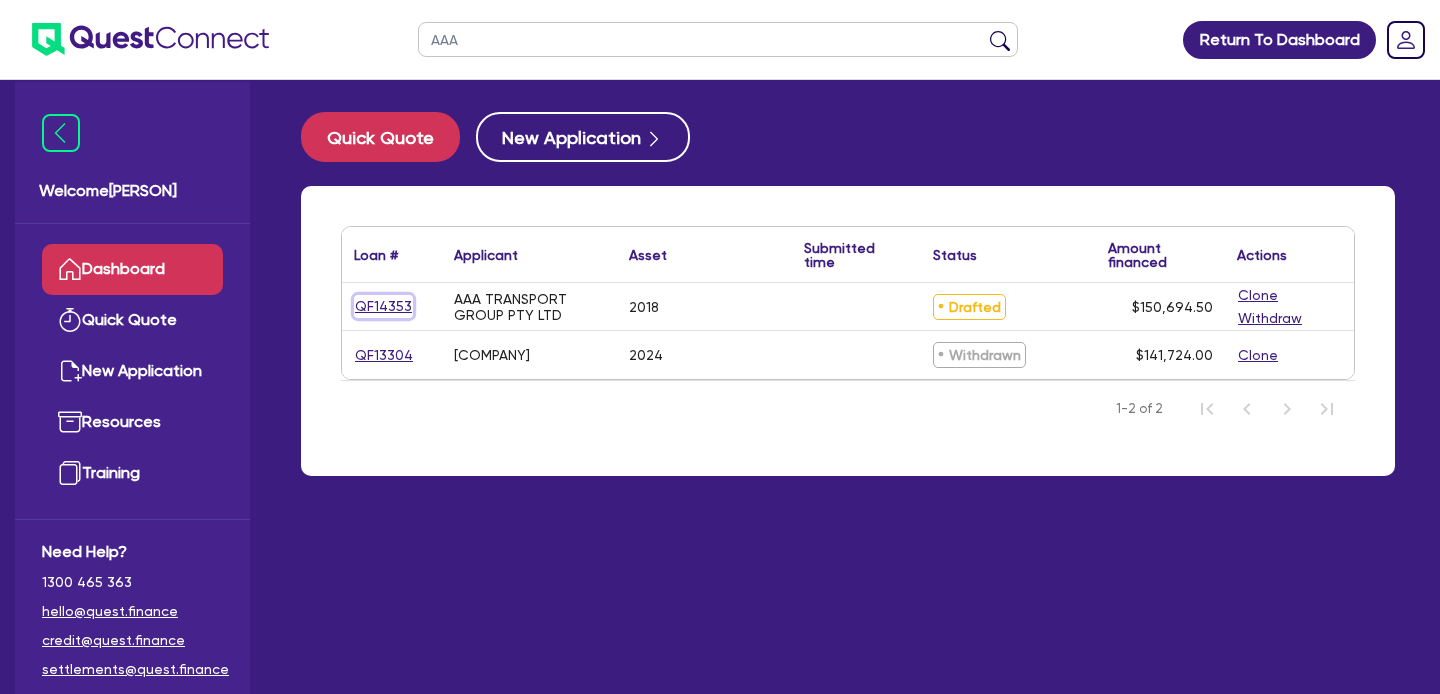 click on "QF14353" at bounding box center [383, 306] 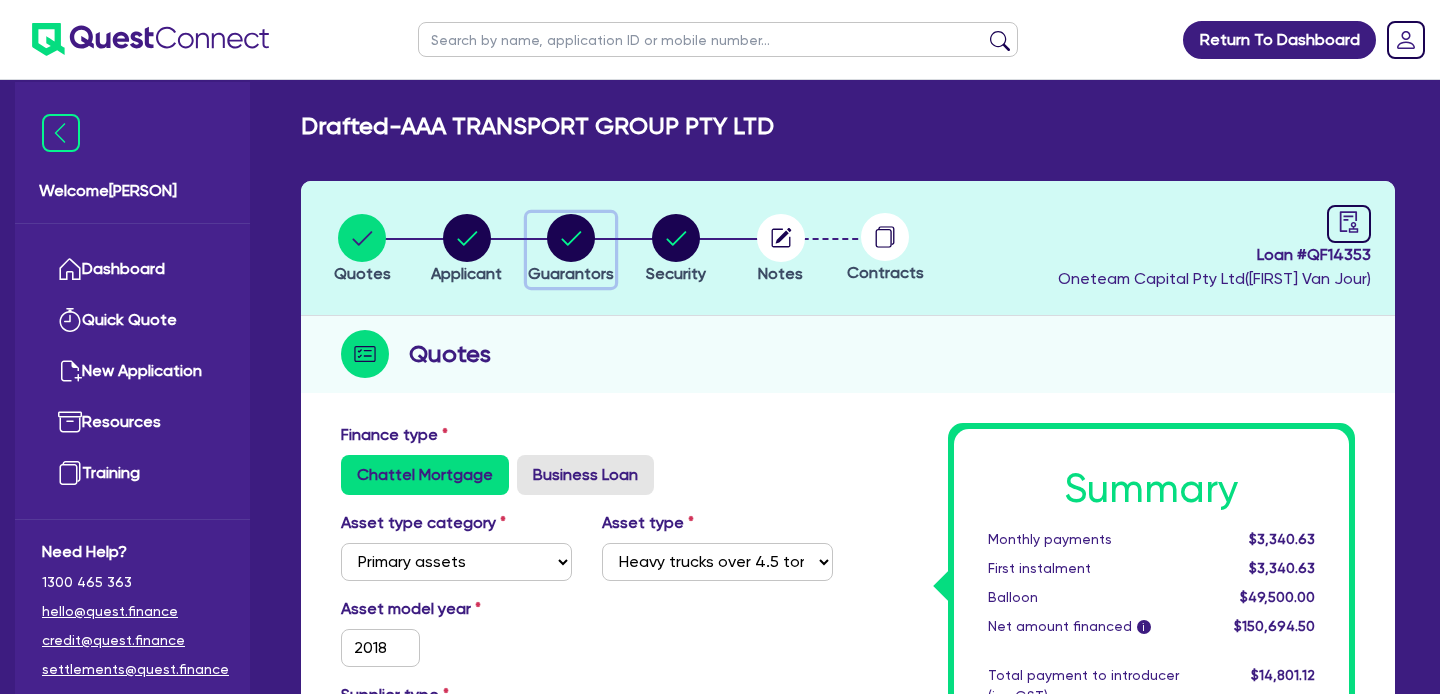click at bounding box center (571, 238) 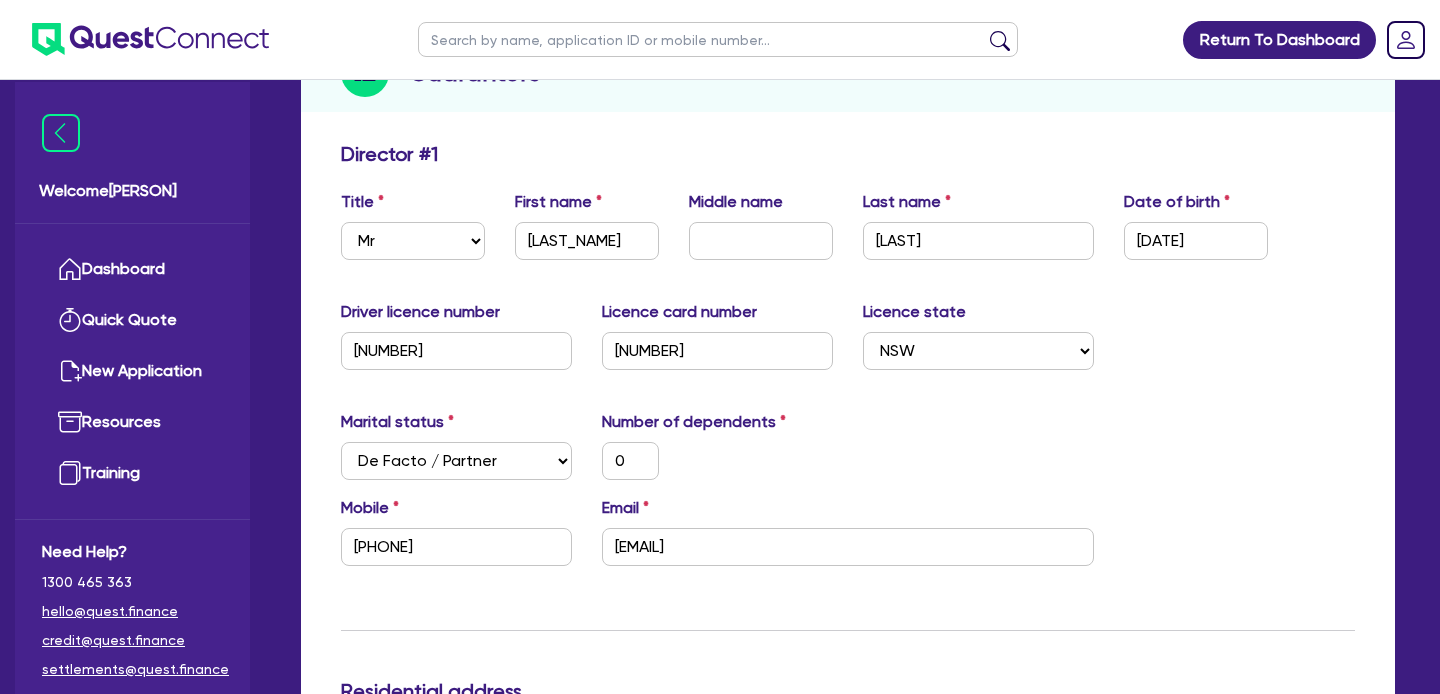 scroll, scrollTop: 290, scrollLeft: 0, axis: vertical 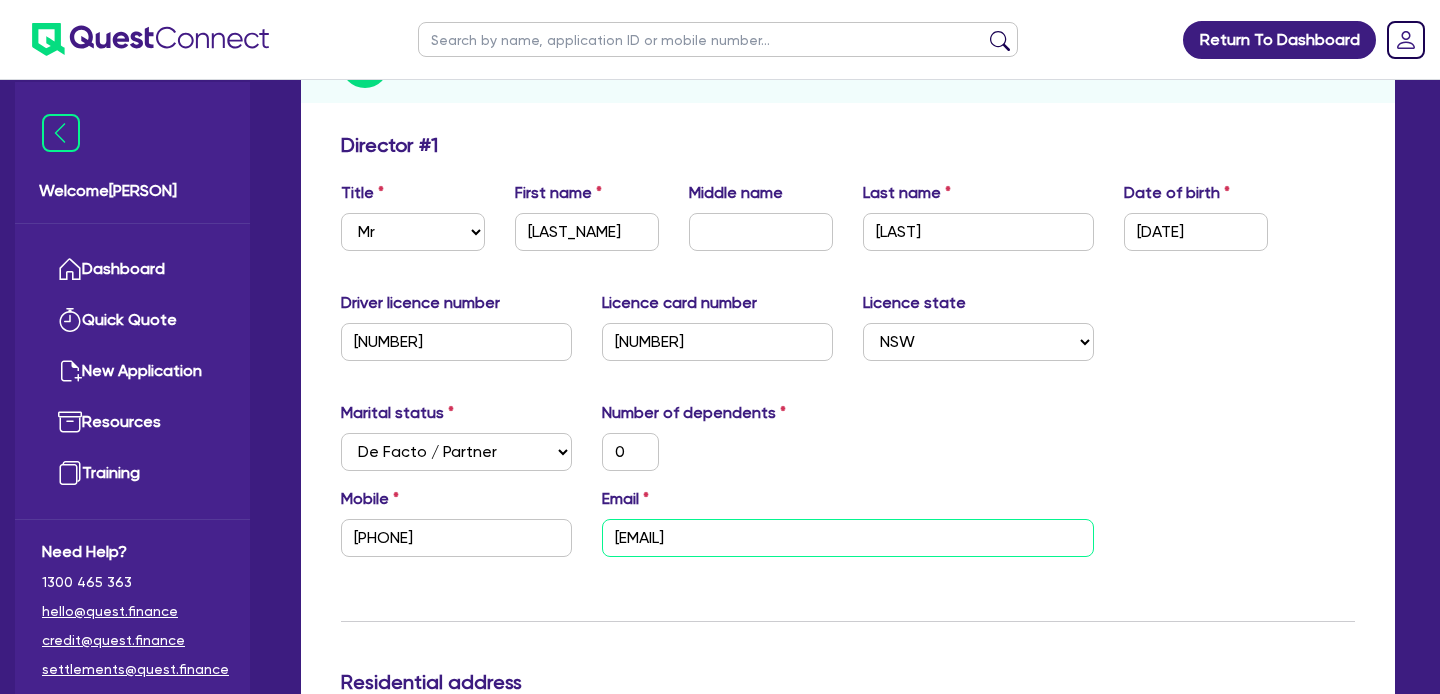 click on "[EMAIL]" at bounding box center (848, 538) 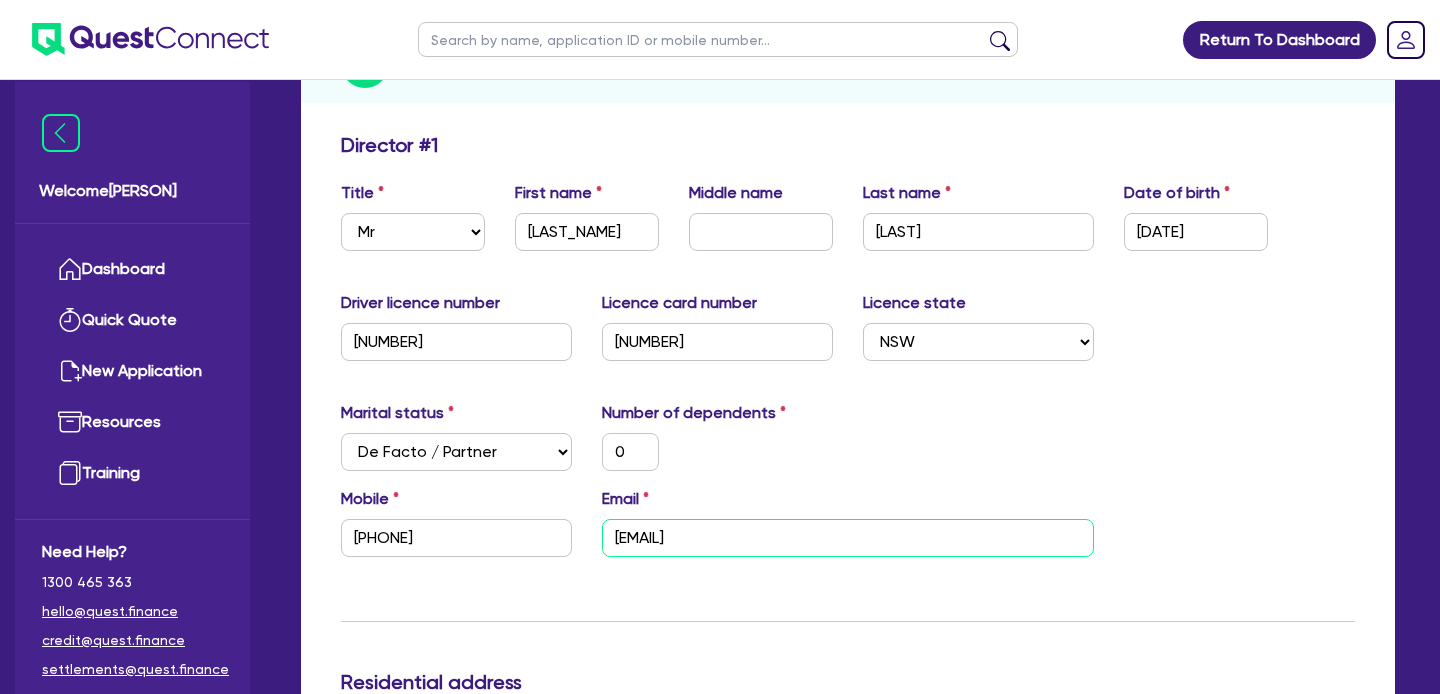 scroll, scrollTop: 0, scrollLeft: 0, axis: both 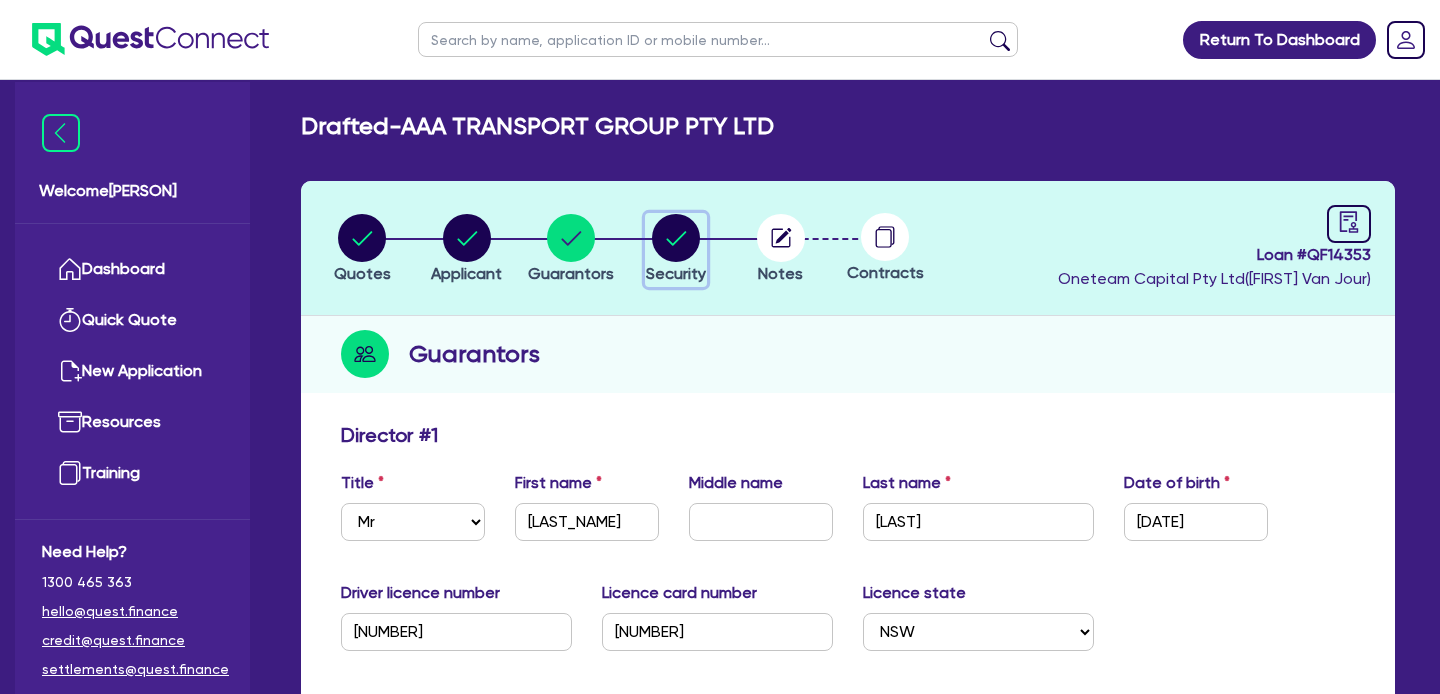 click at bounding box center (676, 238) 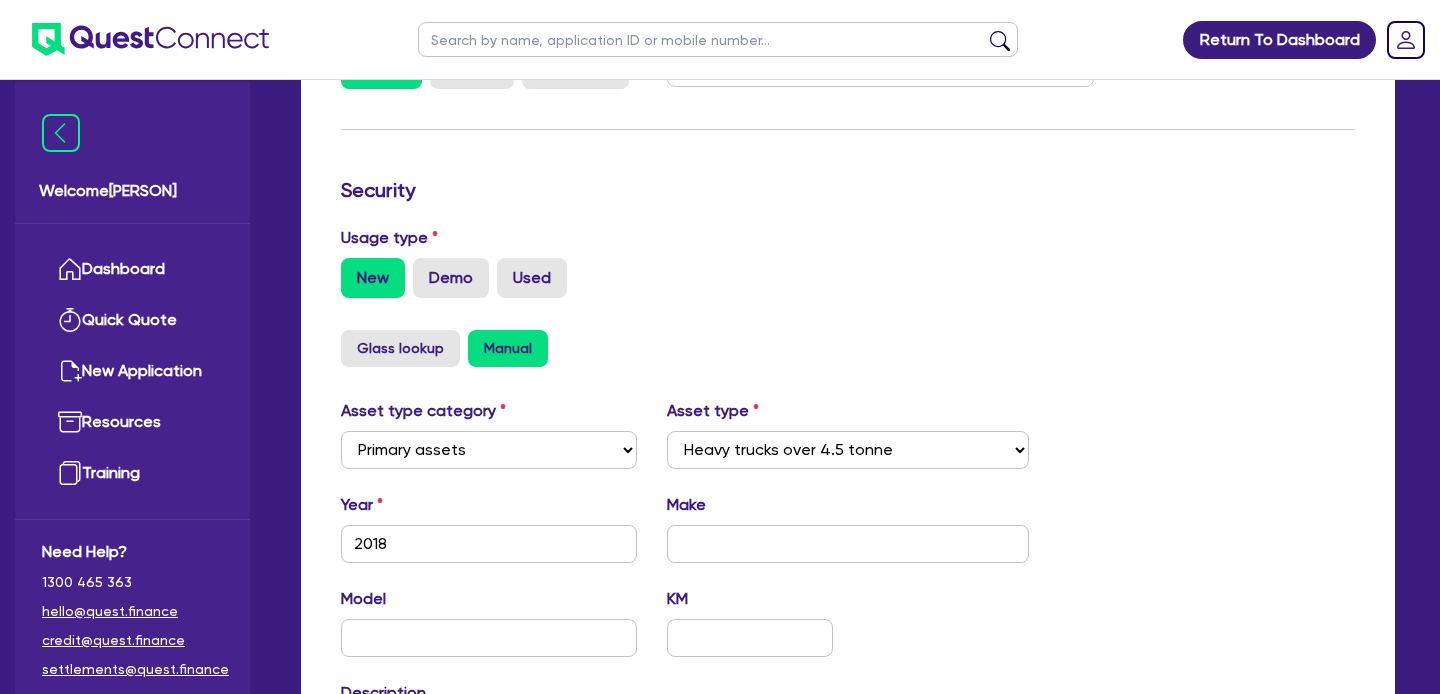 scroll, scrollTop: 523, scrollLeft: 0, axis: vertical 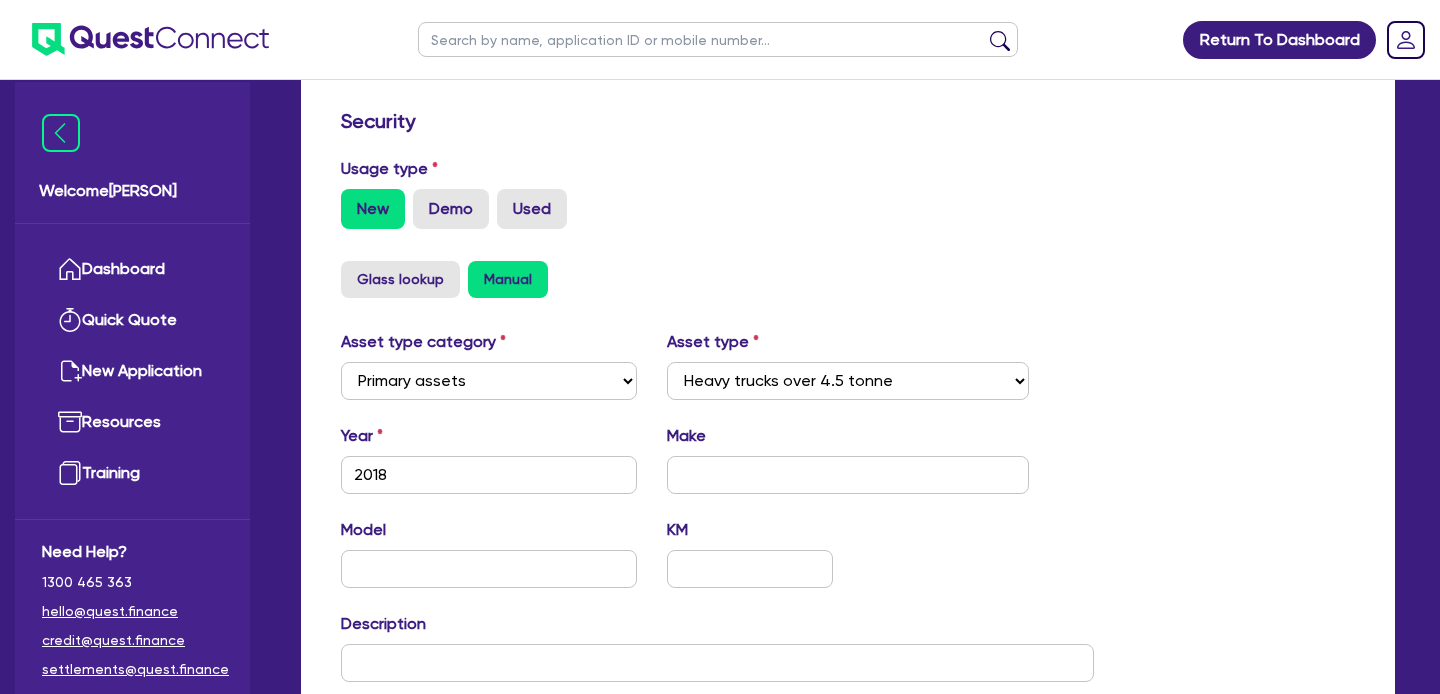 click at bounding box center (718, 39) 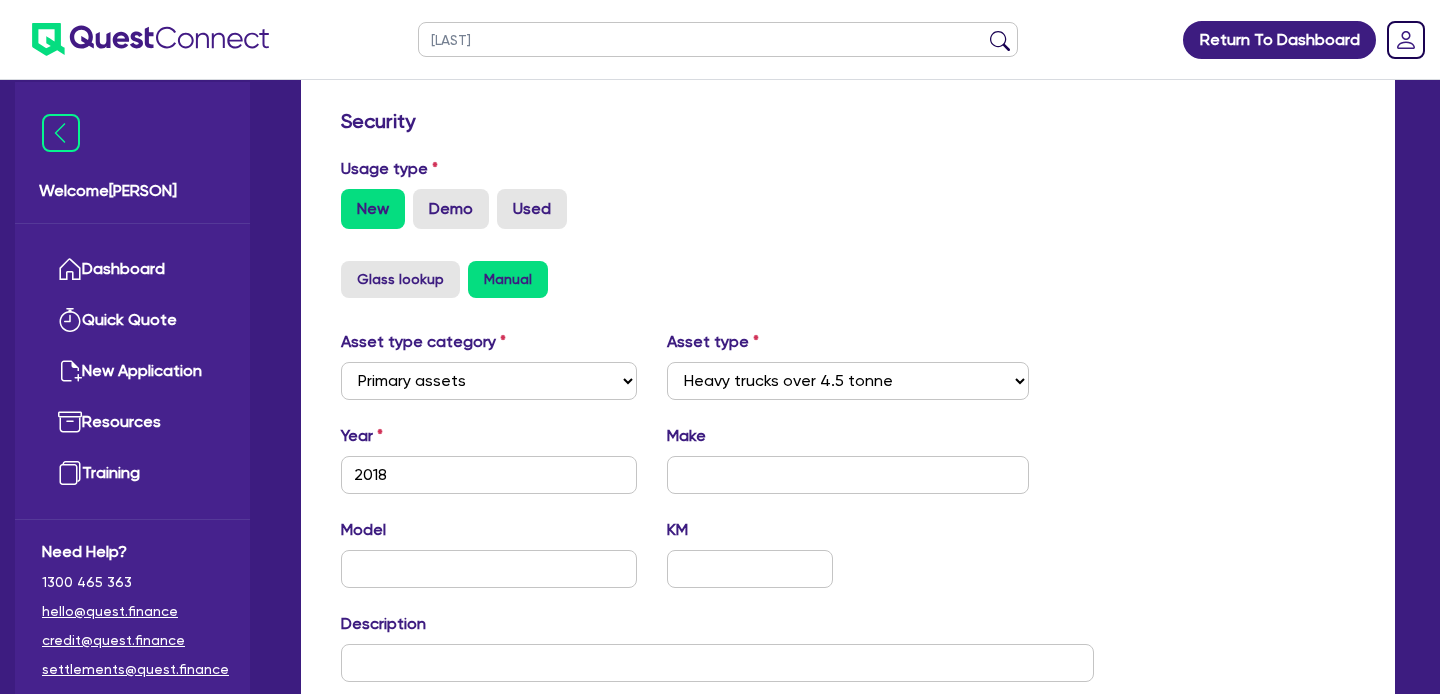 click at bounding box center (1000, 44) 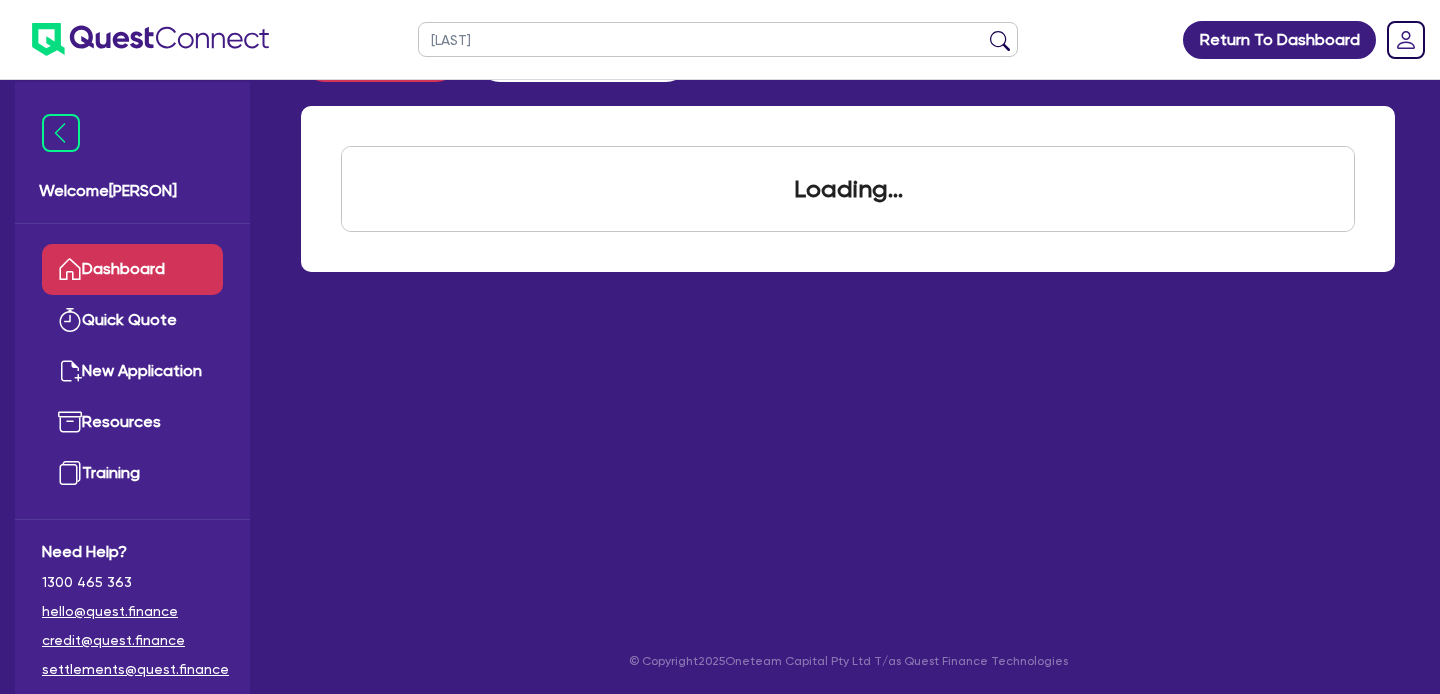 scroll, scrollTop: 0, scrollLeft: 0, axis: both 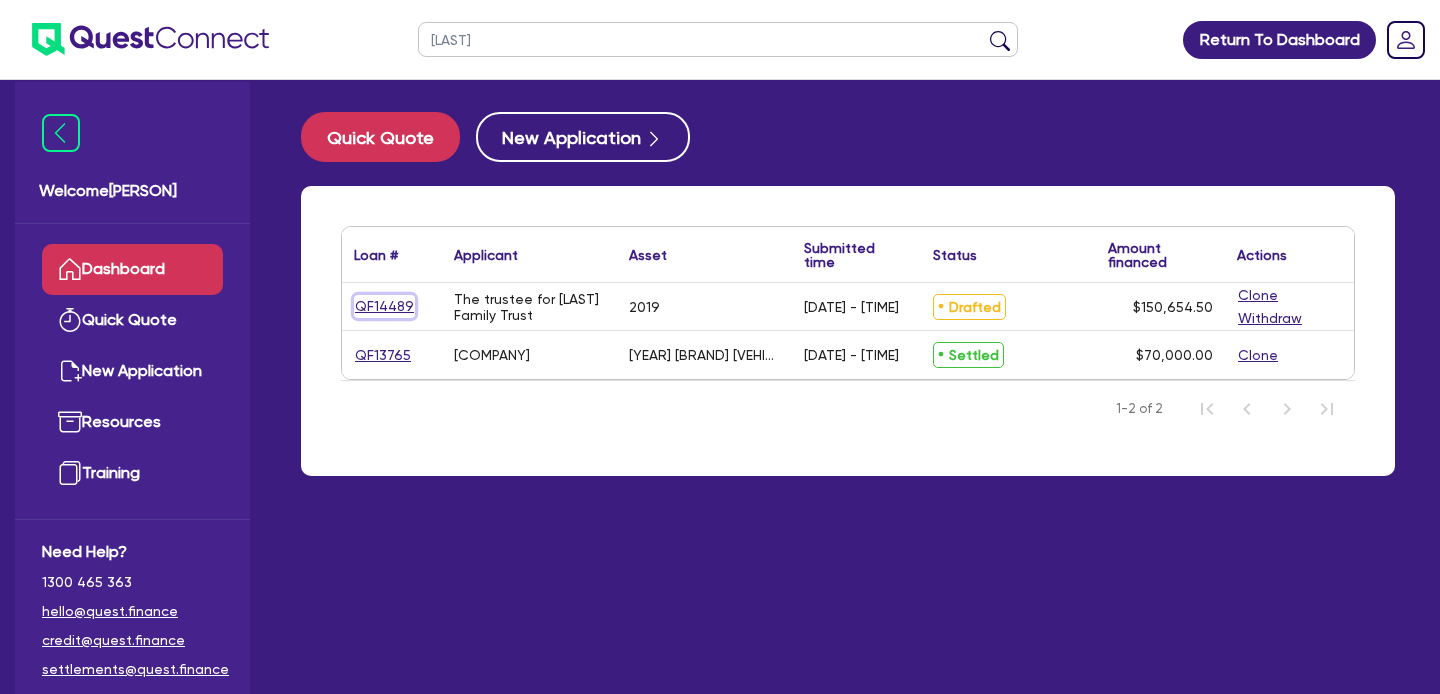 click on "QF14489" at bounding box center [384, 306] 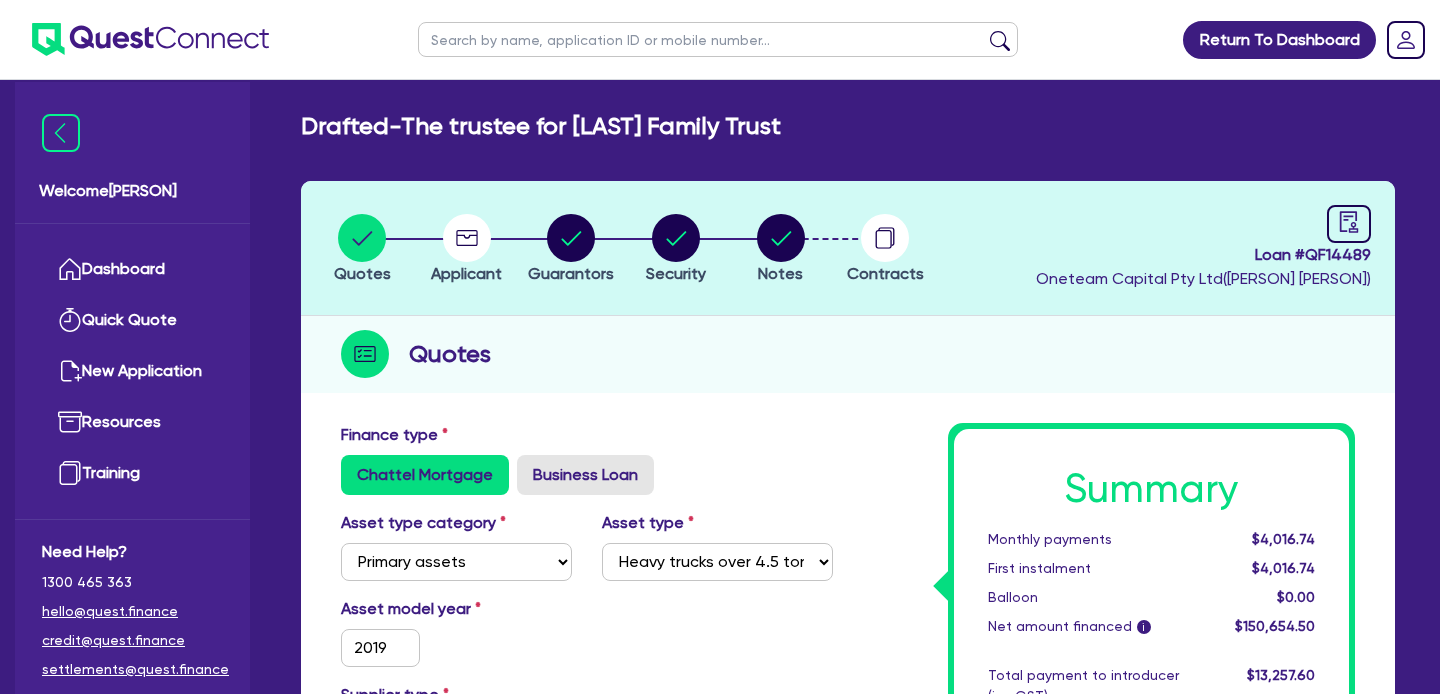 click on "Notes" at bounding box center [780, 248] 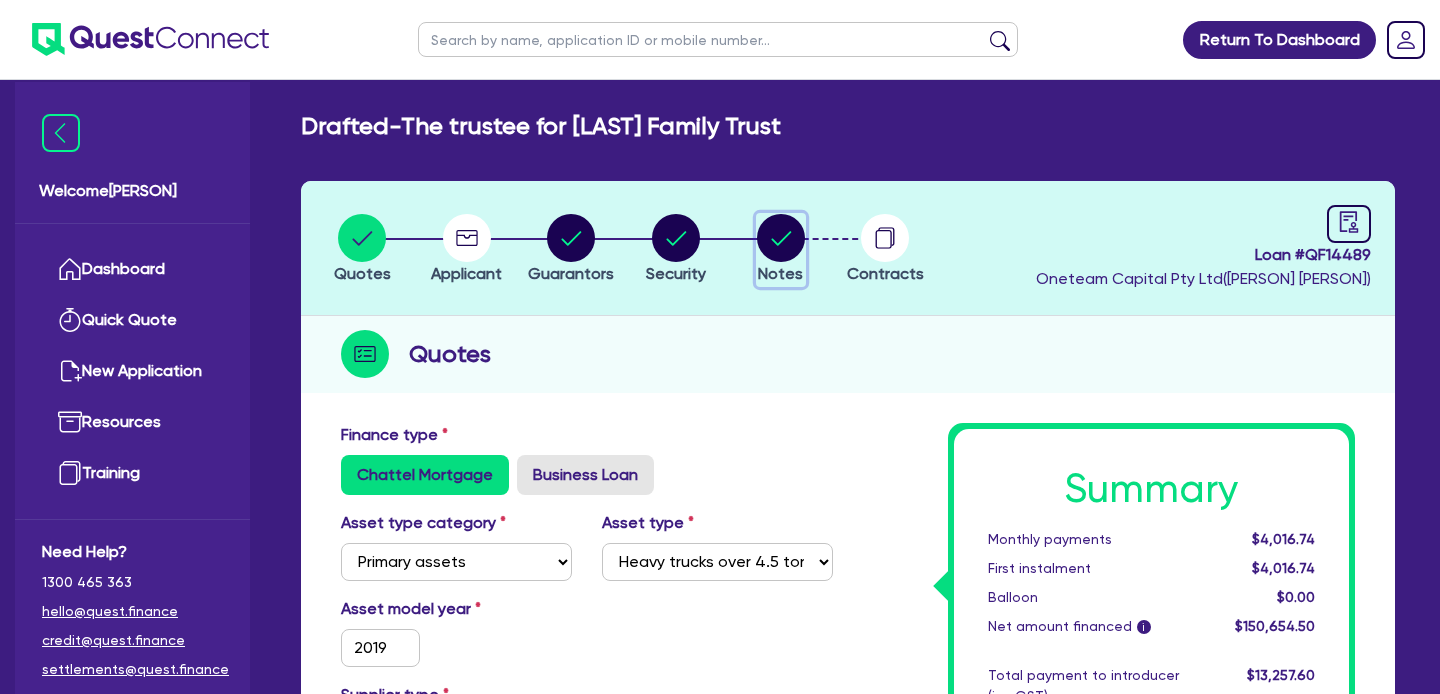 click at bounding box center [781, 238] 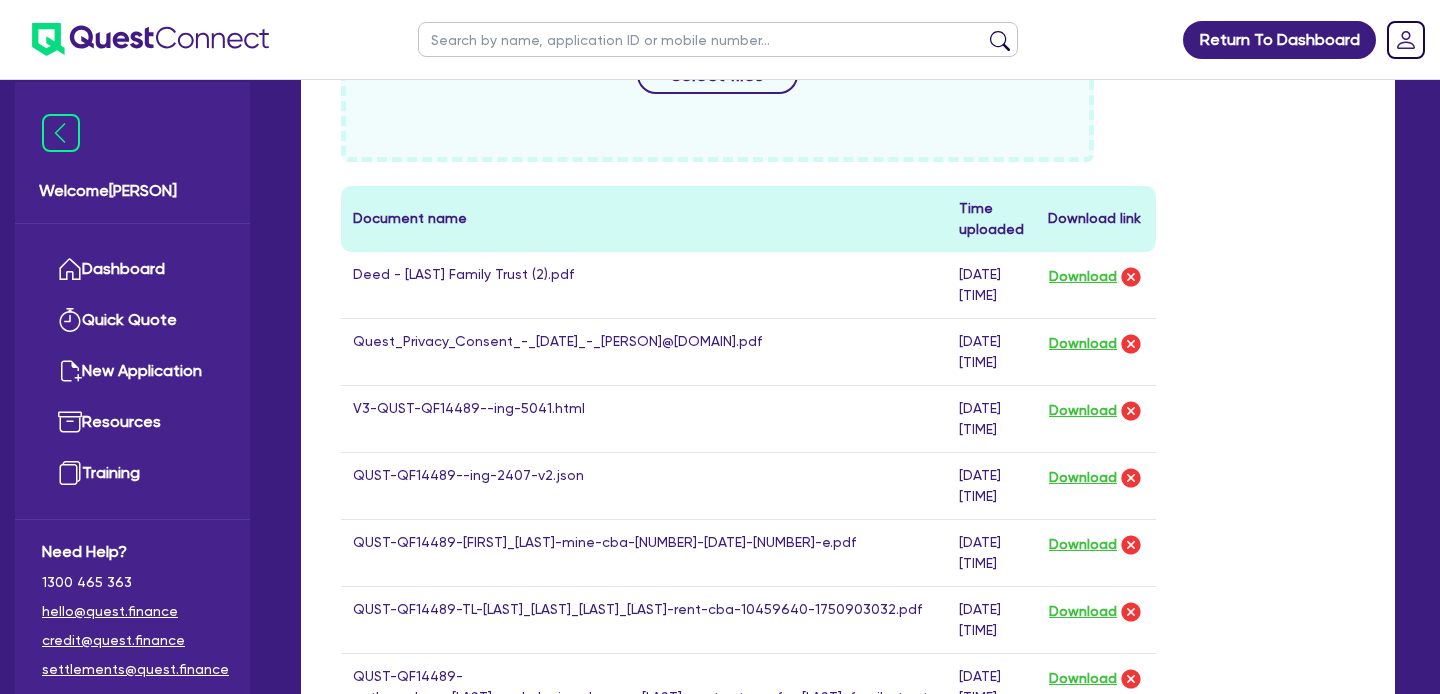 scroll, scrollTop: 1006, scrollLeft: 0, axis: vertical 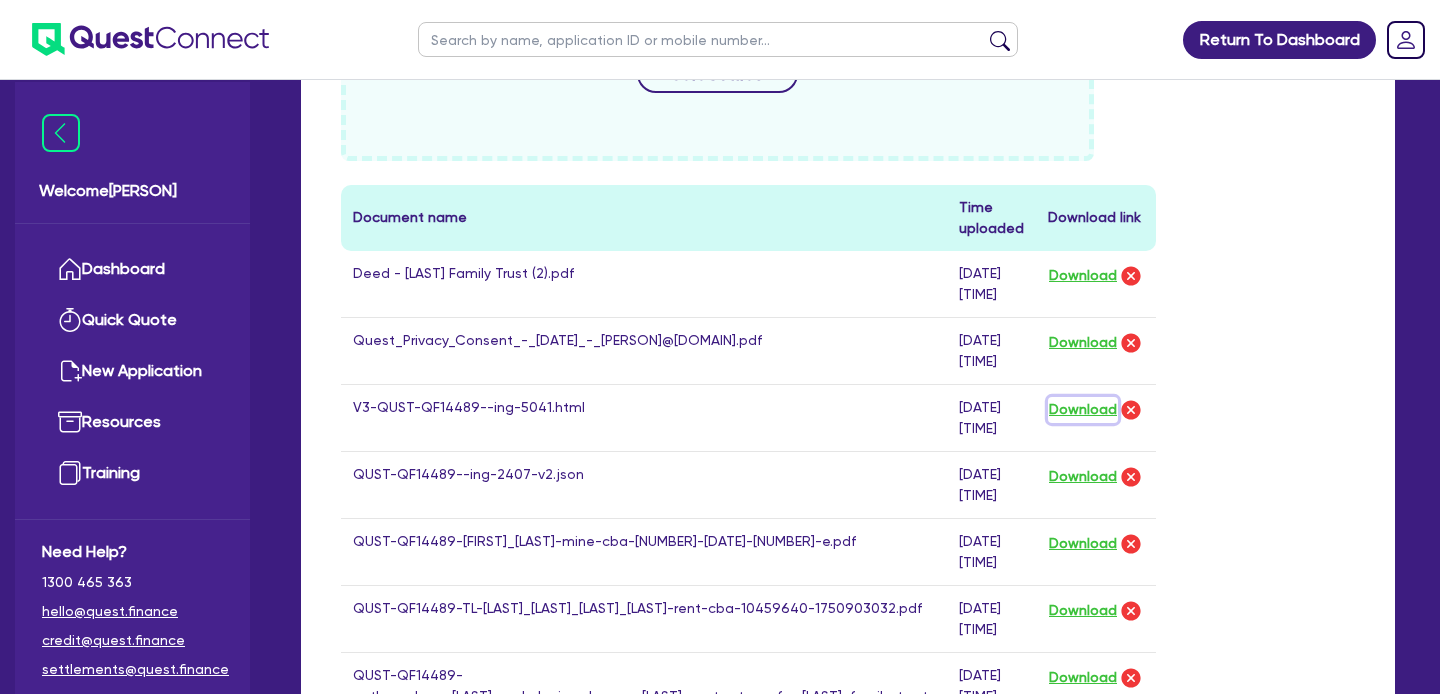 click on "Download" at bounding box center (1083, 410) 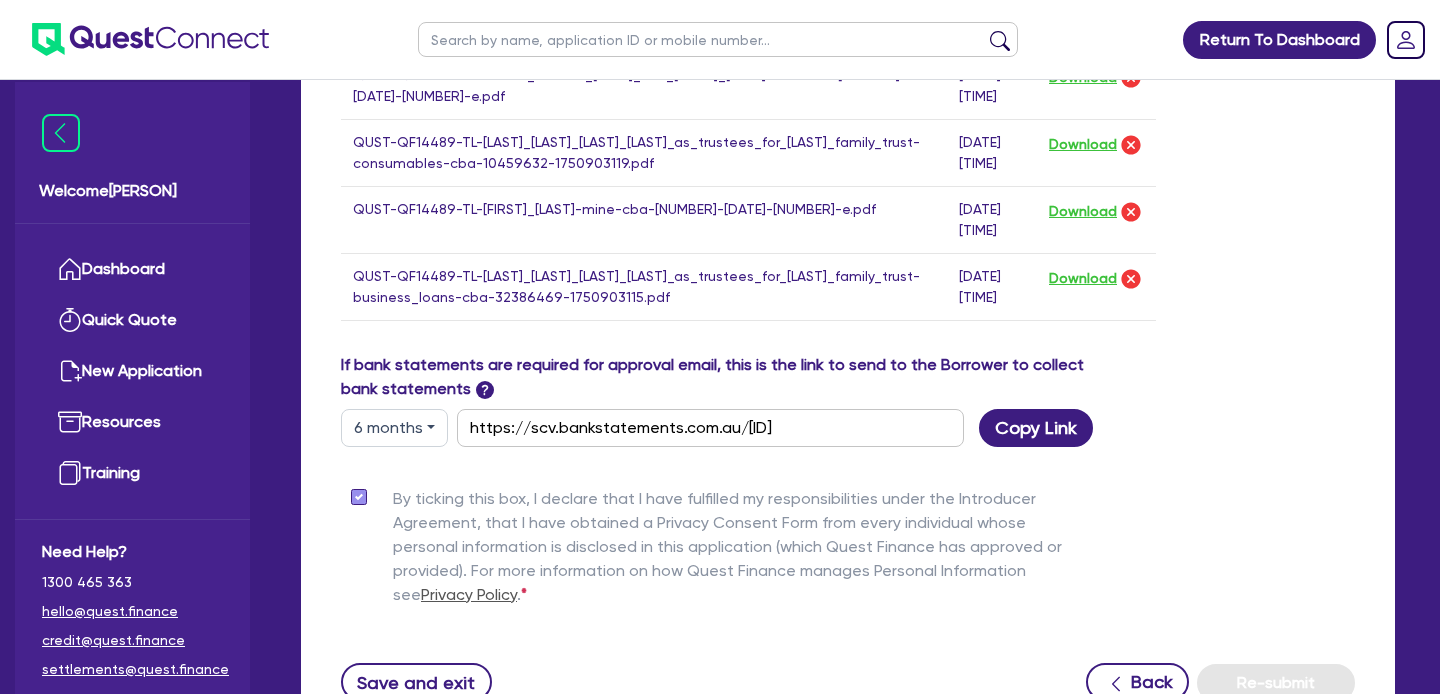 scroll, scrollTop: 3061, scrollLeft: 0, axis: vertical 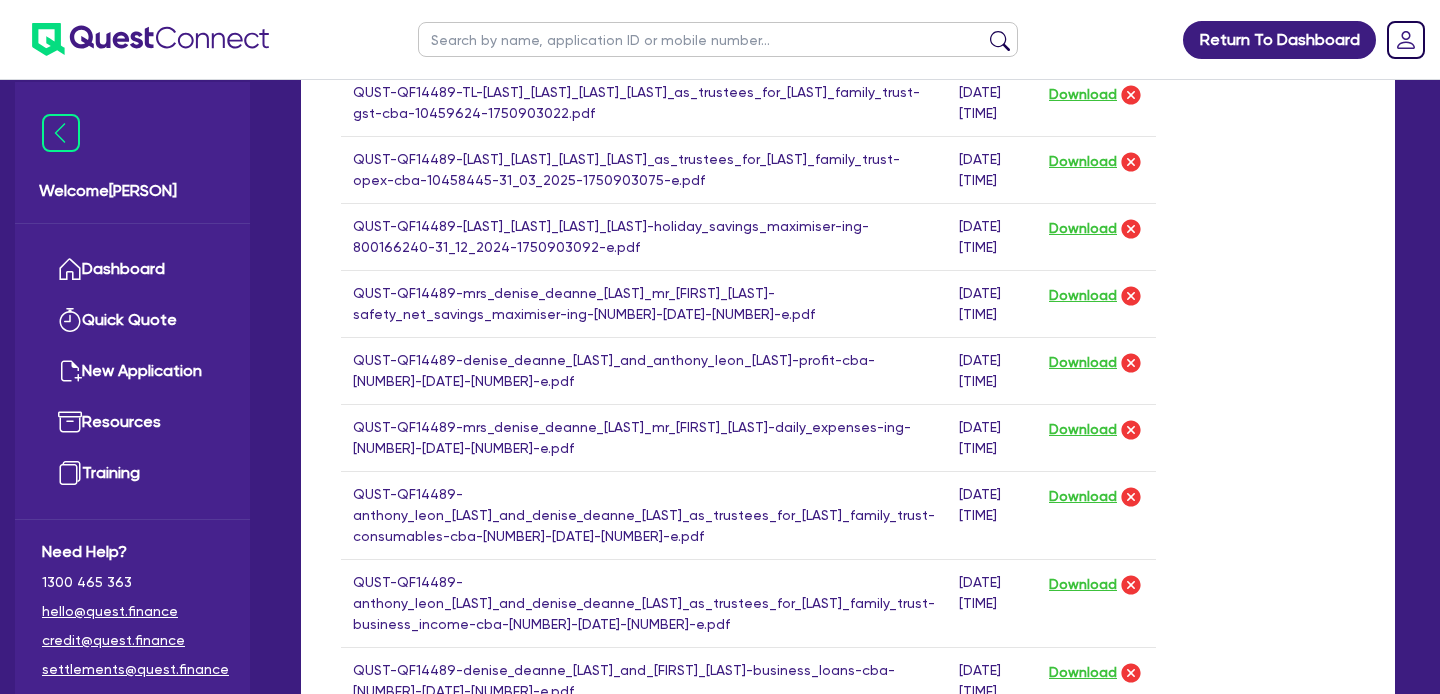 click at bounding box center [718, 39] 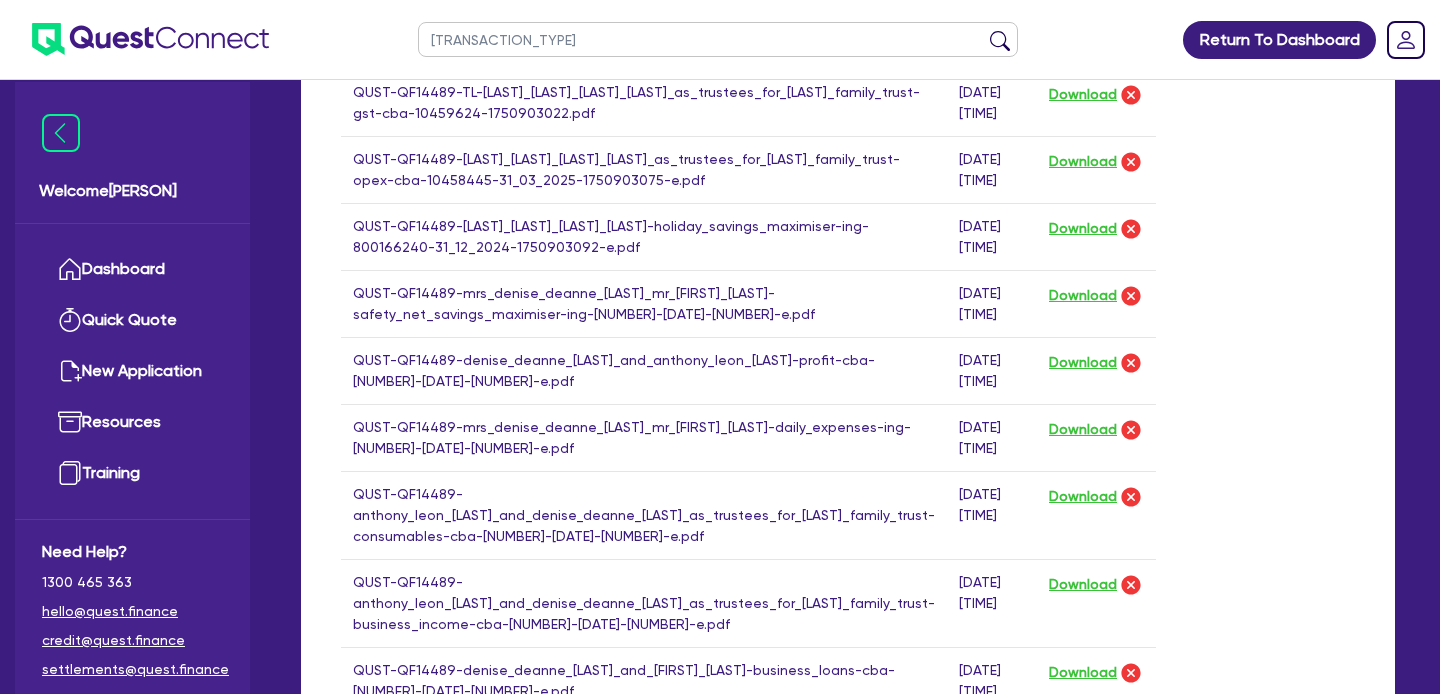 type on "aaa tra" 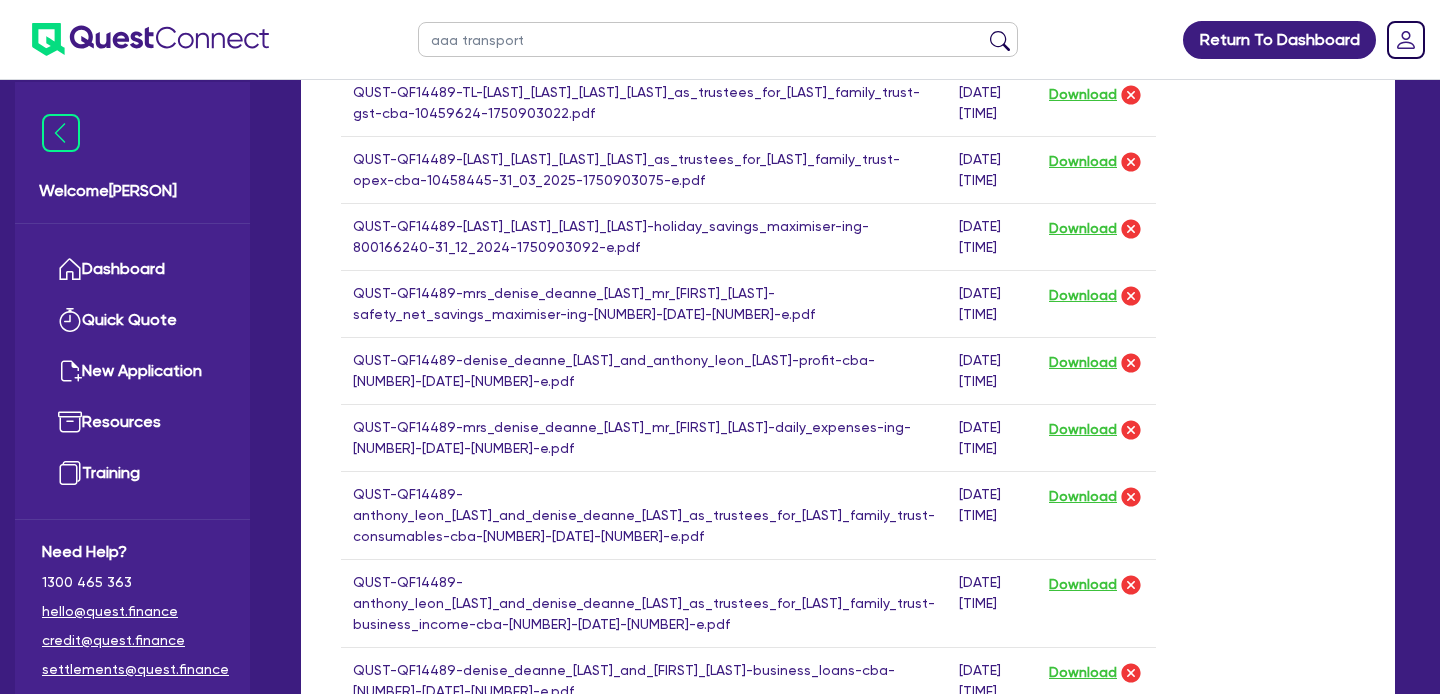 click at bounding box center (1000, 44) 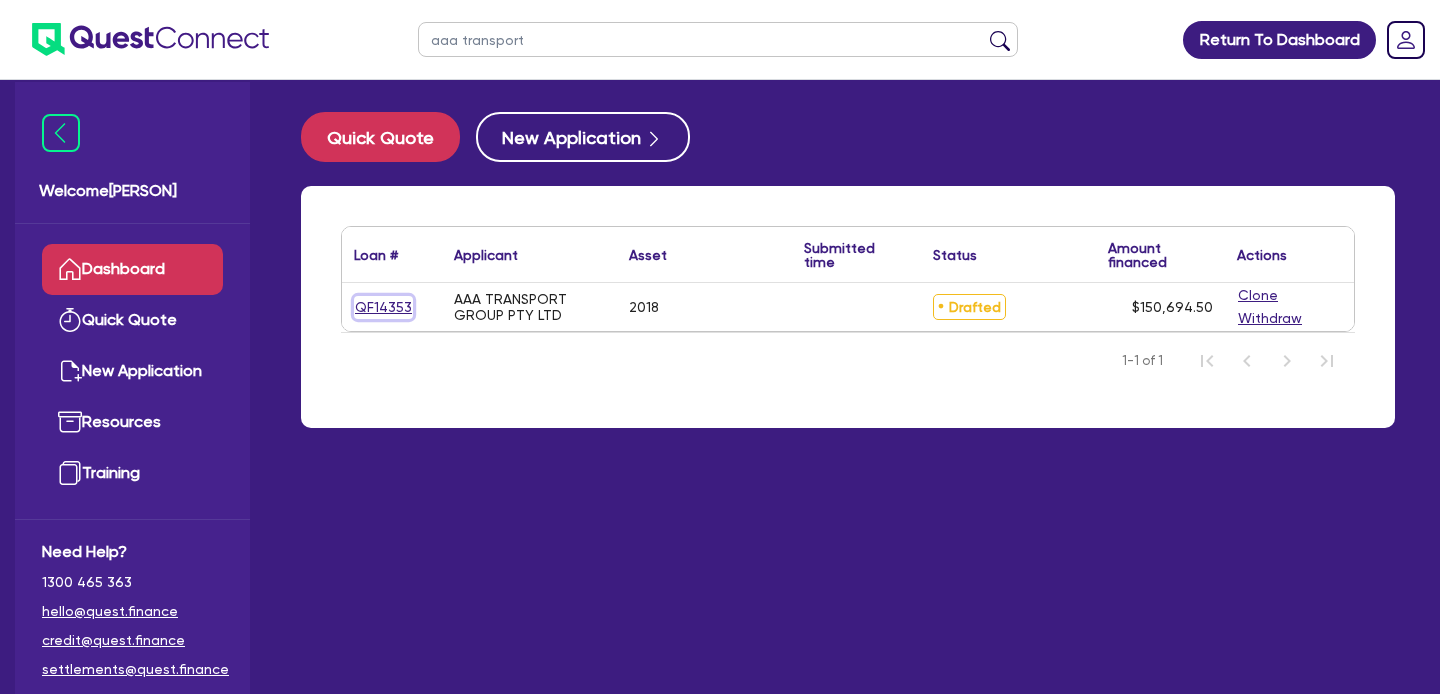 click on "QF14353" at bounding box center (383, 307) 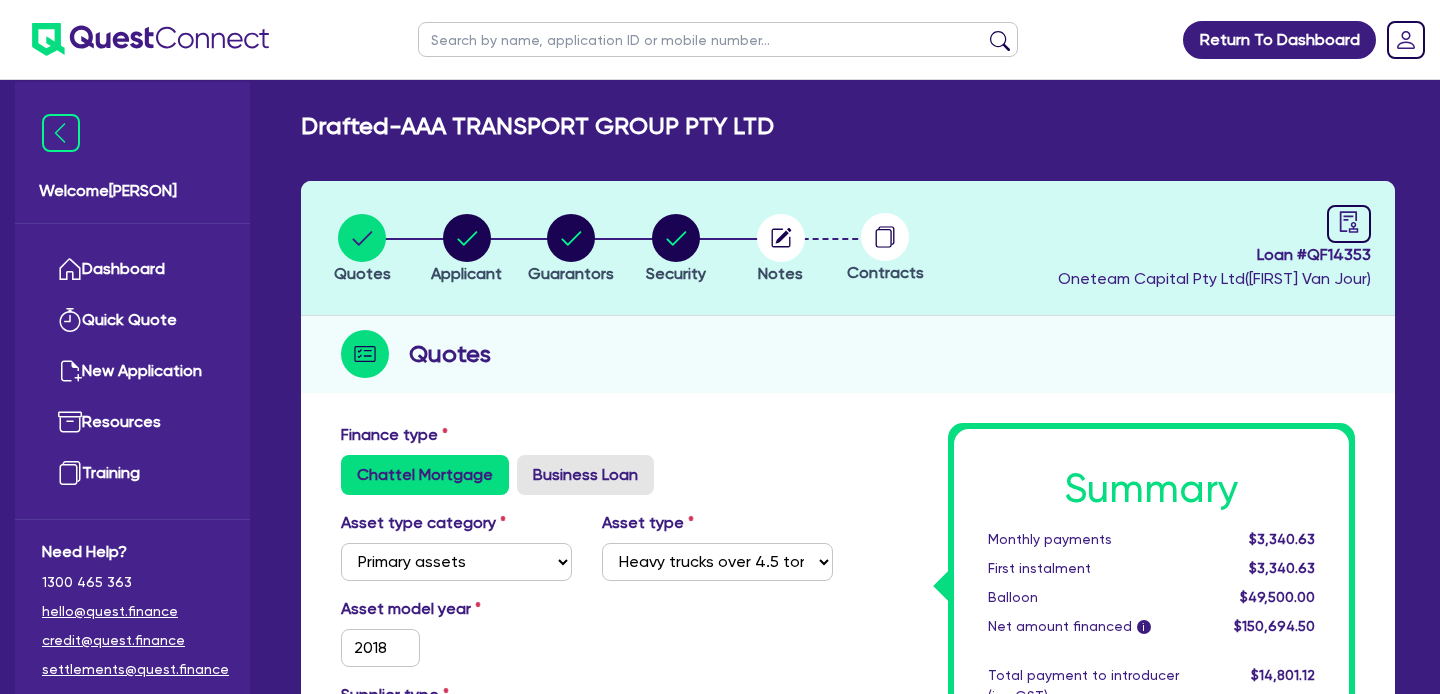 click on "Notes" at bounding box center (780, 248) 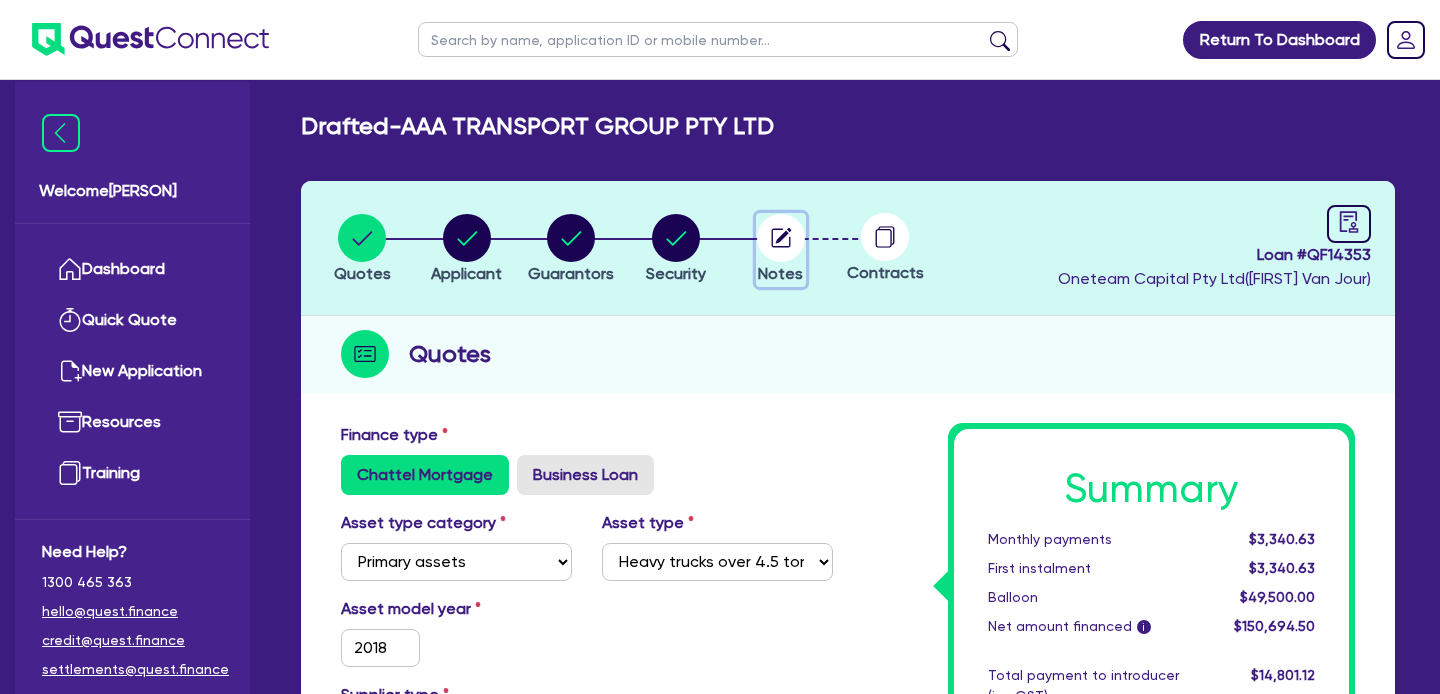 click at bounding box center (781, 238) 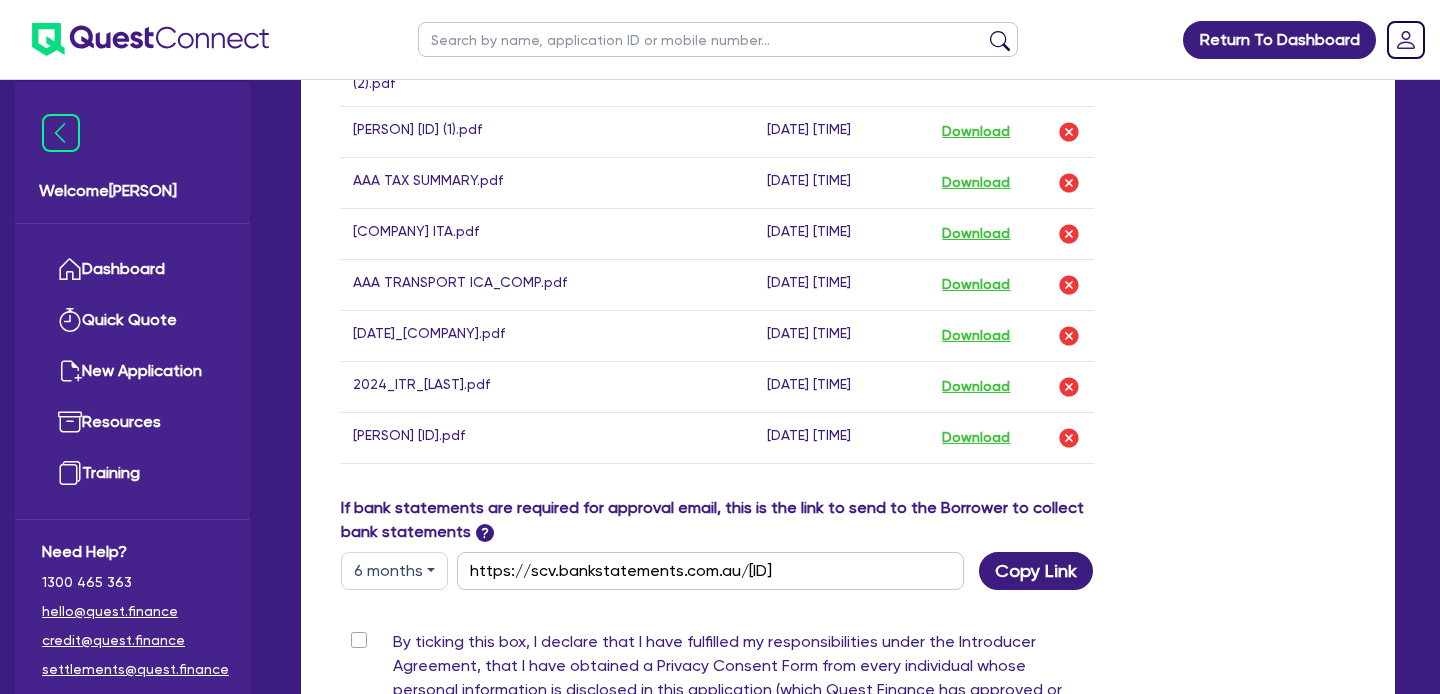 scroll, scrollTop: 1412, scrollLeft: 0, axis: vertical 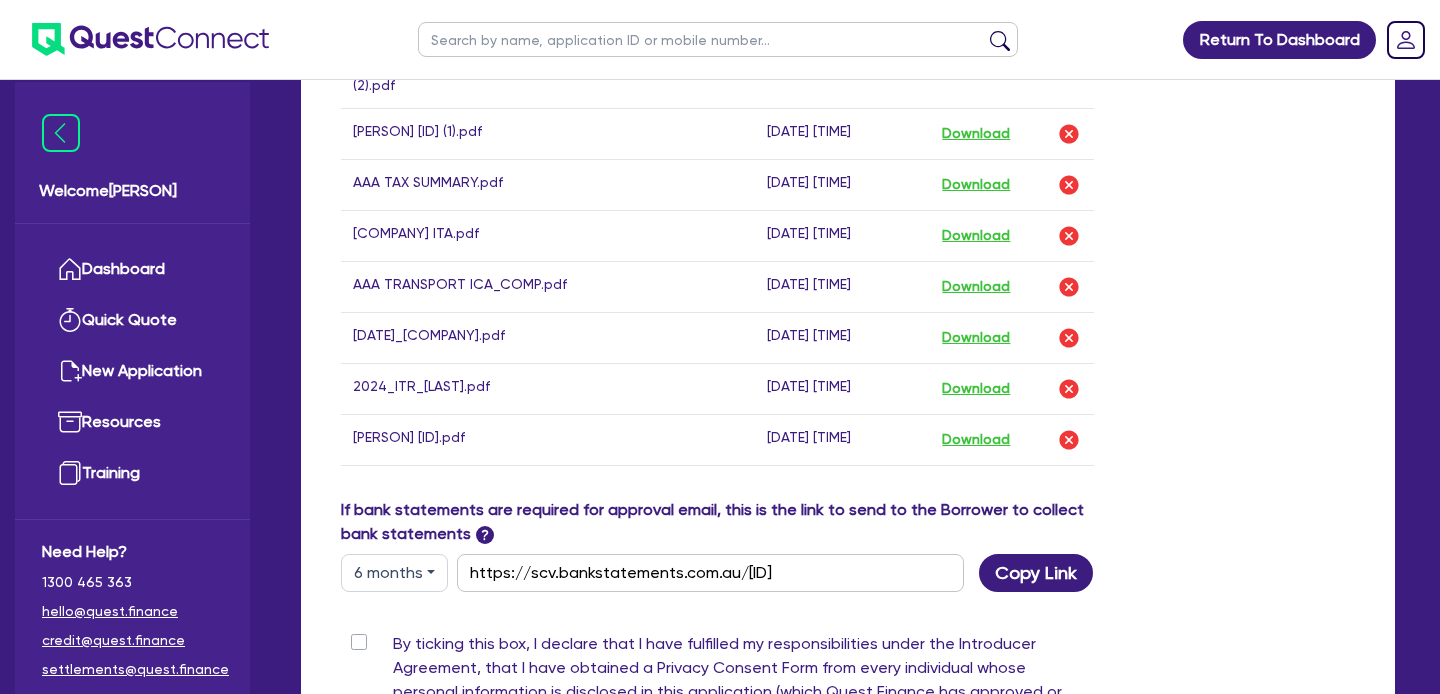 click at bounding box center (718, 39) 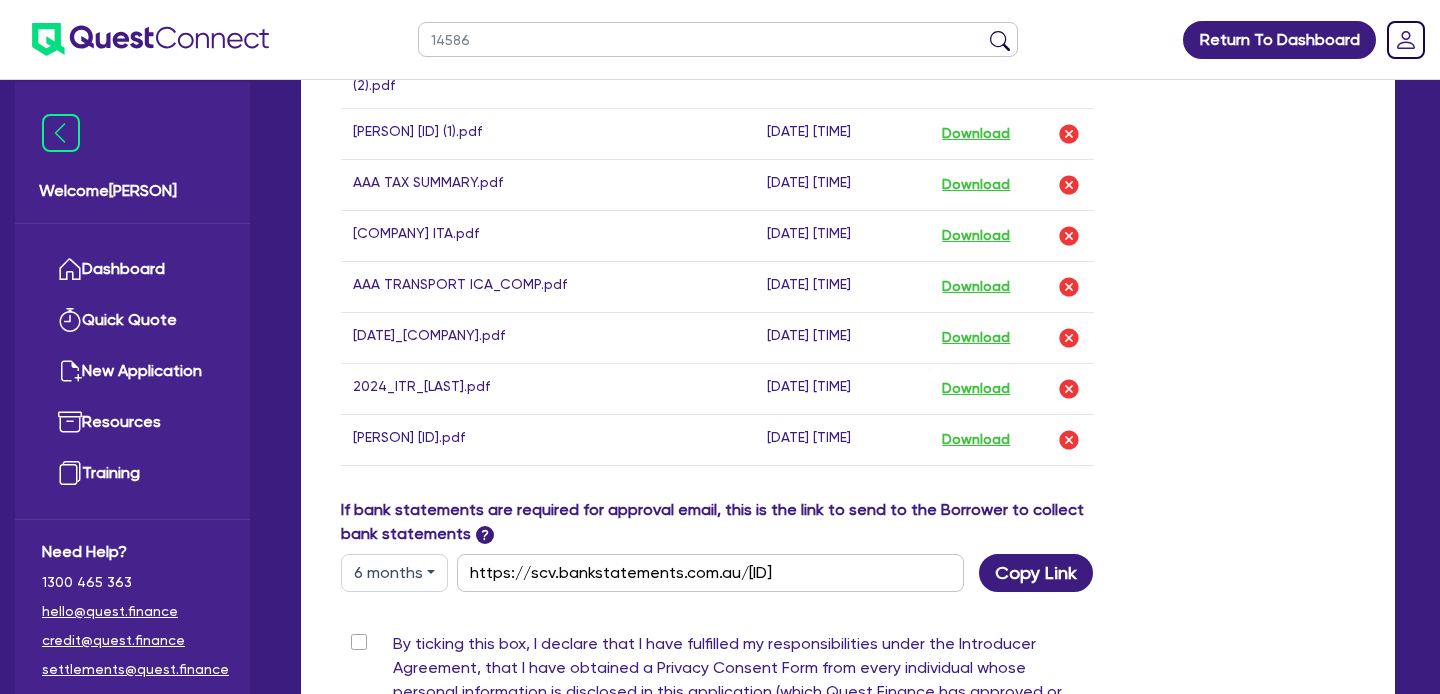 click at bounding box center [1000, 44] 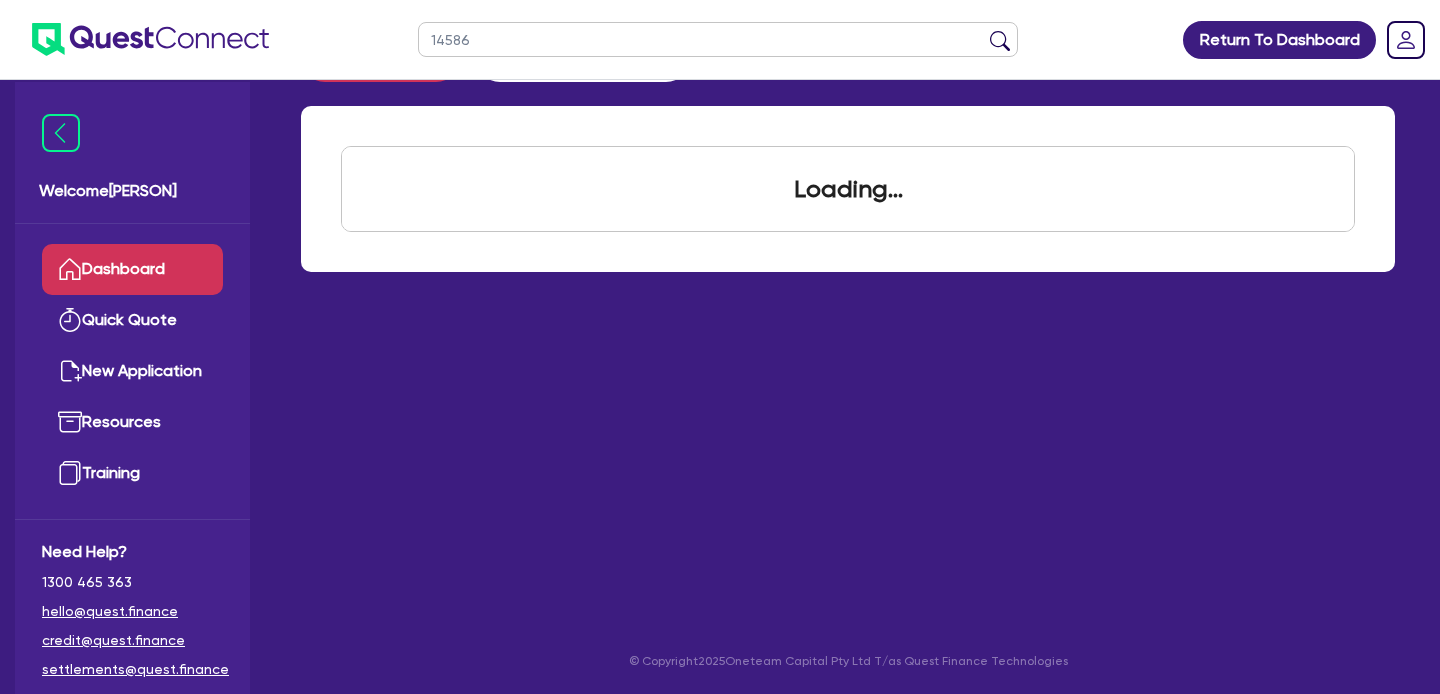 scroll, scrollTop: 0, scrollLeft: 0, axis: both 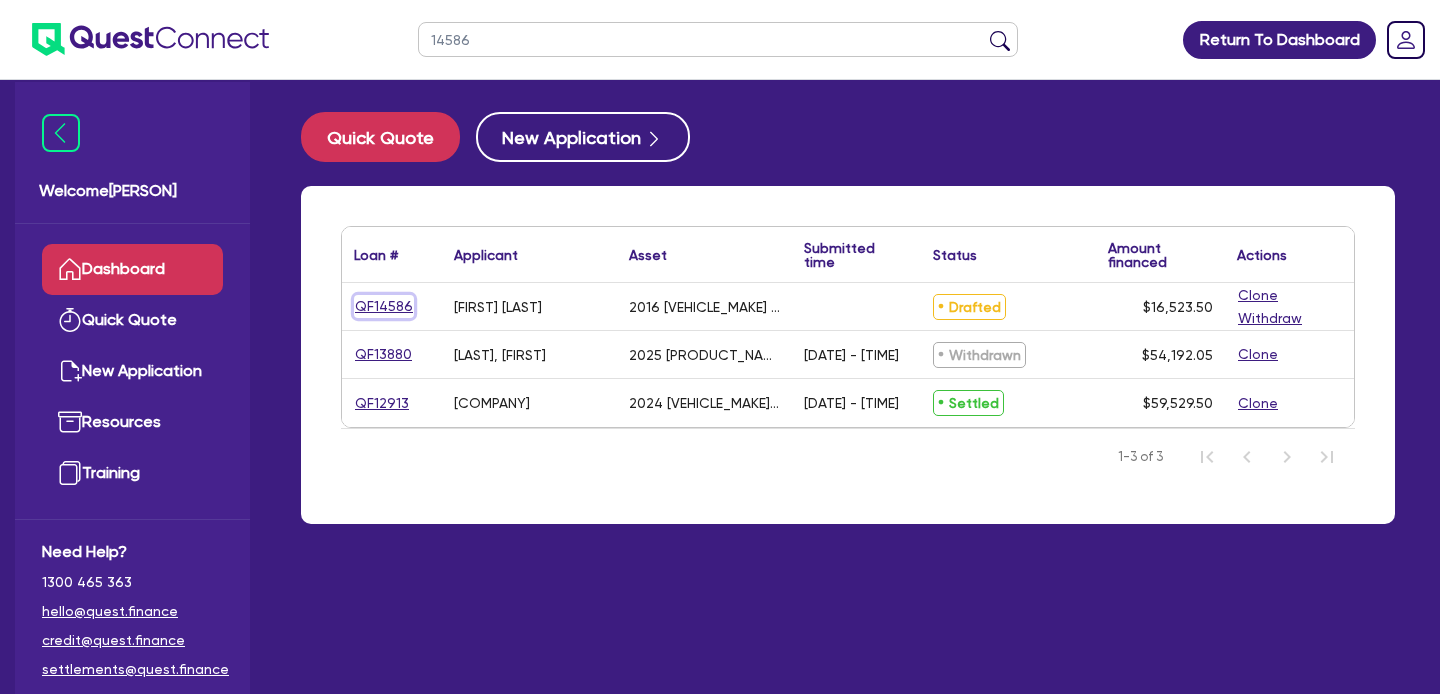 click on "QF14586" at bounding box center [384, 306] 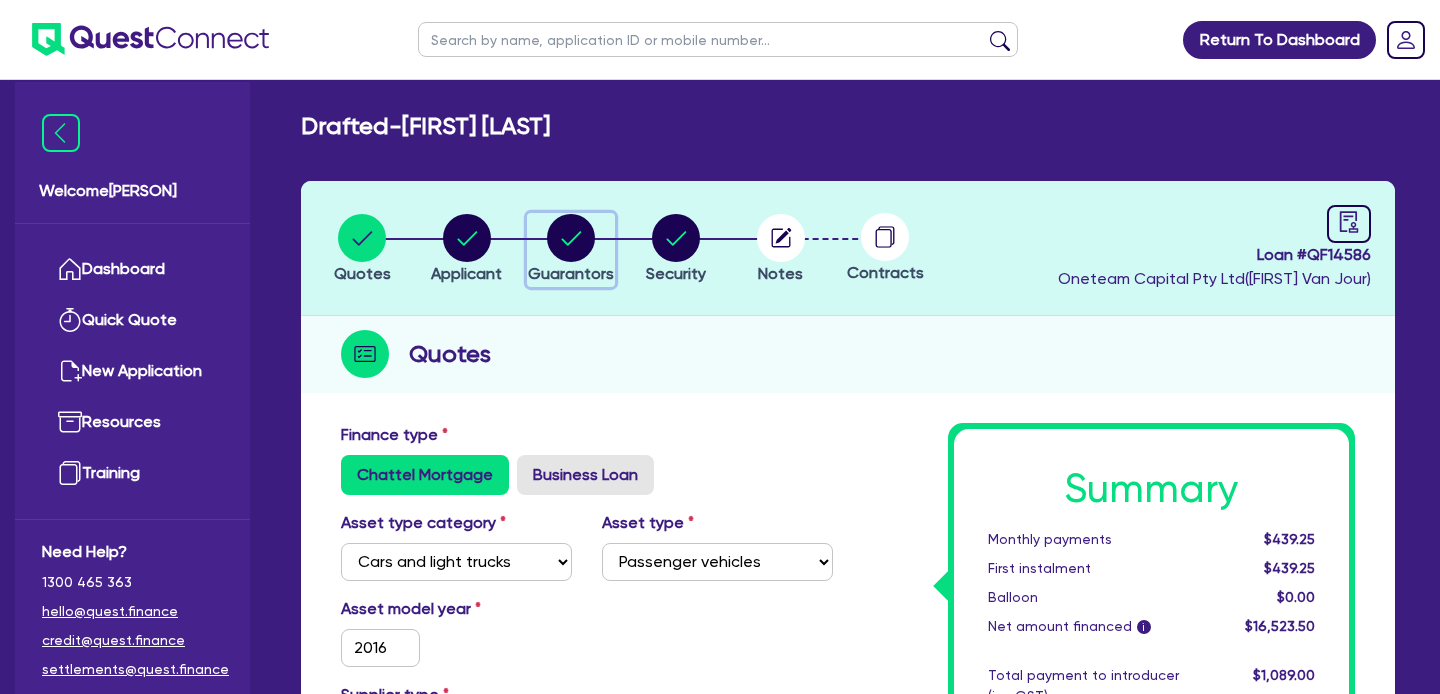 click at bounding box center (571, 238) 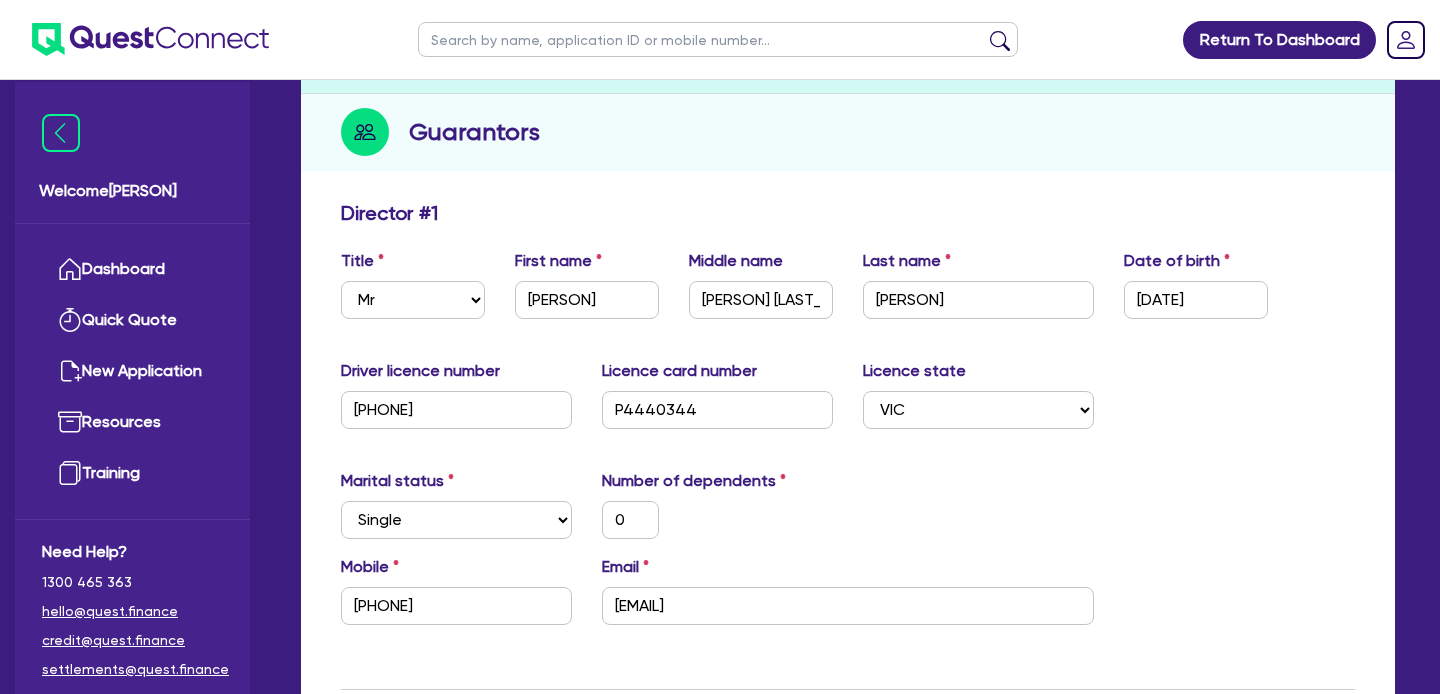 scroll, scrollTop: 237, scrollLeft: 0, axis: vertical 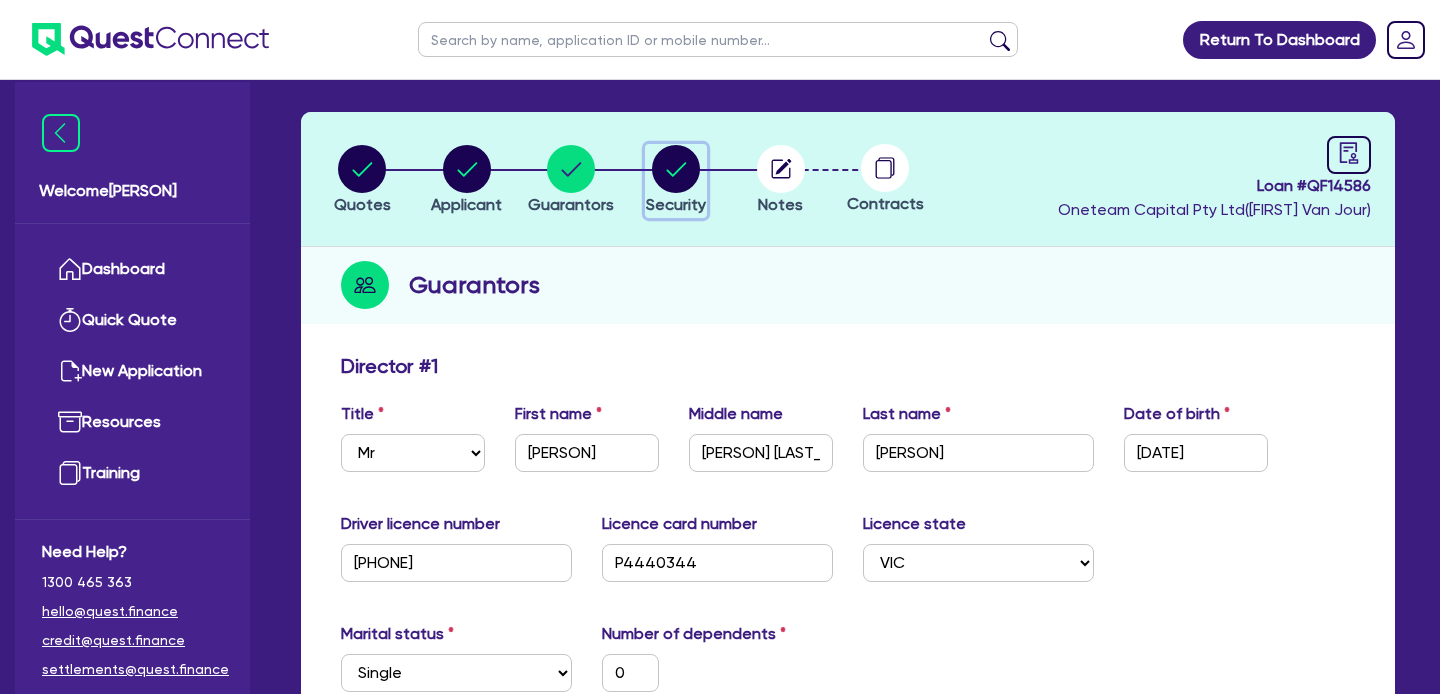 click at bounding box center [676, 169] 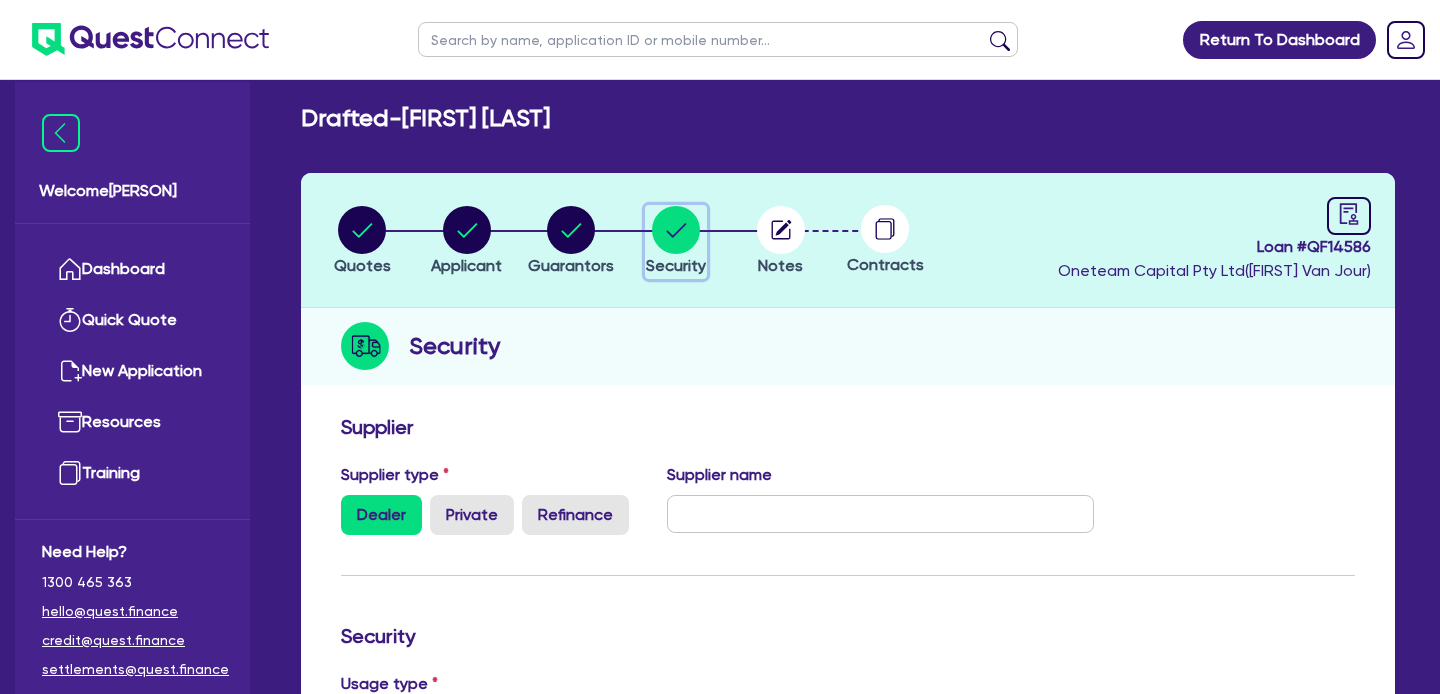 scroll, scrollTop: 7, scrollLeft: 0, axis: vertical 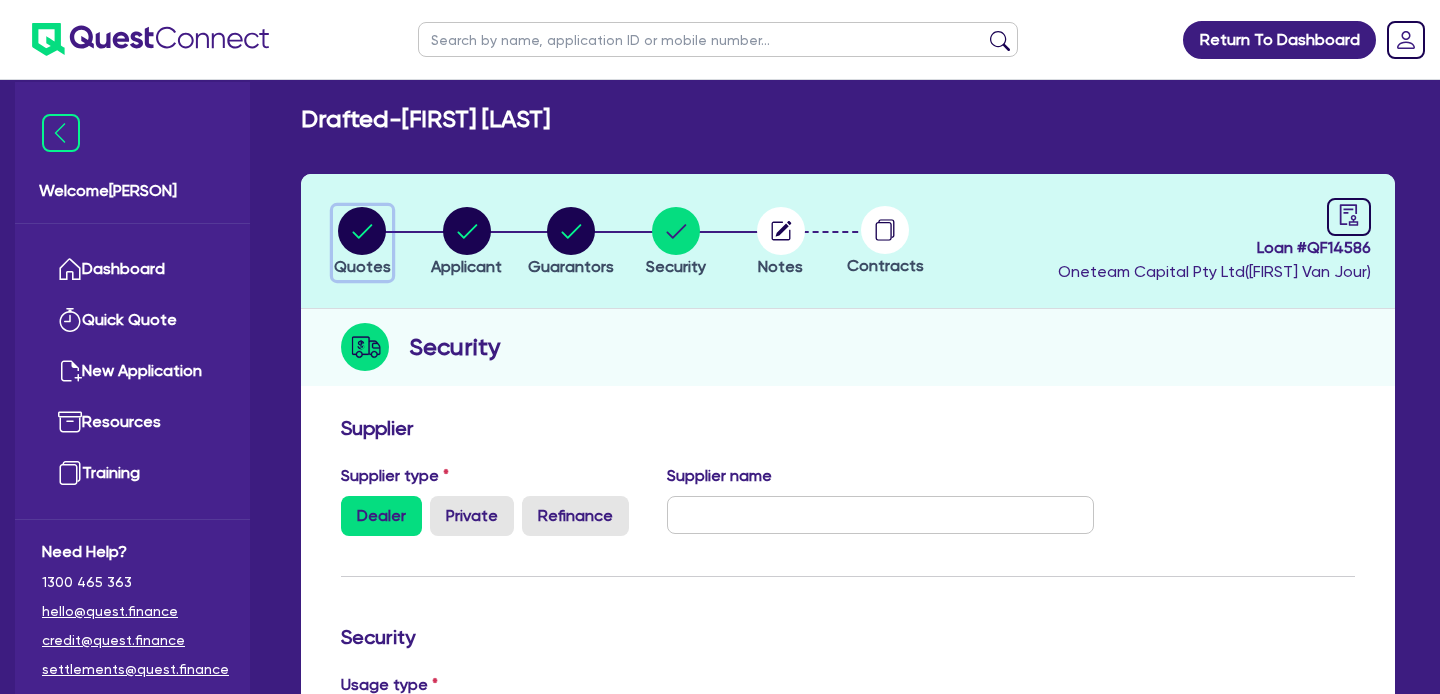 click at bounding box center [362, 231] 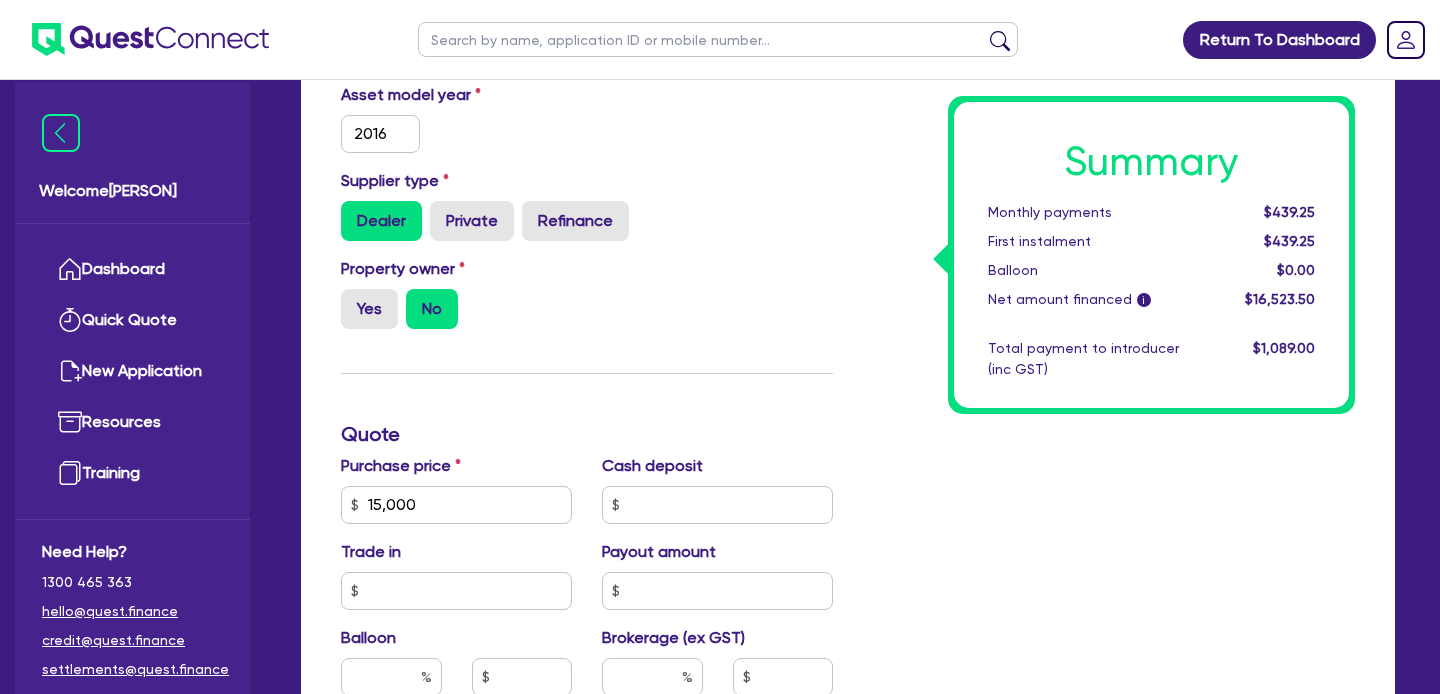 scroll, scrollTop: 524, scrollLeft: 0, axis: vertical 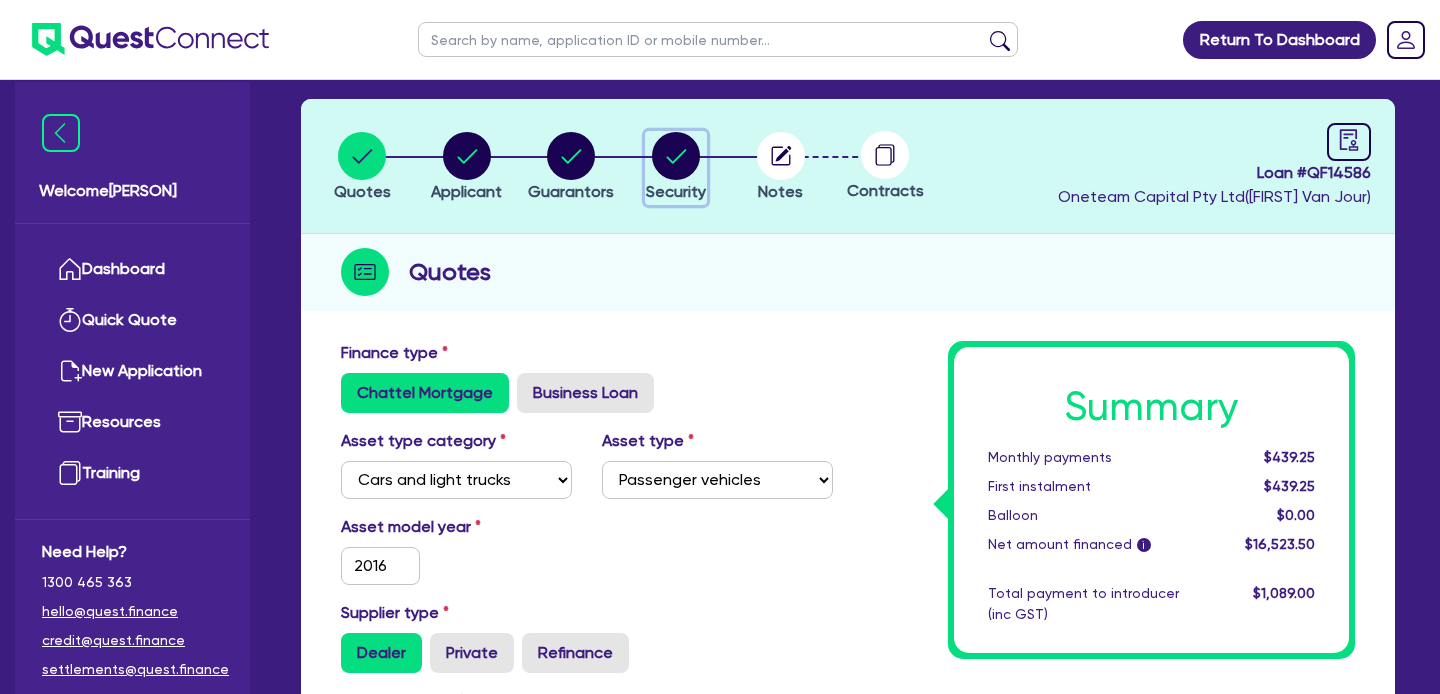 click at bounding box center (676, 156) 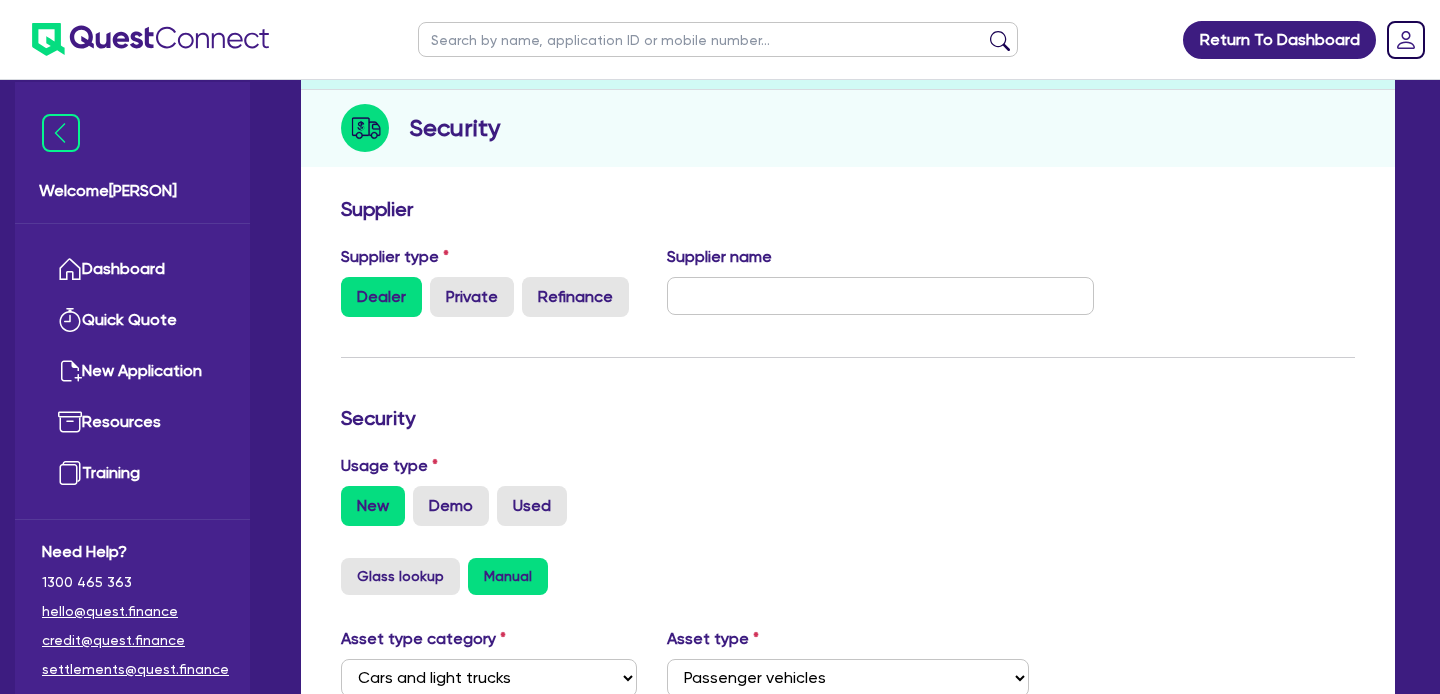 scroll, scrollTop: 209, scrollLeft: 0, axis: vertical 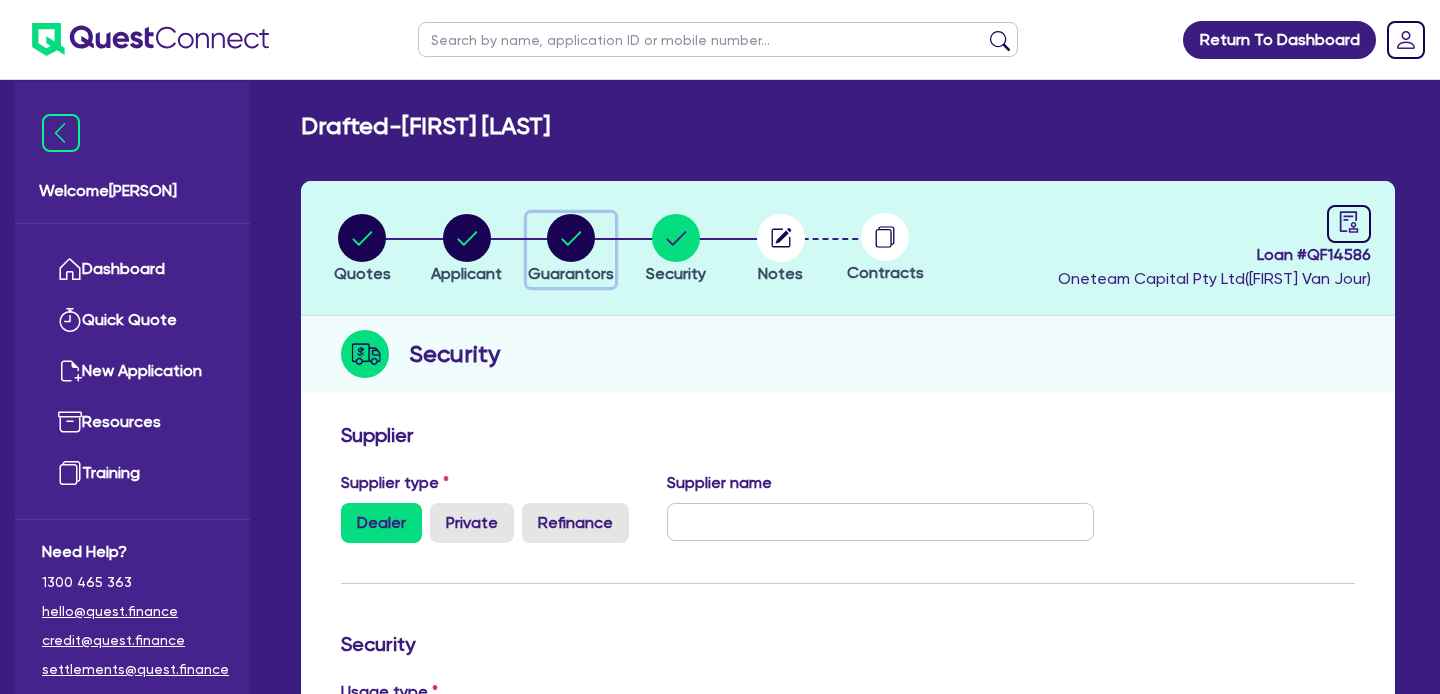 click at bounding box center [571, 238] 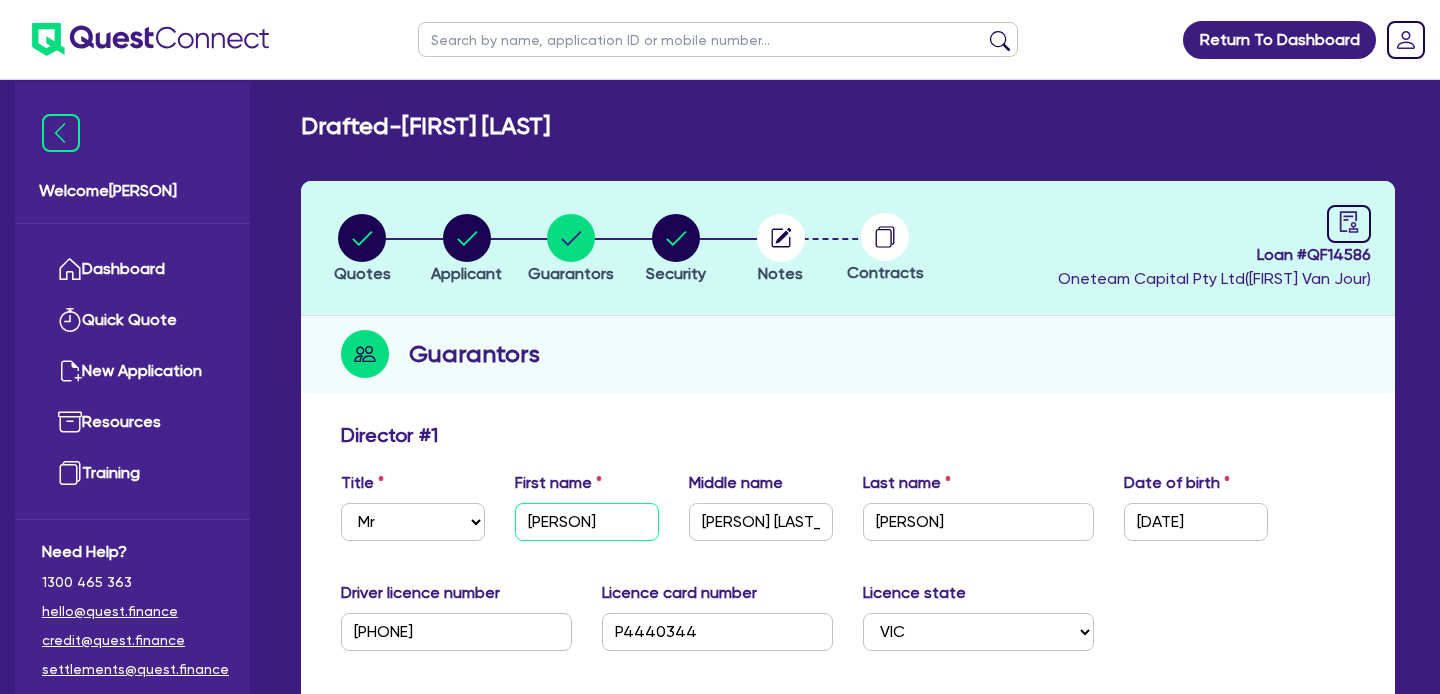click on "[PERSON]" at bounding box center (587, 522) 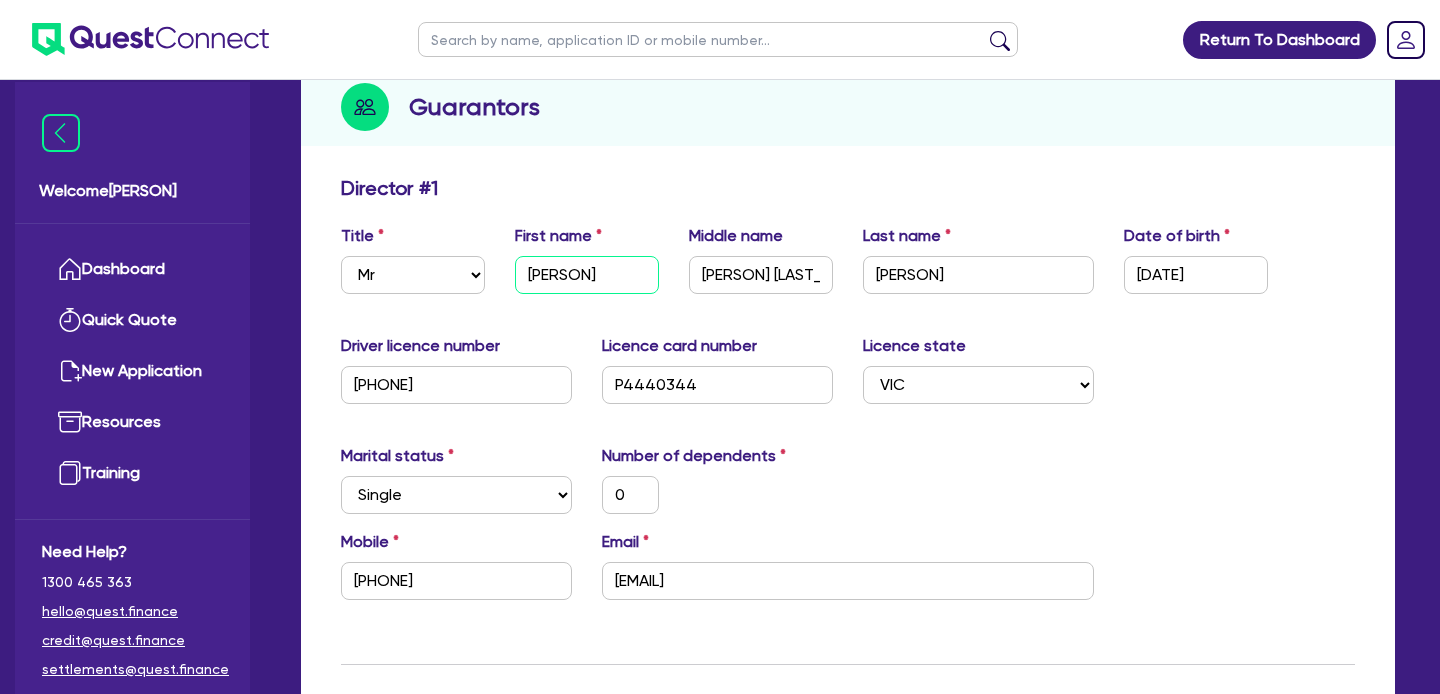 scroll, scrollTop: 249, scrollLeft: 0, axis: vertical 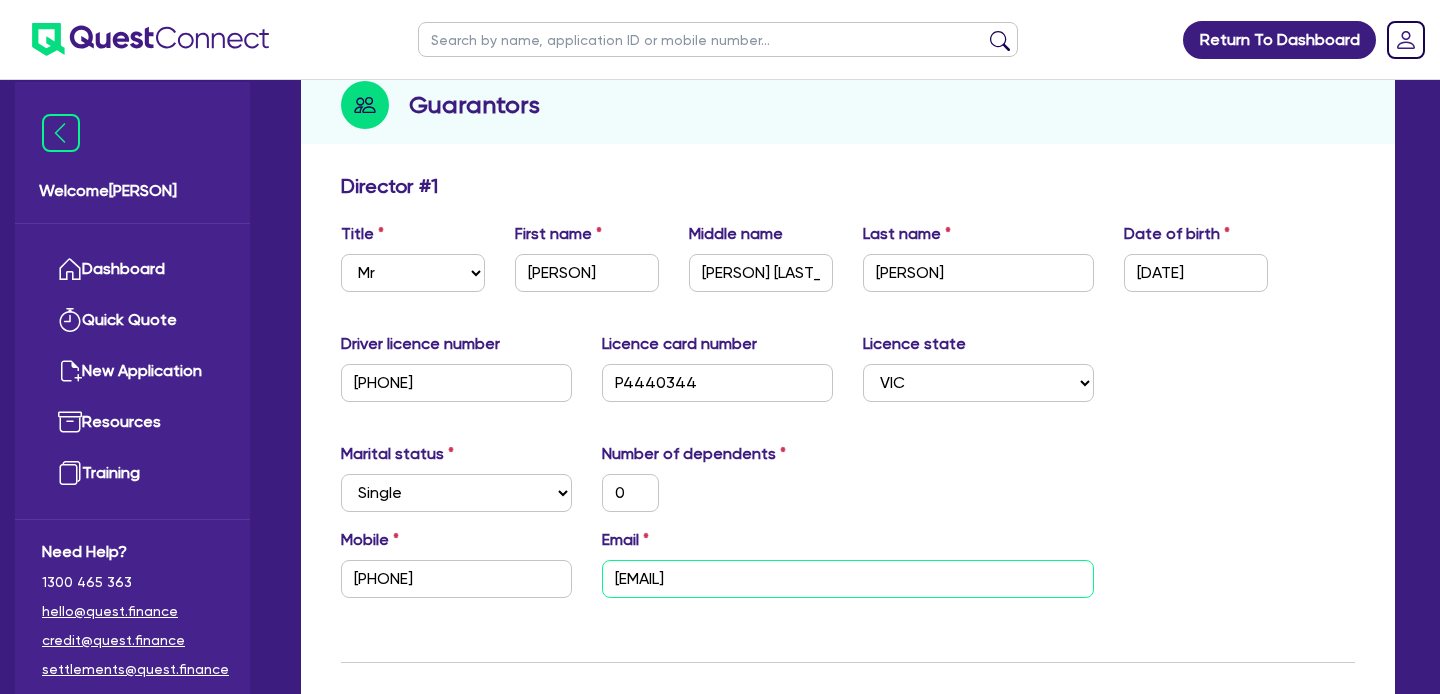 click on "[EMAIL]" at bounding box center [848, 579] 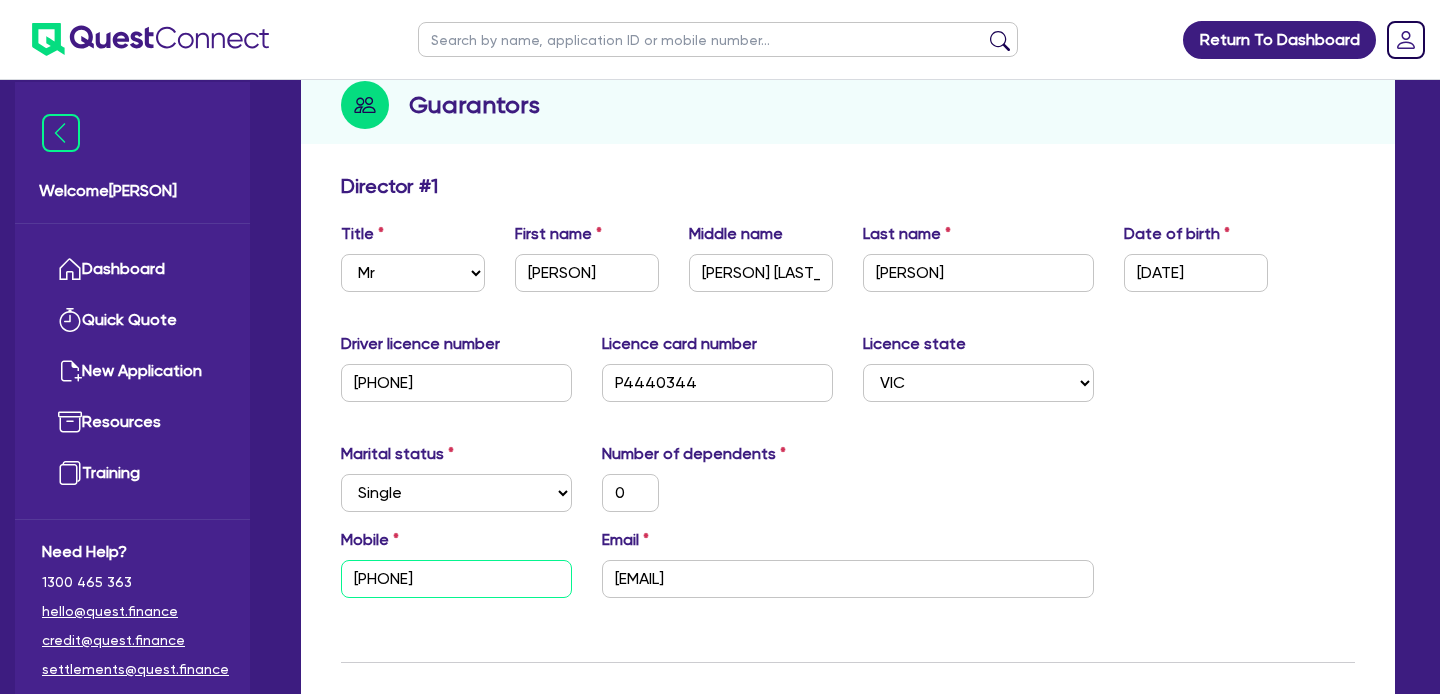 click on "[PHONE]" at bounding box center (456, 579) 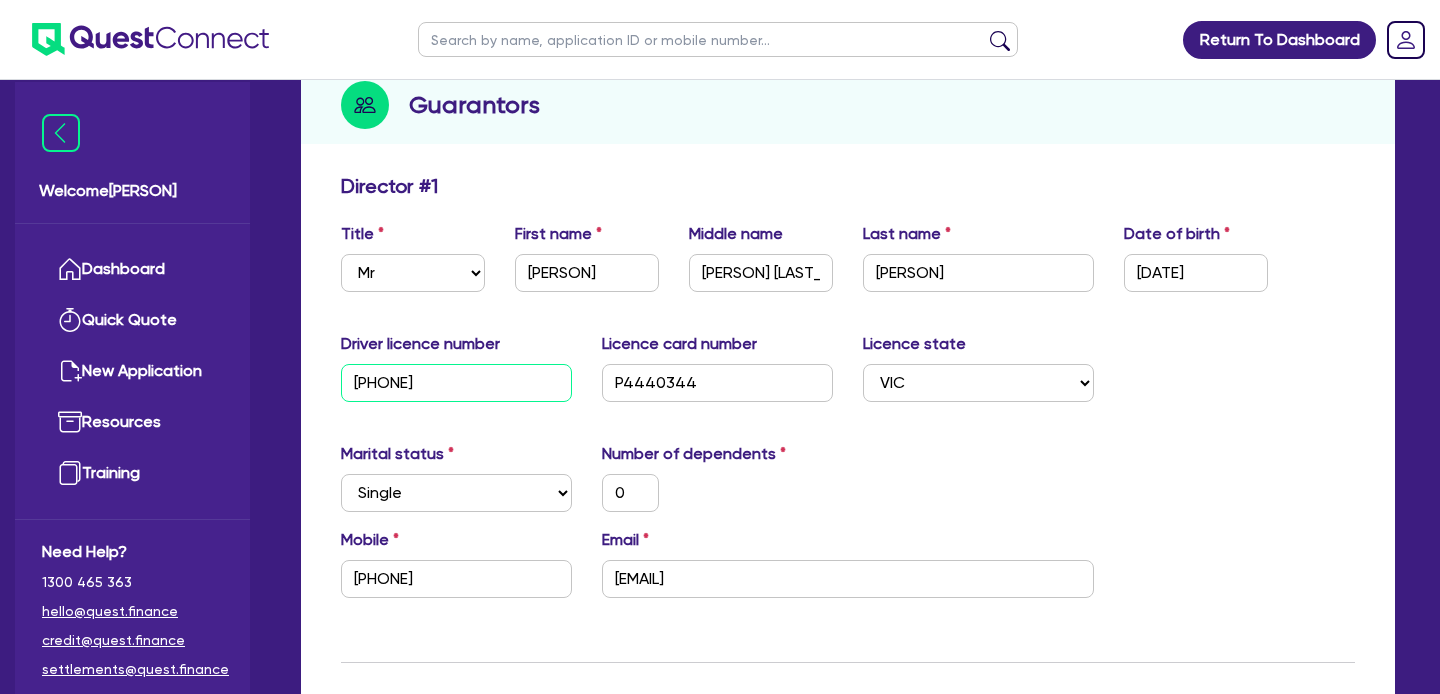 click on "[PHONE]" at bounding box center (456, 383) 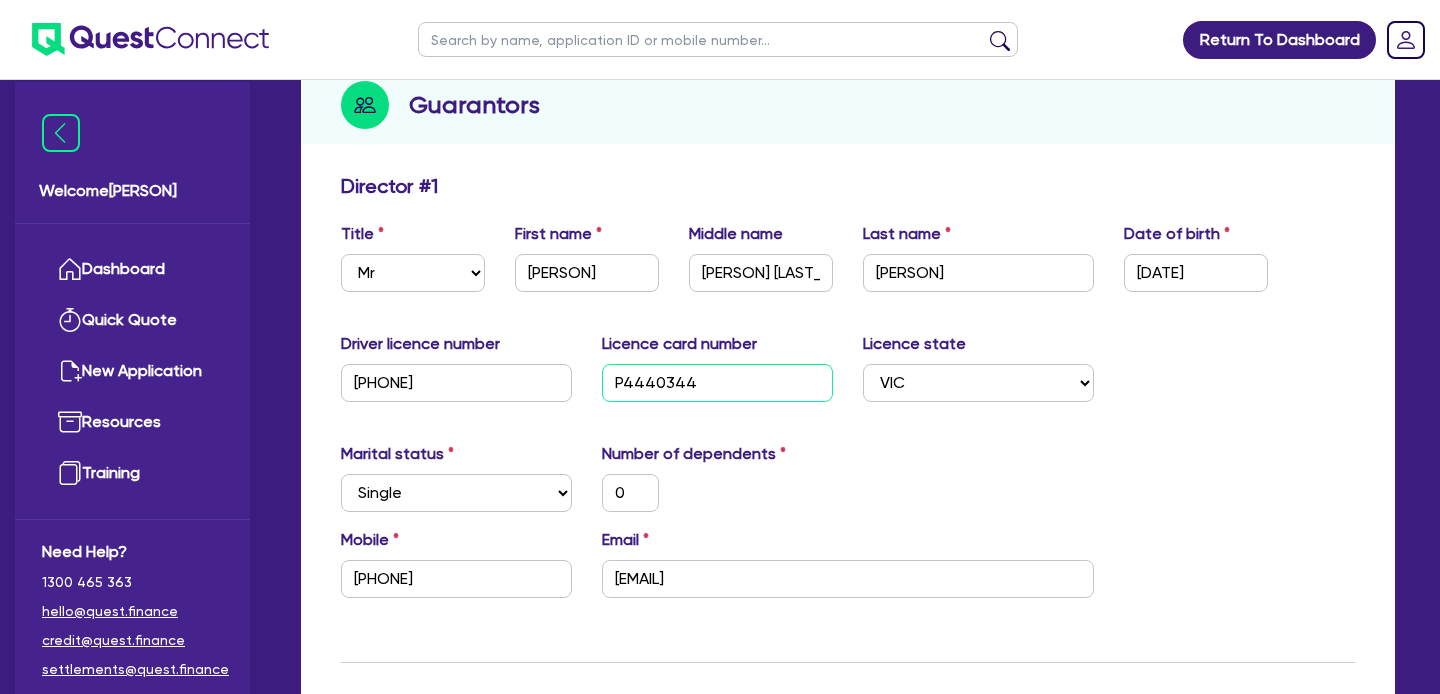 click on "P4440344" at bounding box center [717, 383] 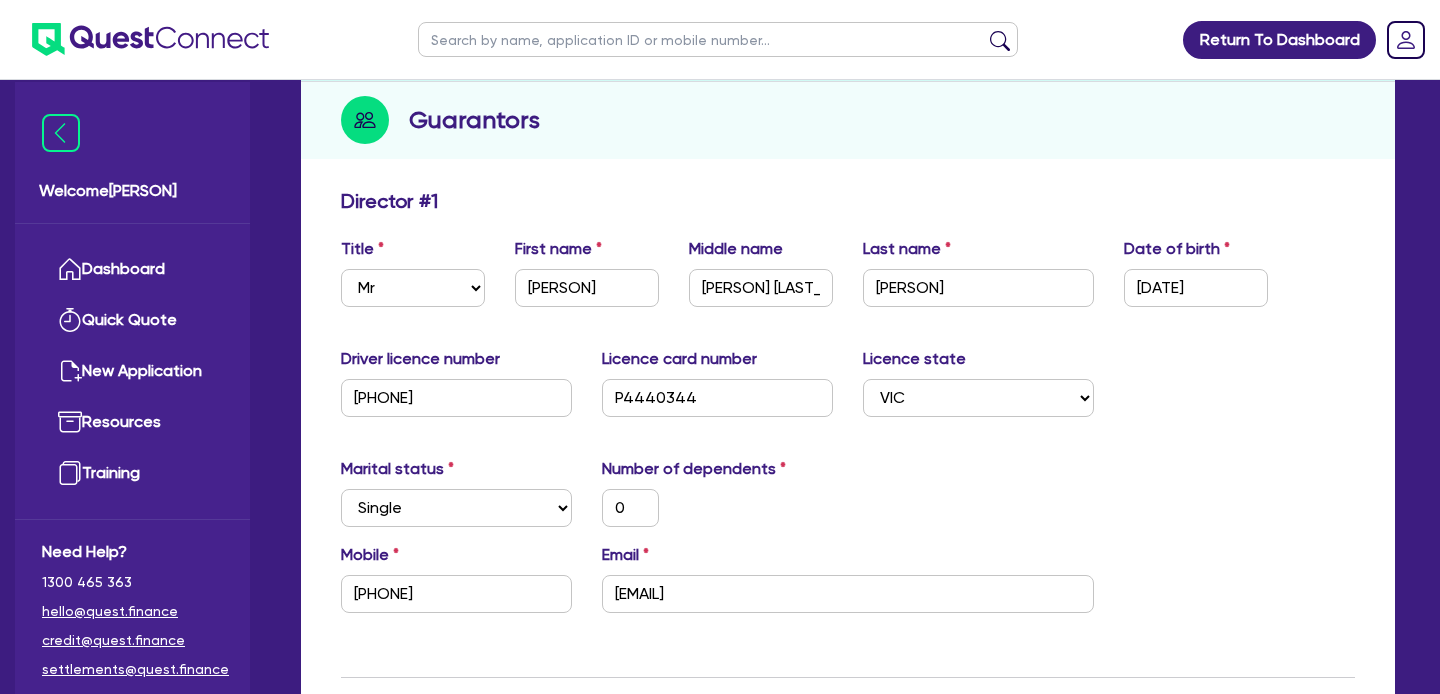 scroll, scrollTop: 0, scrollLeft: 0, axis: both 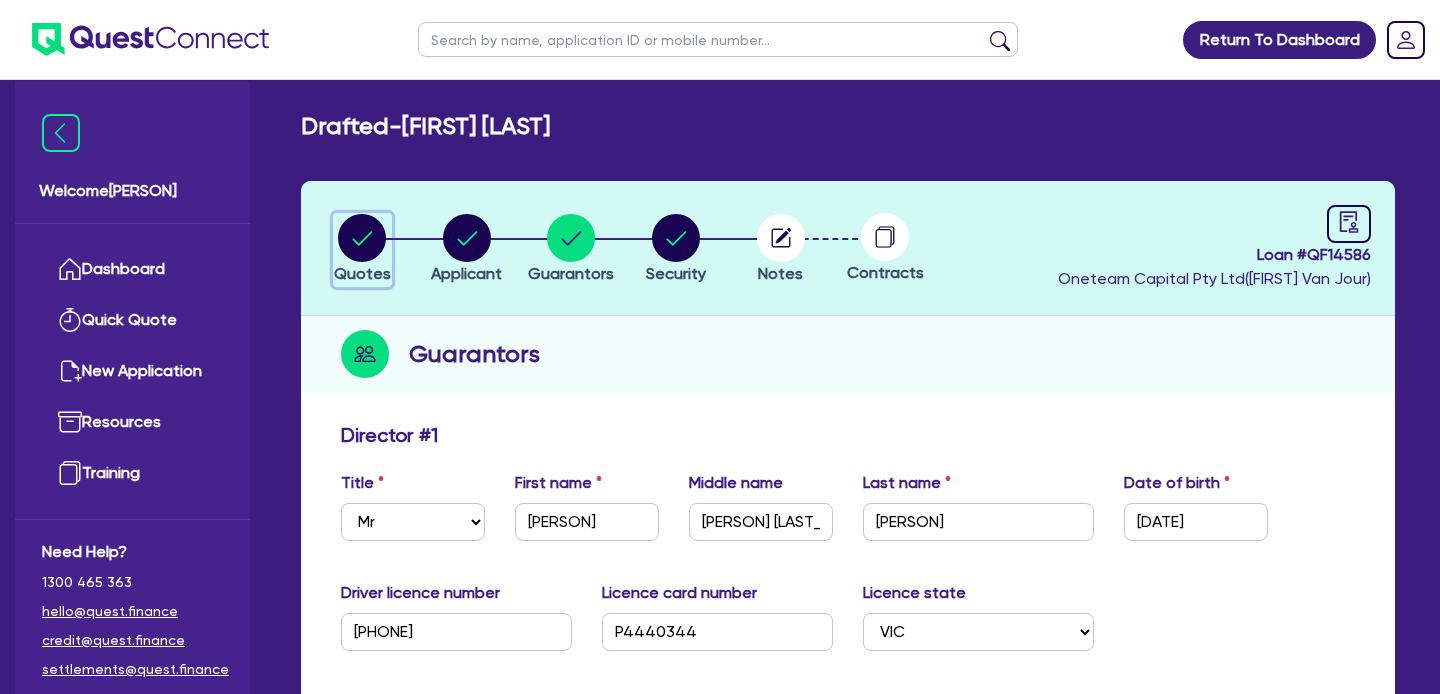 click at bounding box center [362, 238] 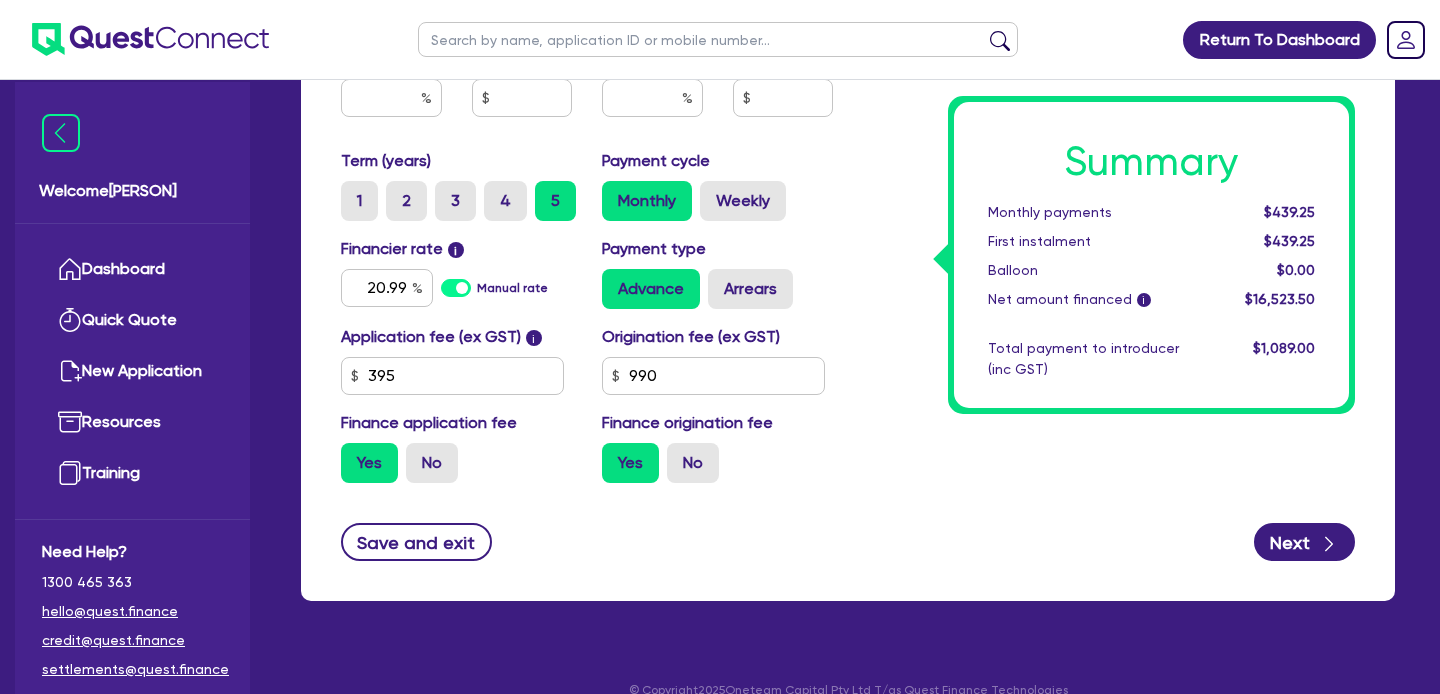 scroll, scrollTop: 1094, scrollLeft: 0, axis: vertical 